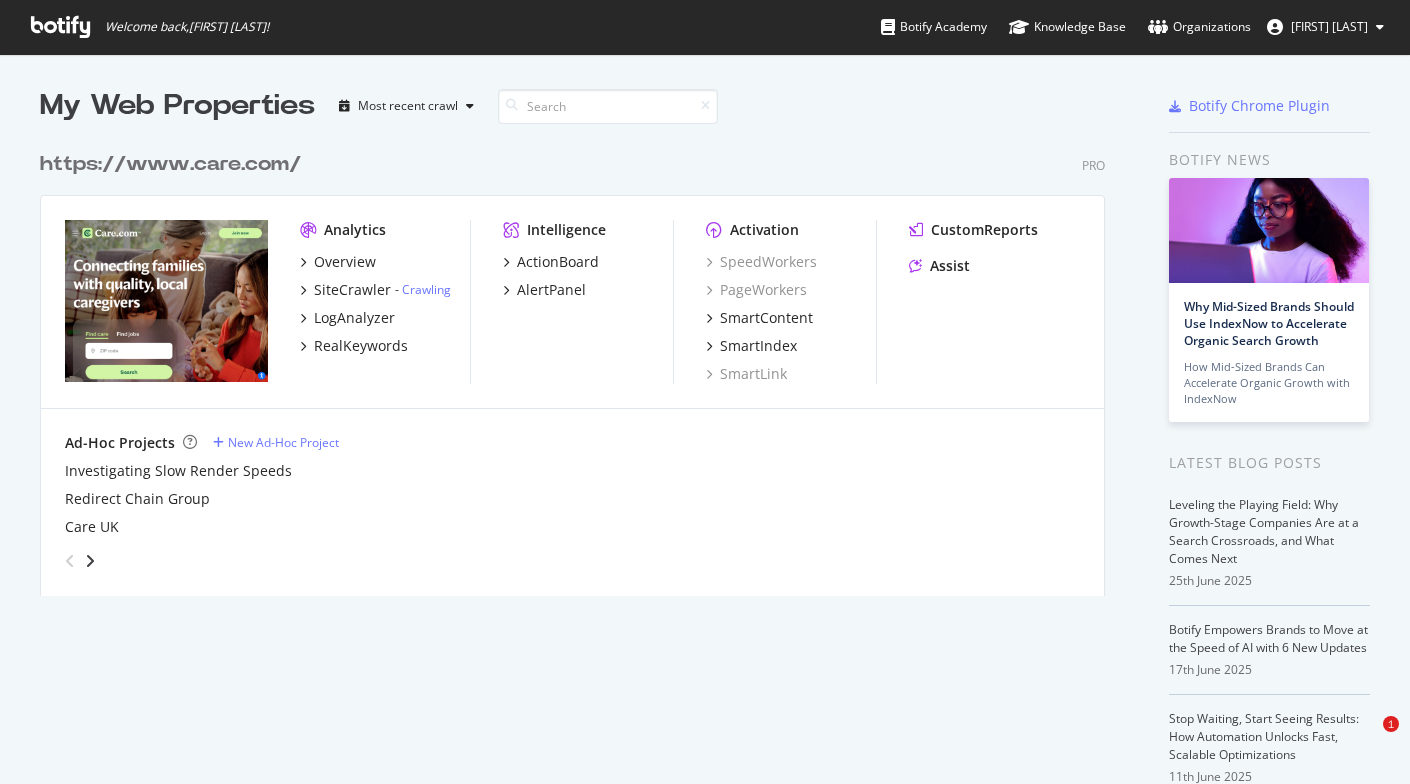 scroll, scrollTop: 0, scrollLeft: 0, axis: both 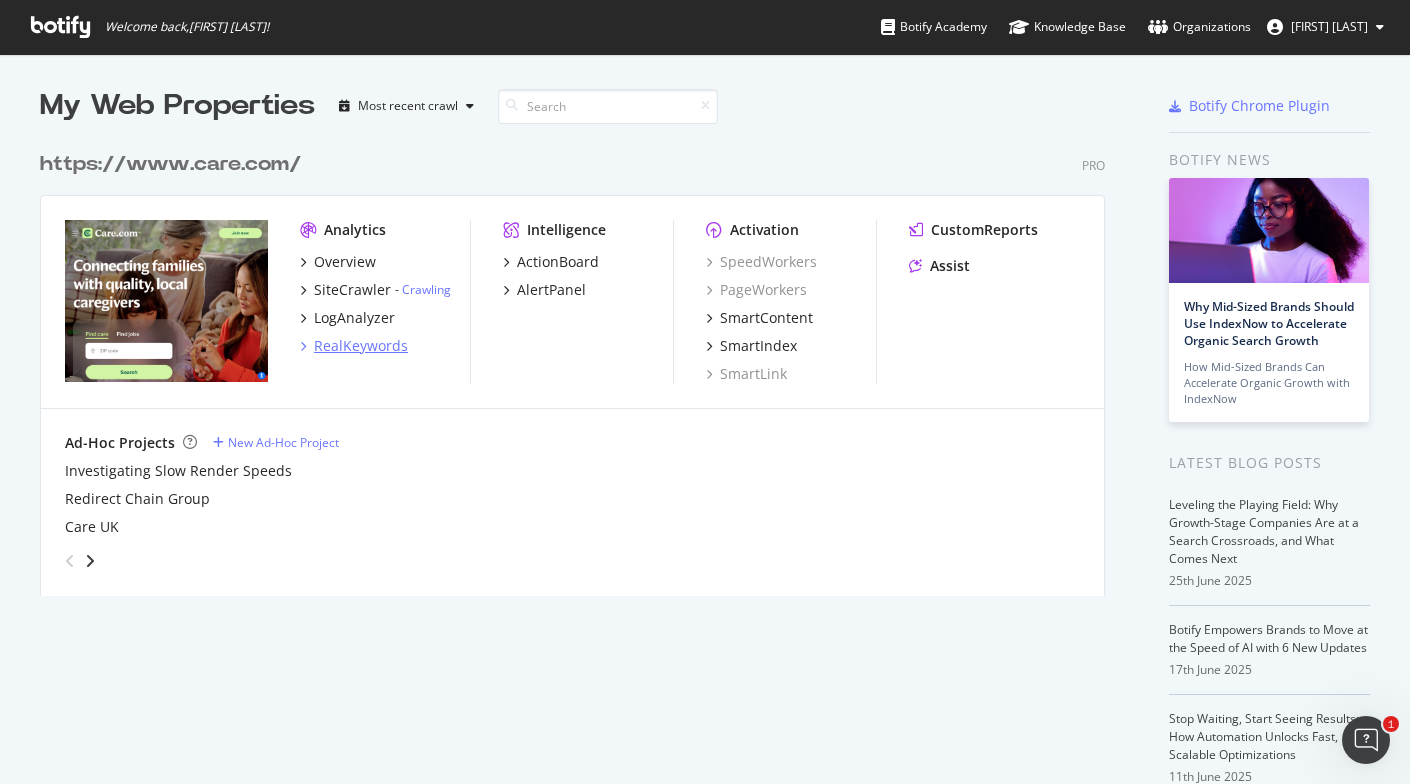 click on "RealKeywords" at bounding box center (361, 346) 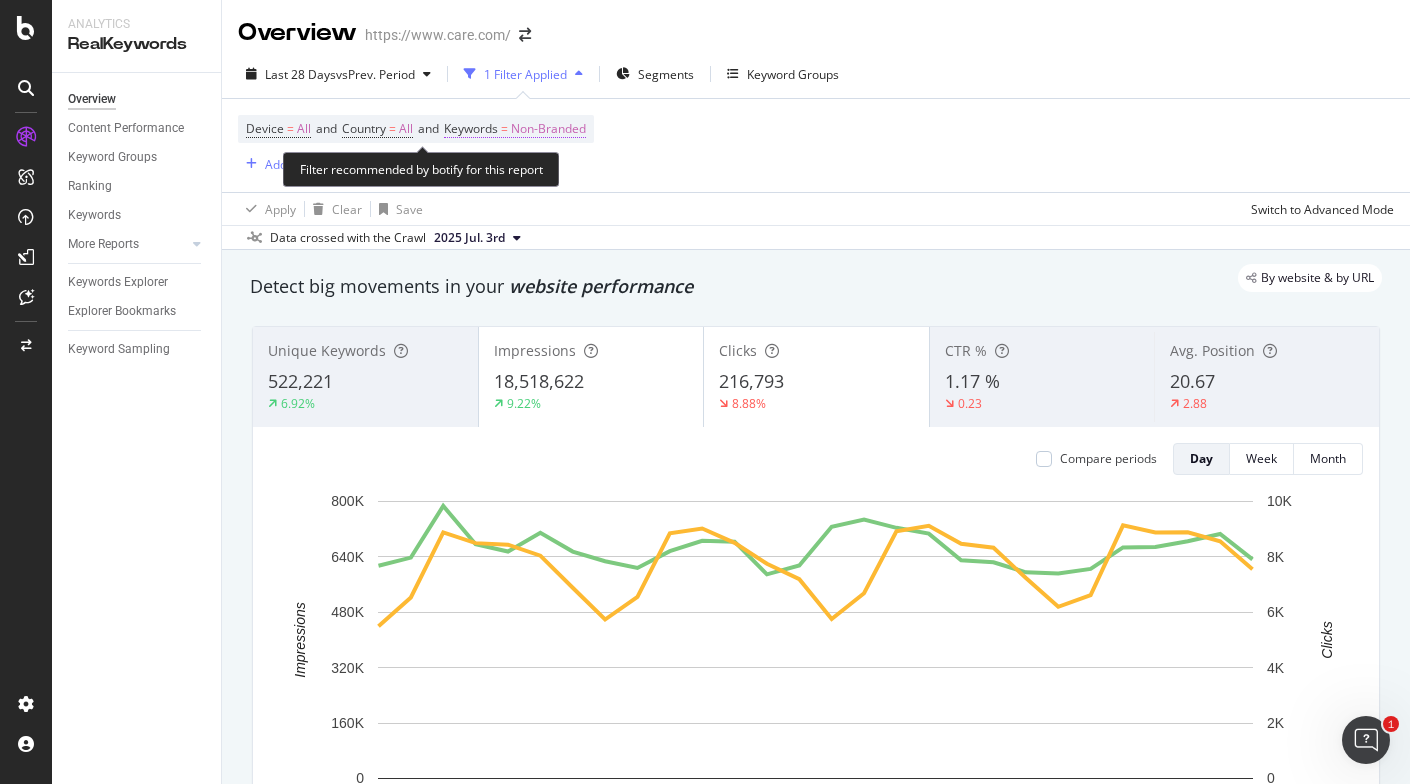 click on "Non-Branded" at bounding box center (548, 129) 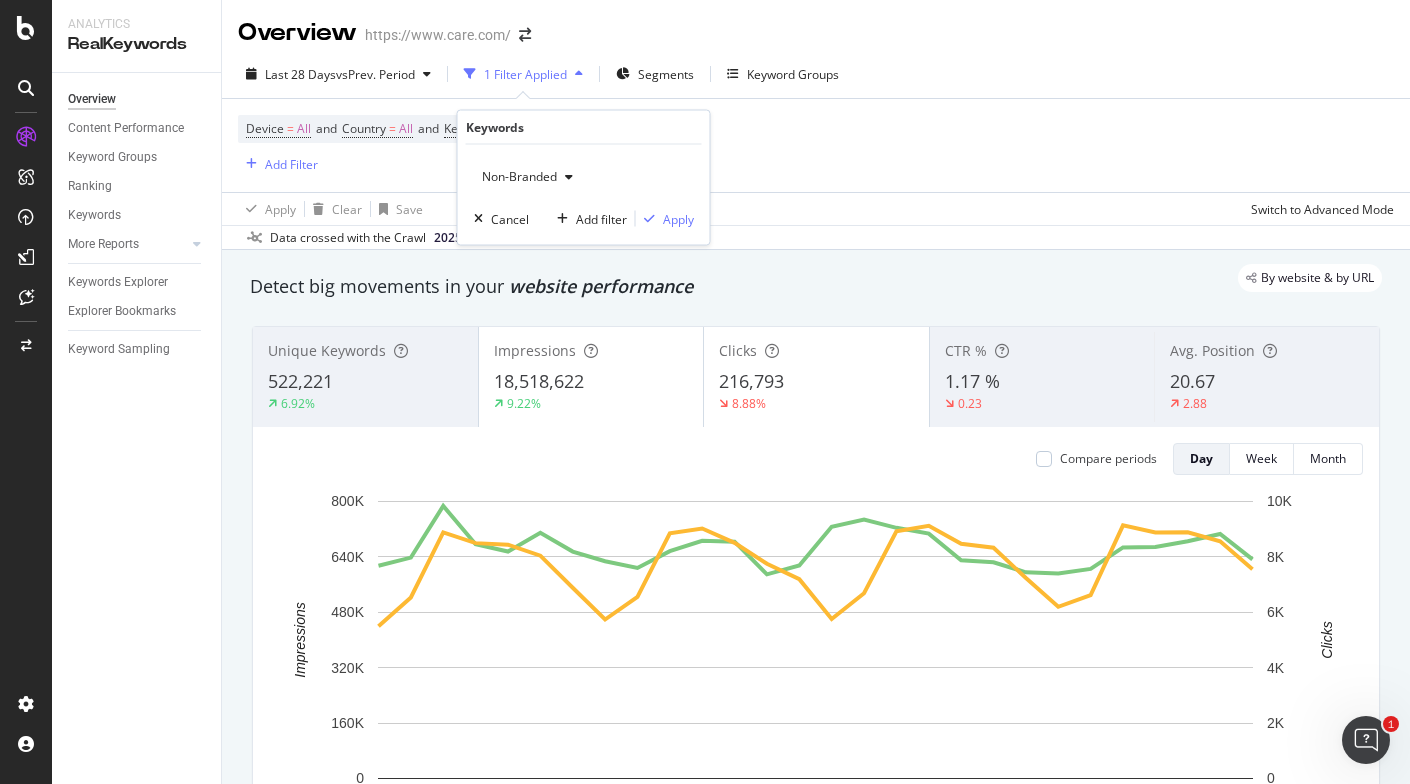 click on "Non-Branded" at bounding box center (527, 177) 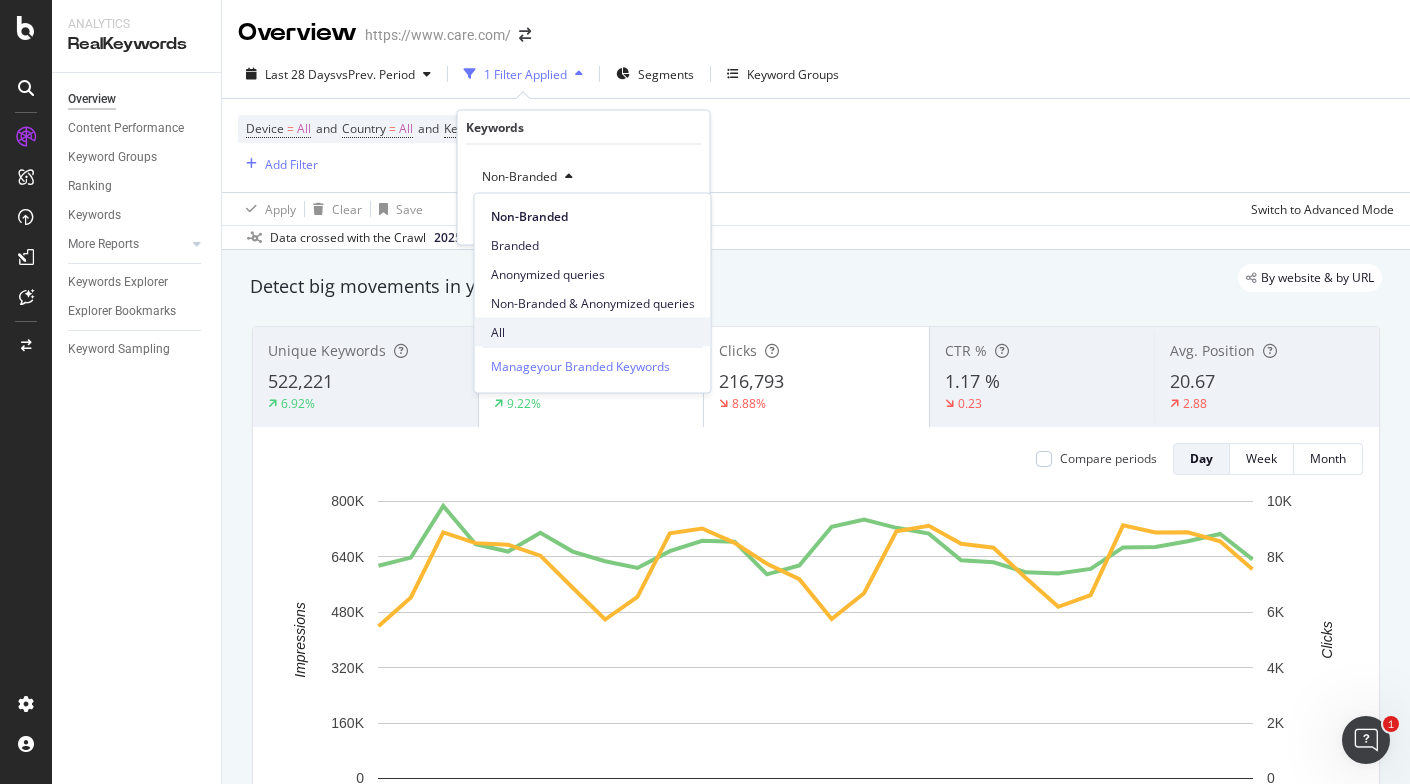 click on "All" at bounding box center (593, 332) 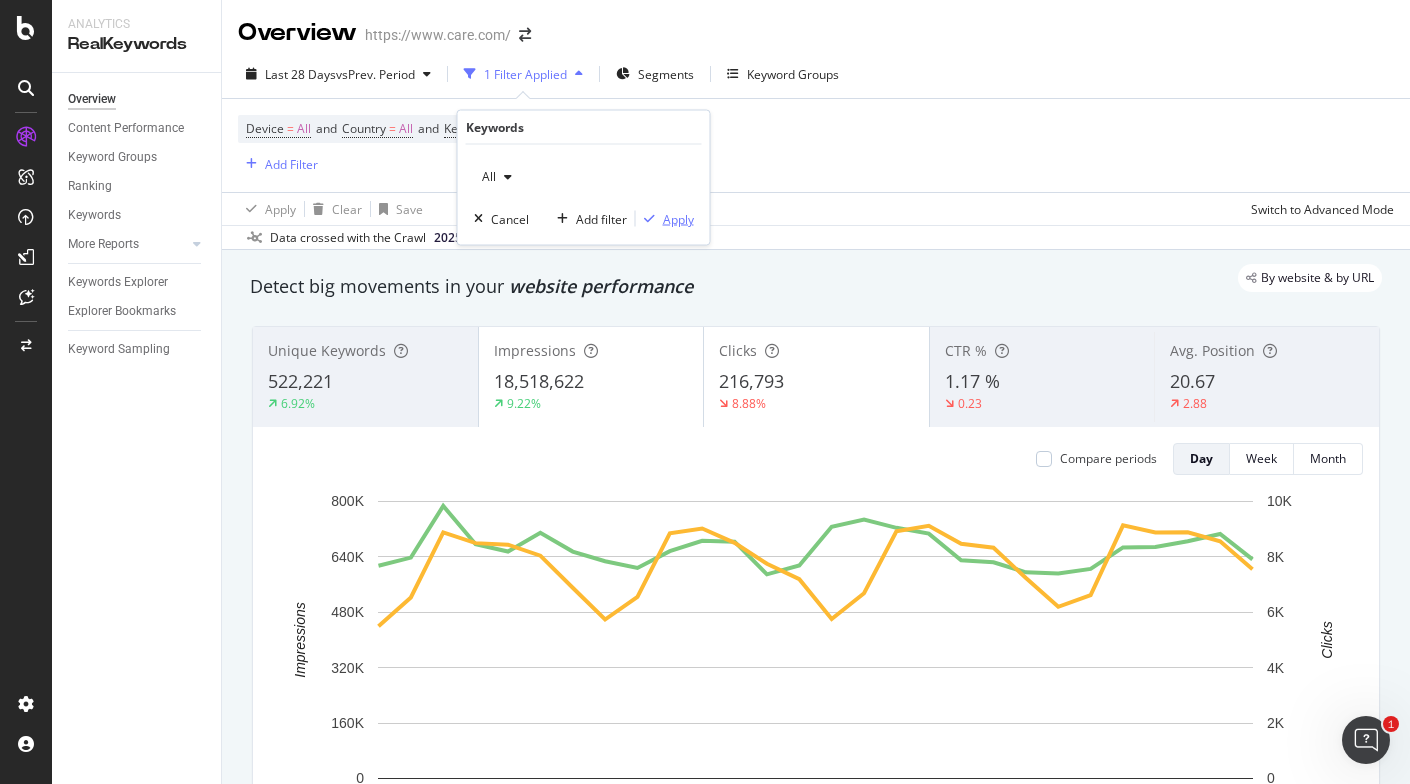 click on "Apply" at bounding box center [678, 218] 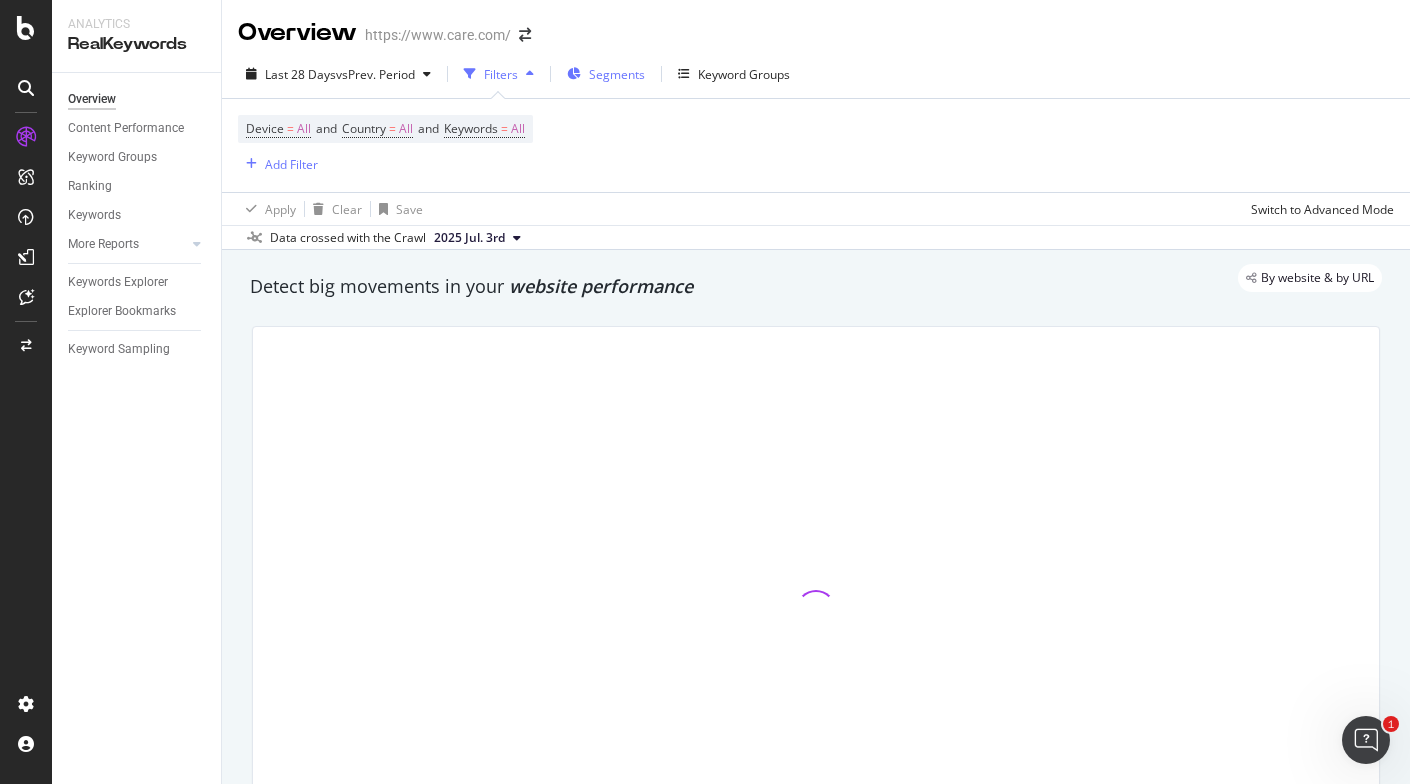 click on "Segments" at bounding box center (617, 74) 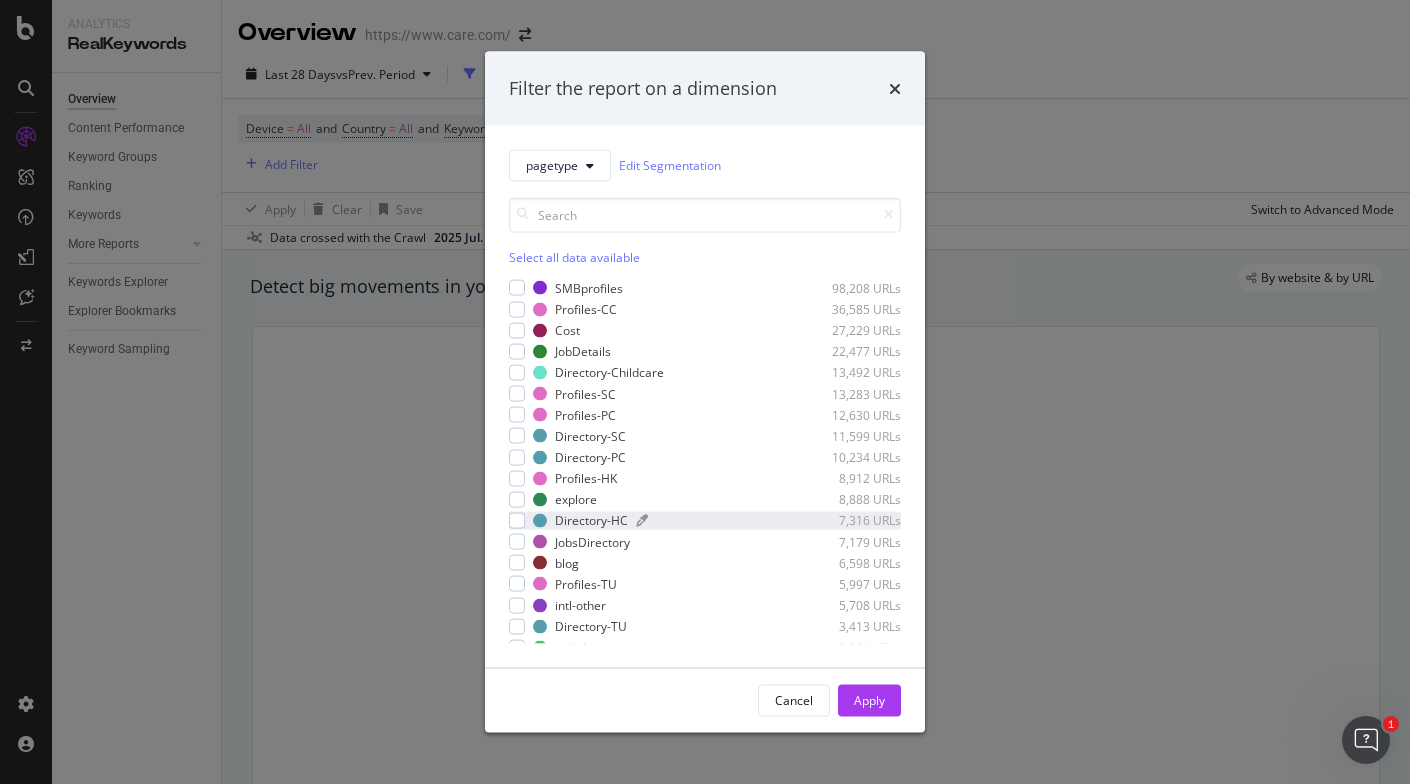 scroll, scrollTop: 202, scrollLeft: 0, axis: vertical 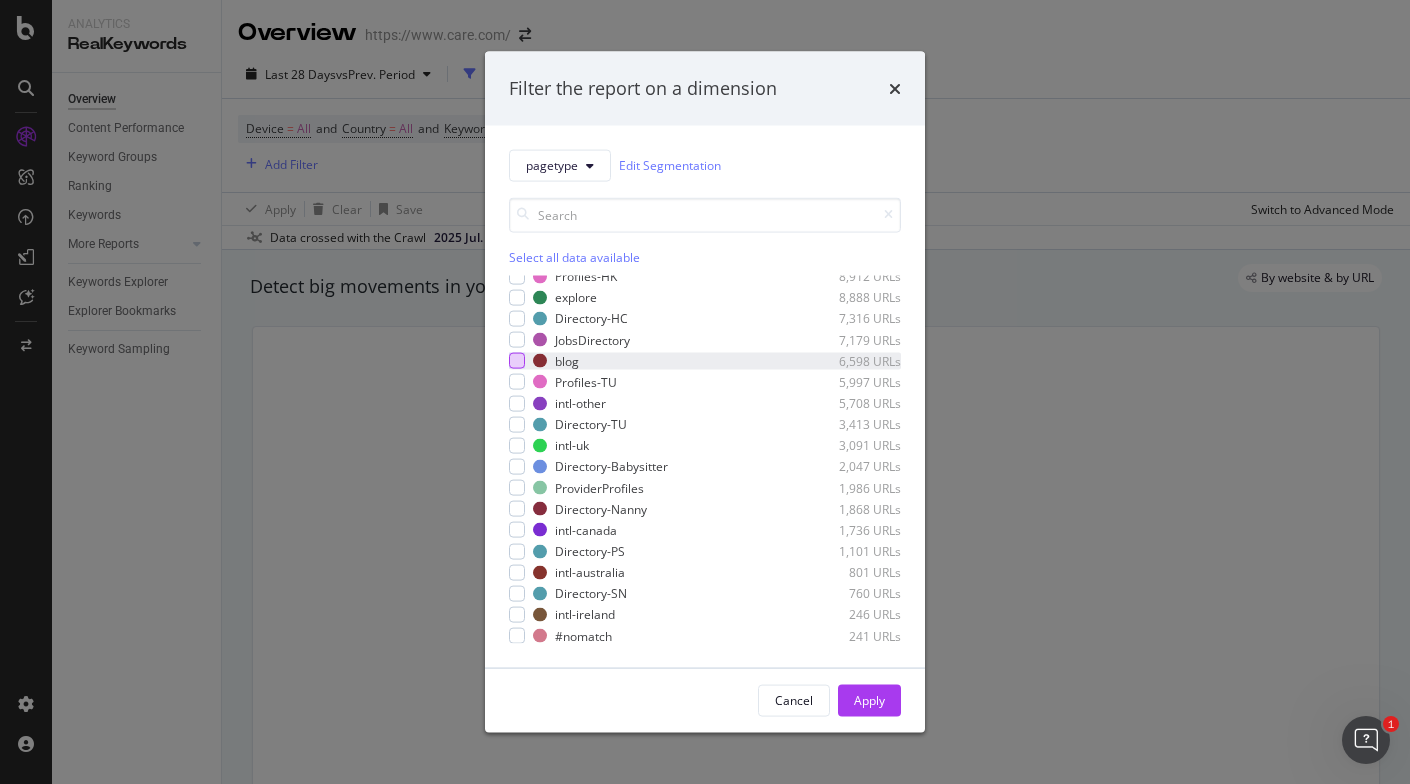 click at bounding box center [517, 361] 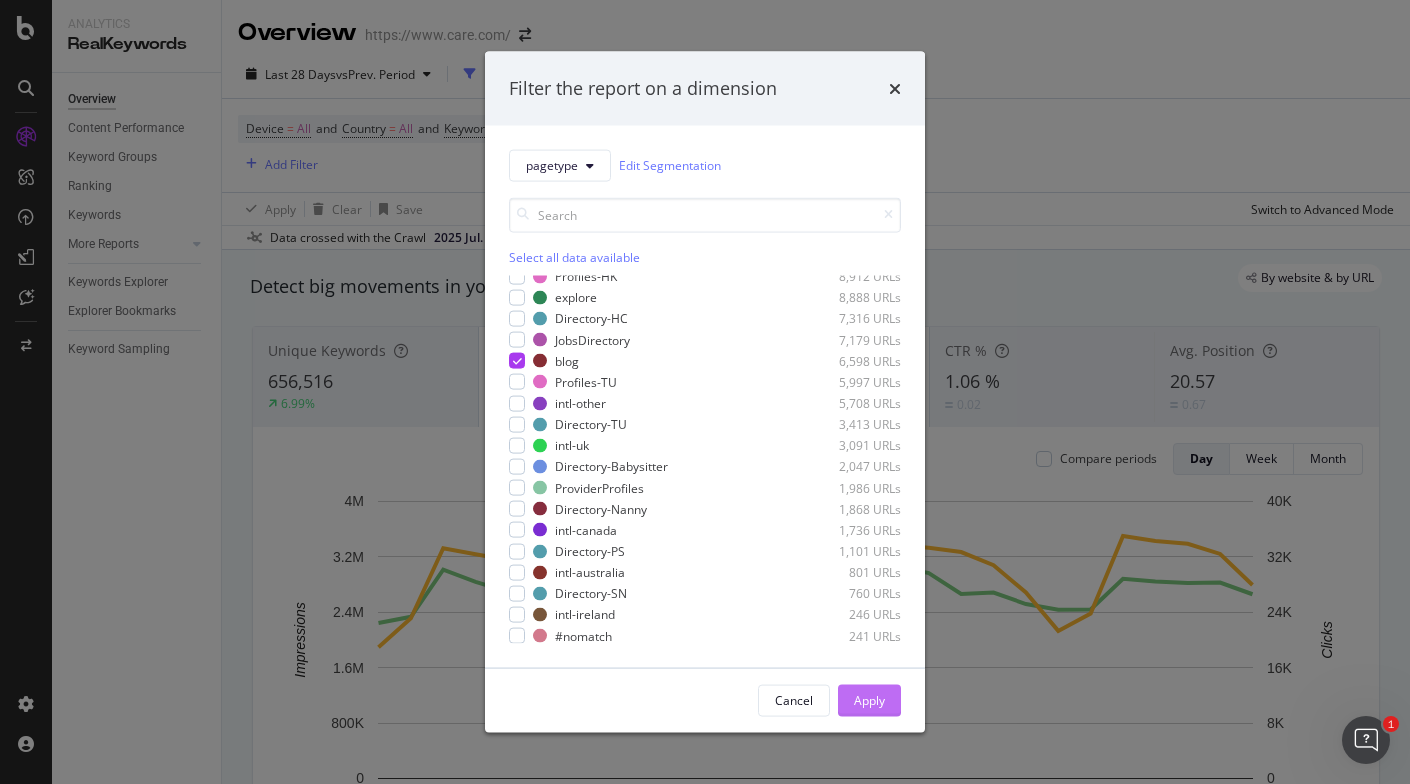 click on "Apply" at bounding box center (869, 700) 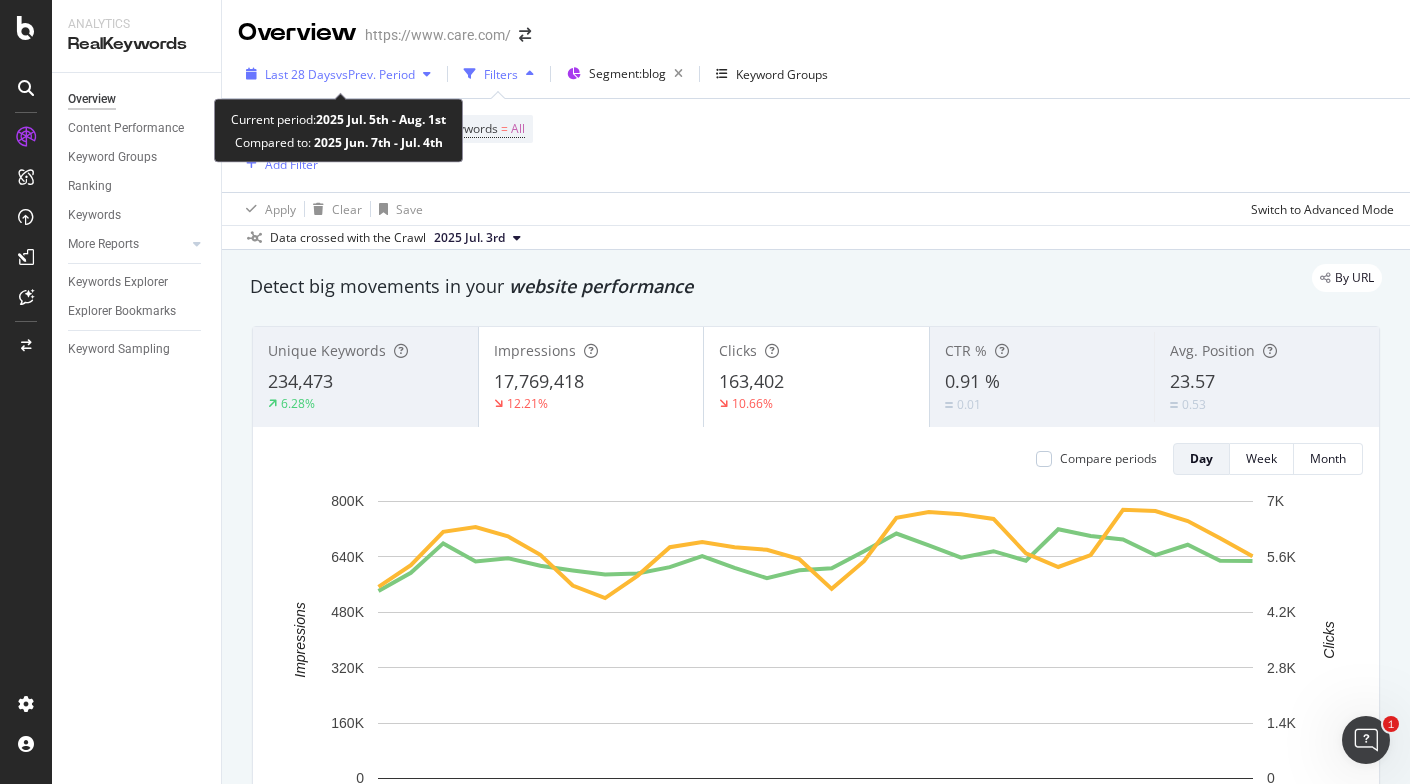 click on "vs  Prev. Period" at bounding box center [375, 74] 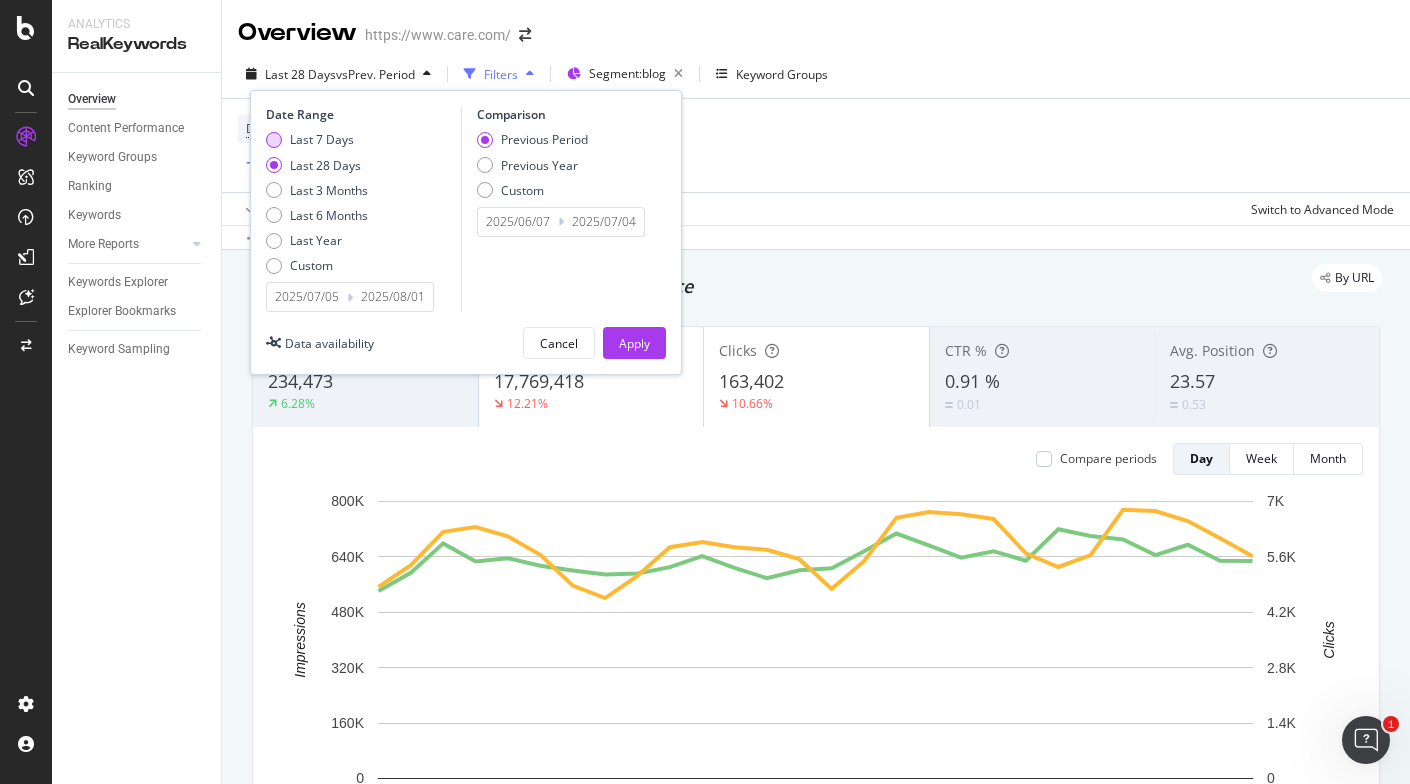 click on "Last 7 Days" at bounding box center [322, 139] 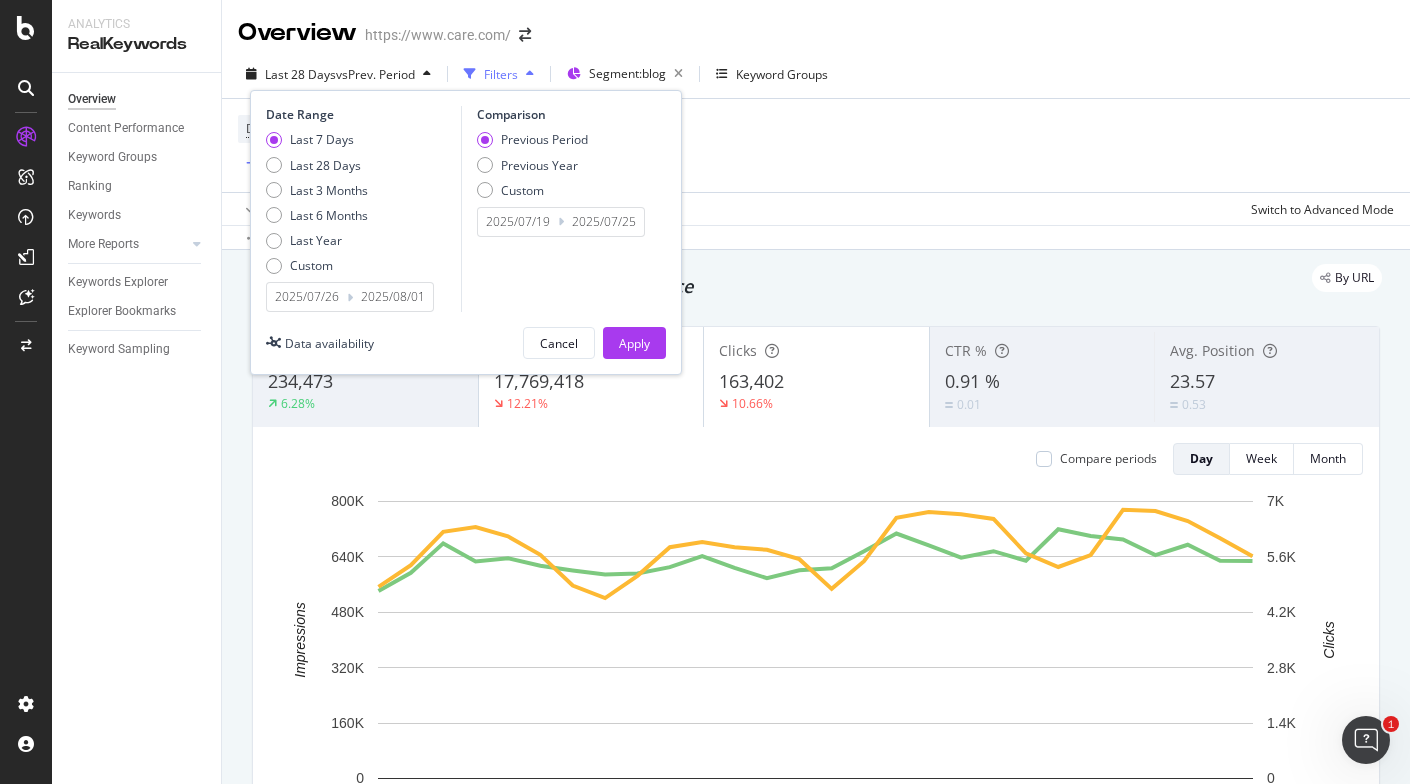 scroll, scrollTop: 73, scrollLeft: 0, axis: vertical 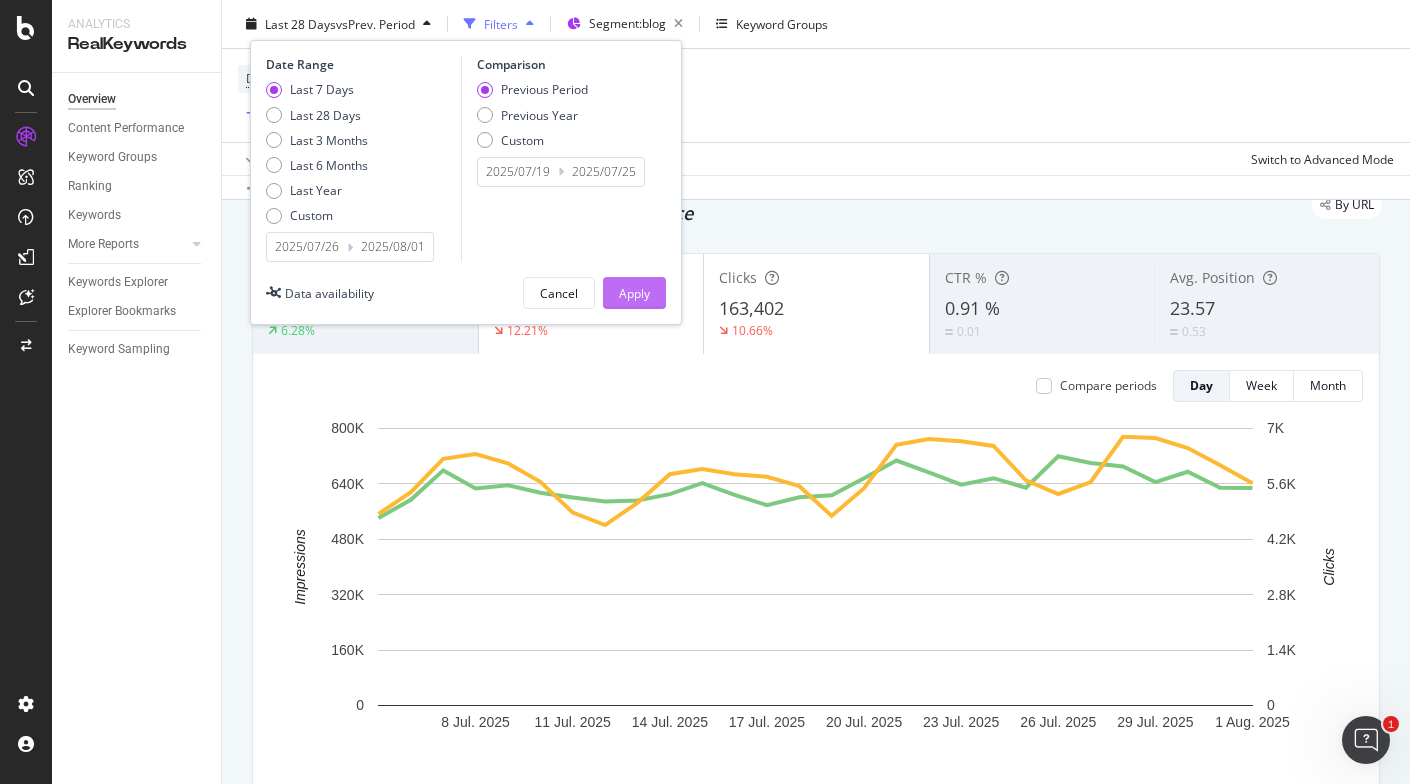 click on "Apply" at bounding box center (634, 293) 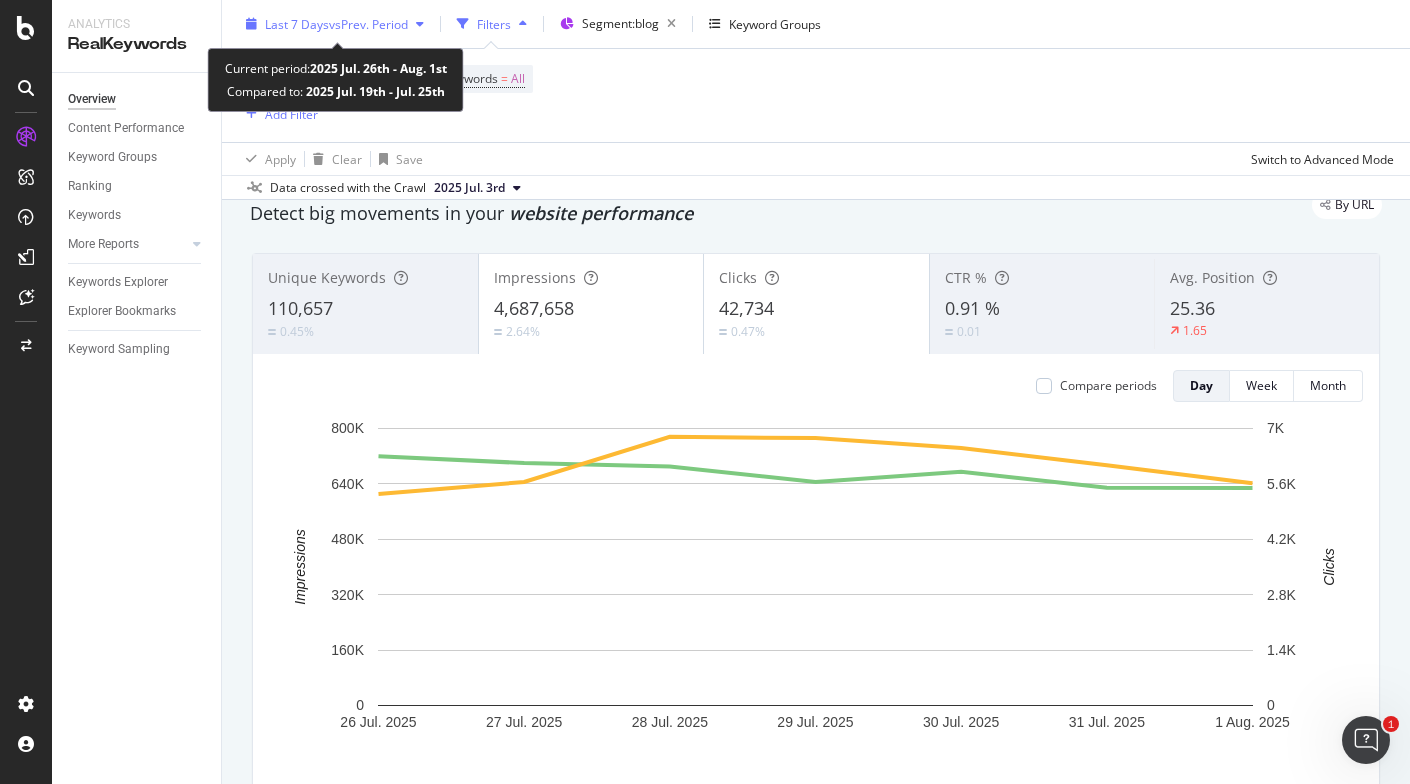 click on "Last 7 Days  vs  Prev. Period" at bounding box center (335, 24) 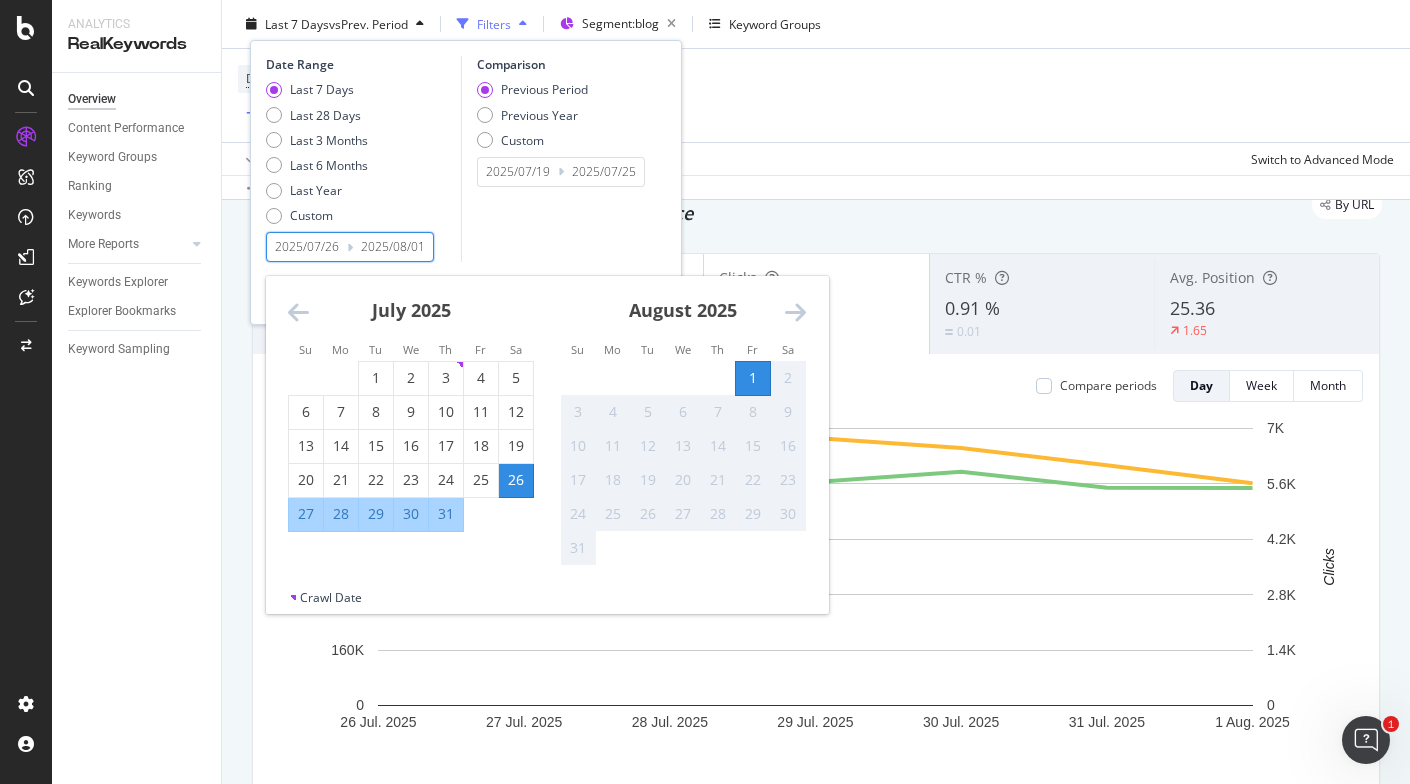 click on "2025/07/26" at bounding box center [307, 247] 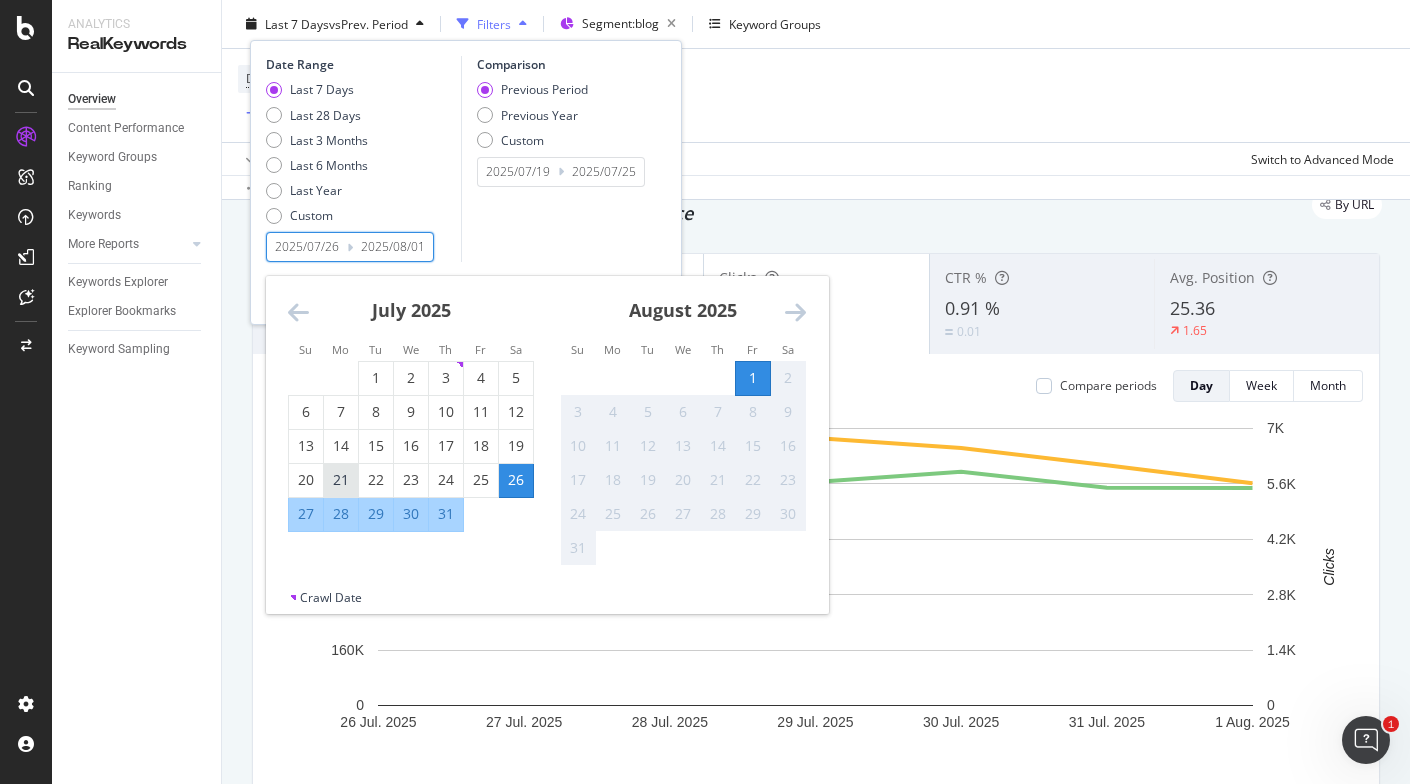 click on "21" at bounding box center [341, 480] 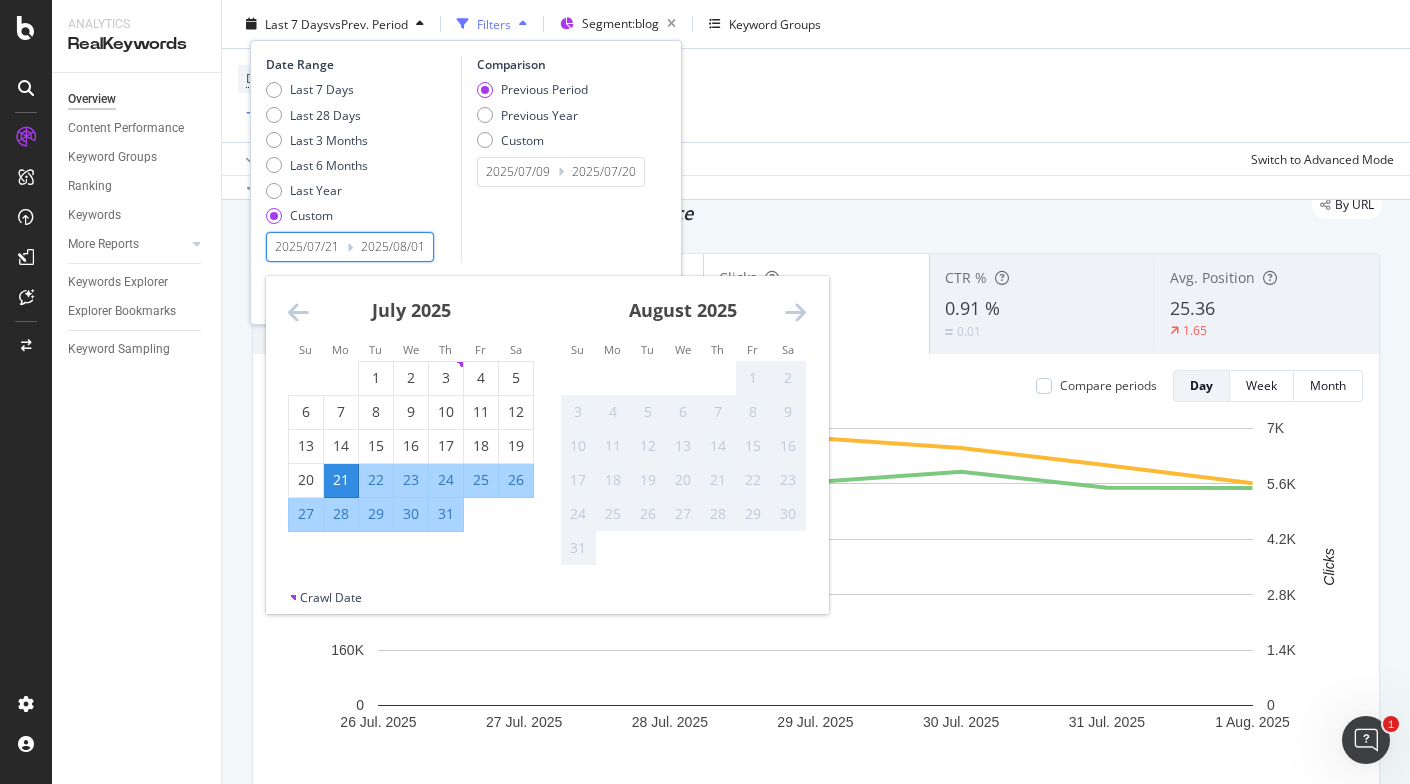 click on "27" at bounding box center (306, 514) 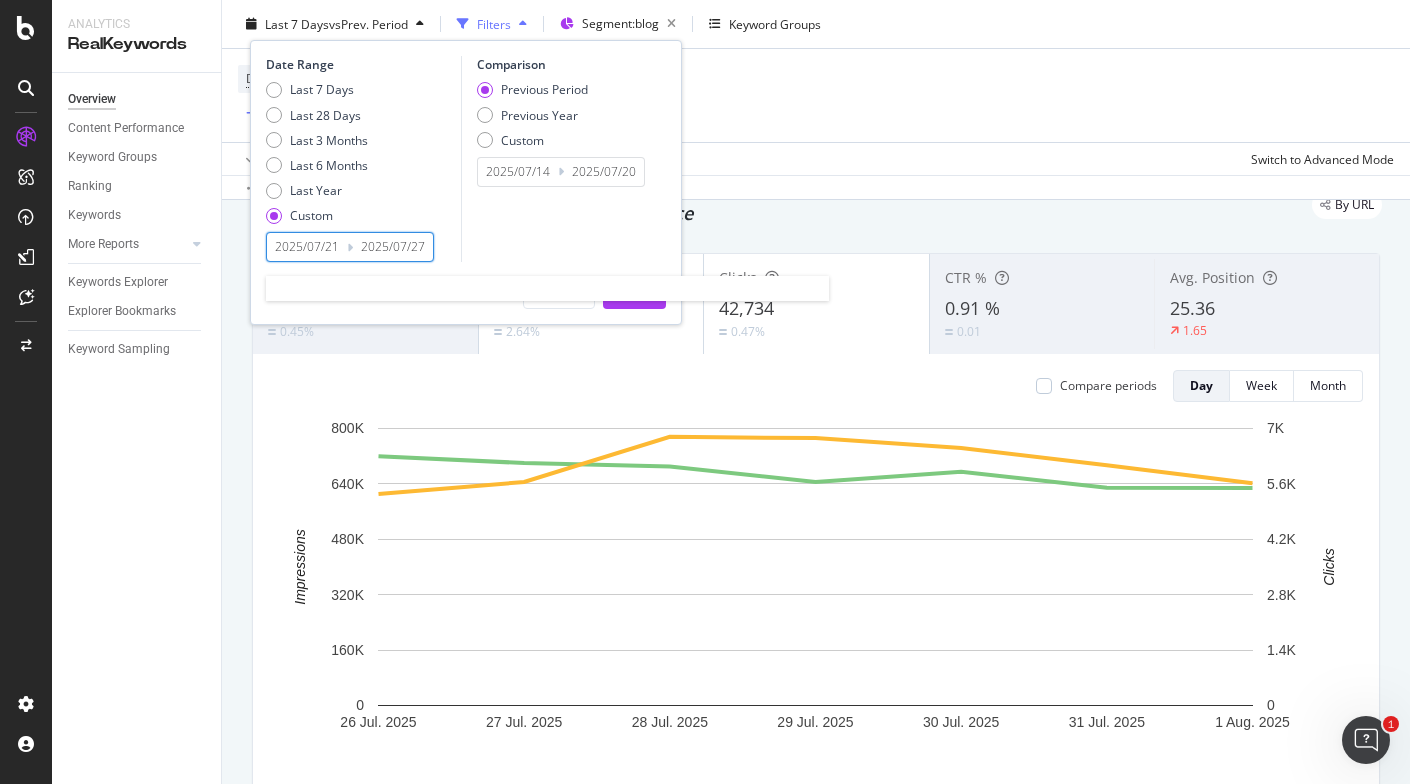 click on "2025/07/27" at bounding box center (393, 247) 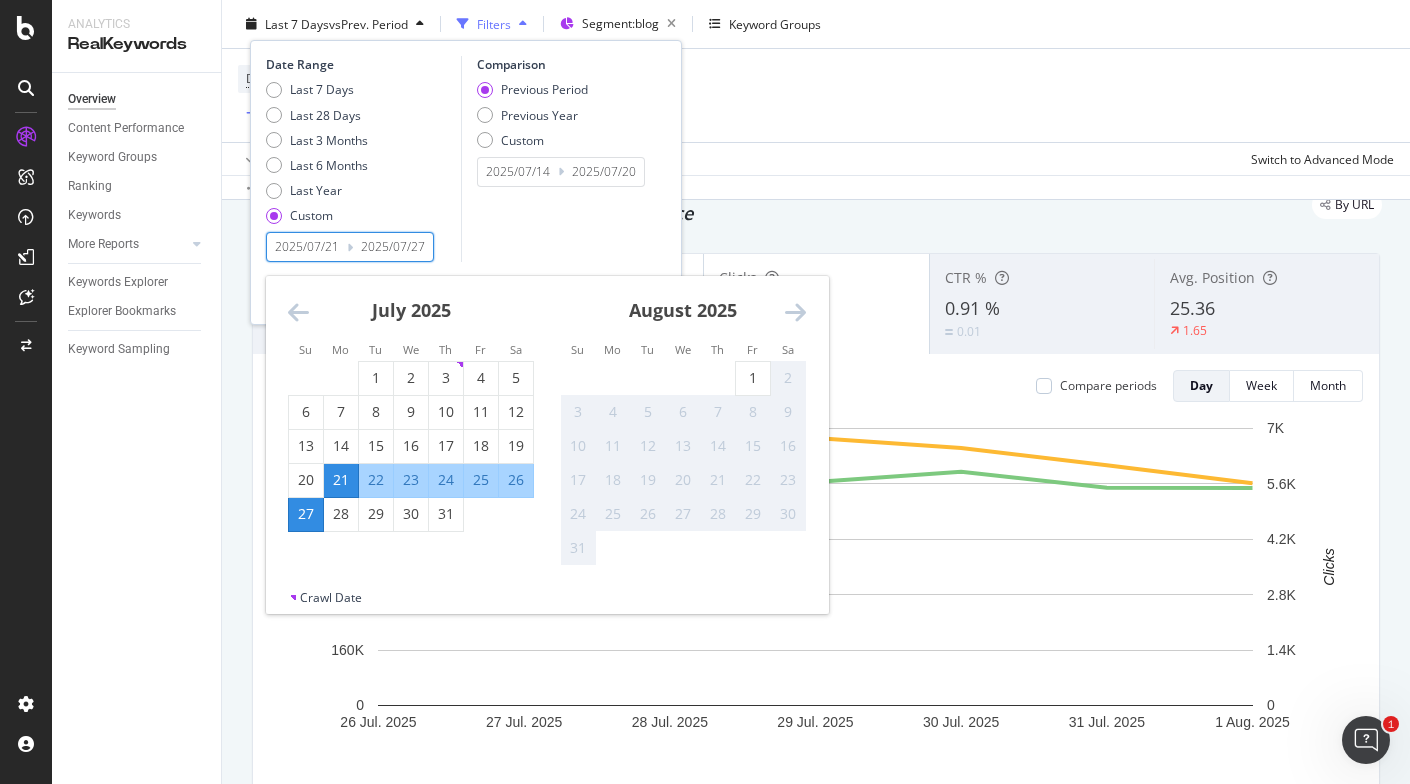click on "Comparison Previous Period Previous Year Custom [DATE]/[MONTH]. [DAY] Navigate forward to interact with the calendar and select a date. Press the question mark key to get the keyboard shortcuts for changing dates. [DATE]/[DAY] Navigate backward to interact with the calendar and select a date. Press the question mark key to get the keyboard shortcuts for changing dates." at bounding box center (556, 159) 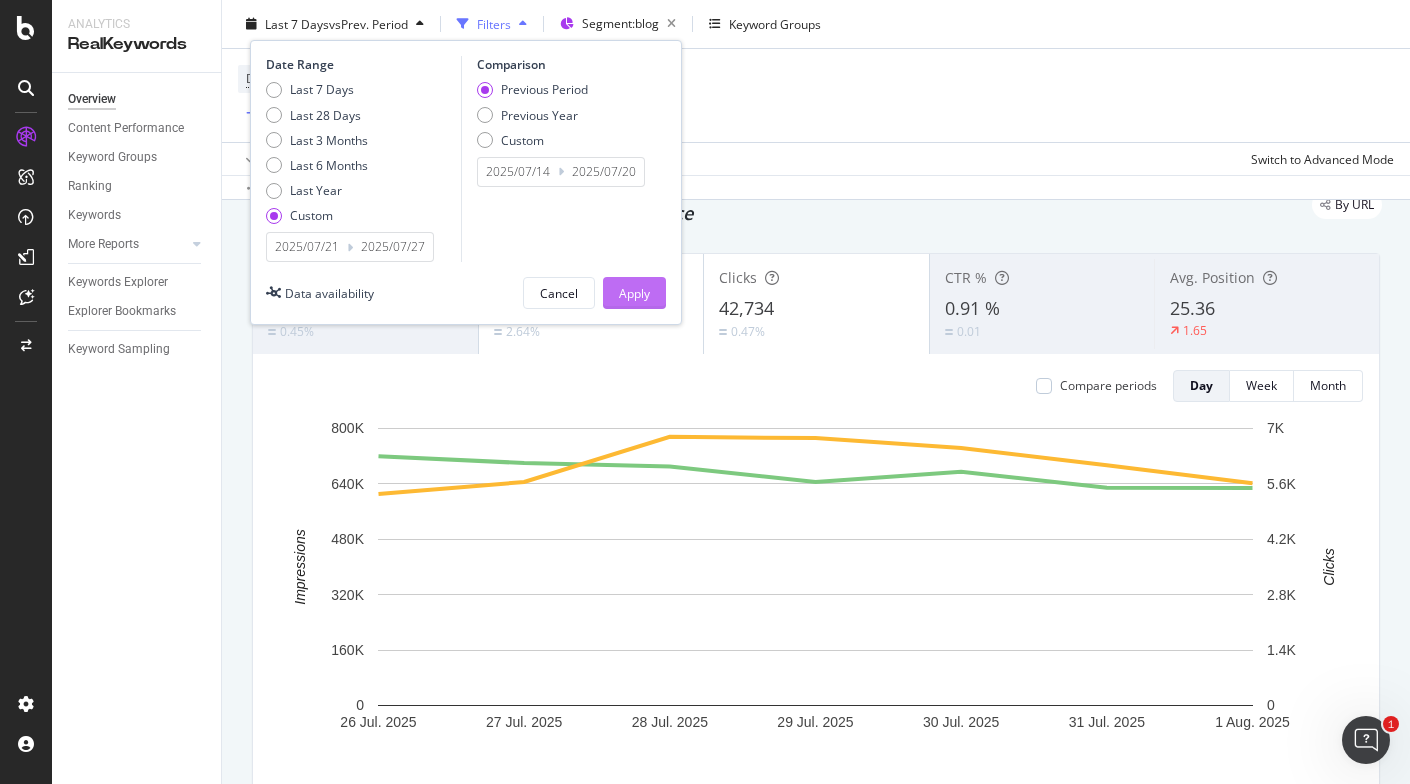 click on "Apply" at bounding box center (634, 292) 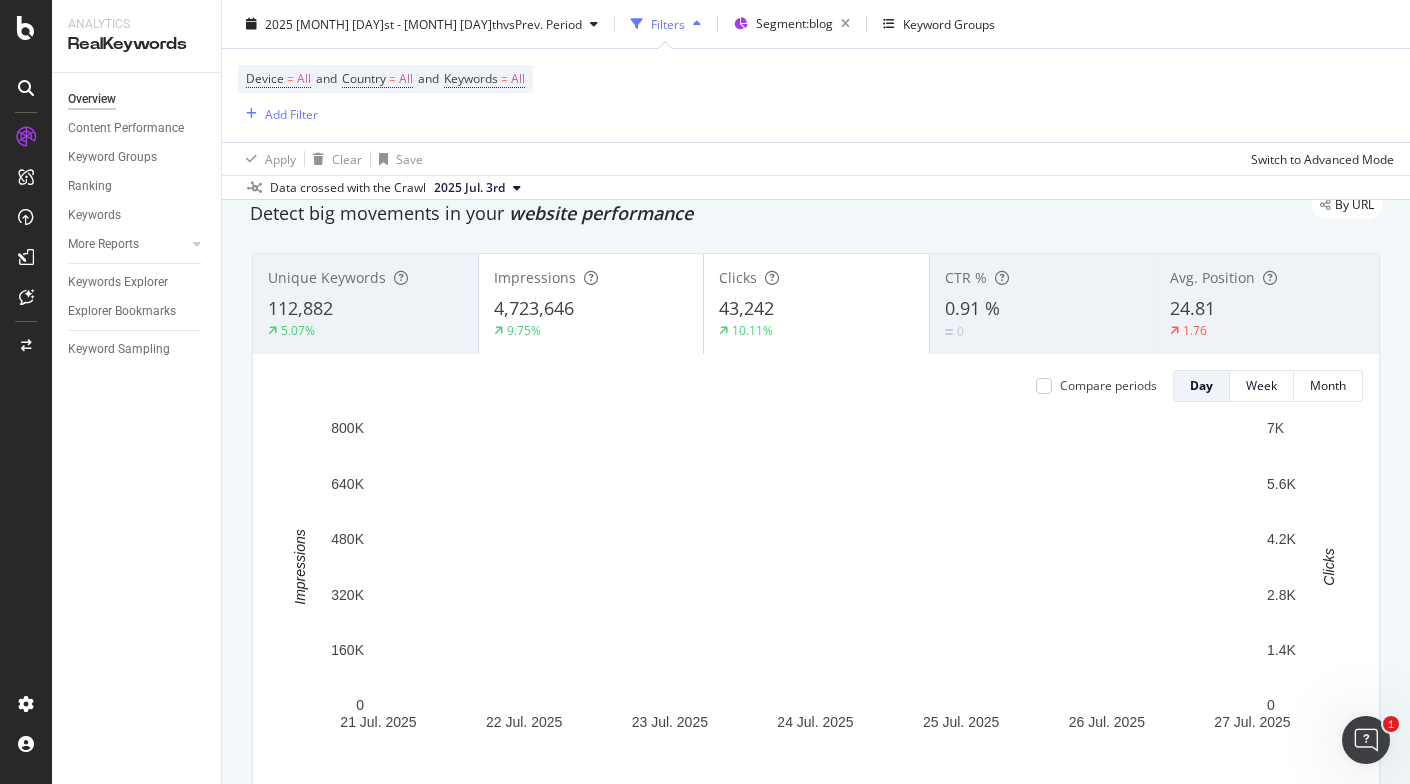 scroll, scrollTop: 0, scrollLeft: 0, axis: both 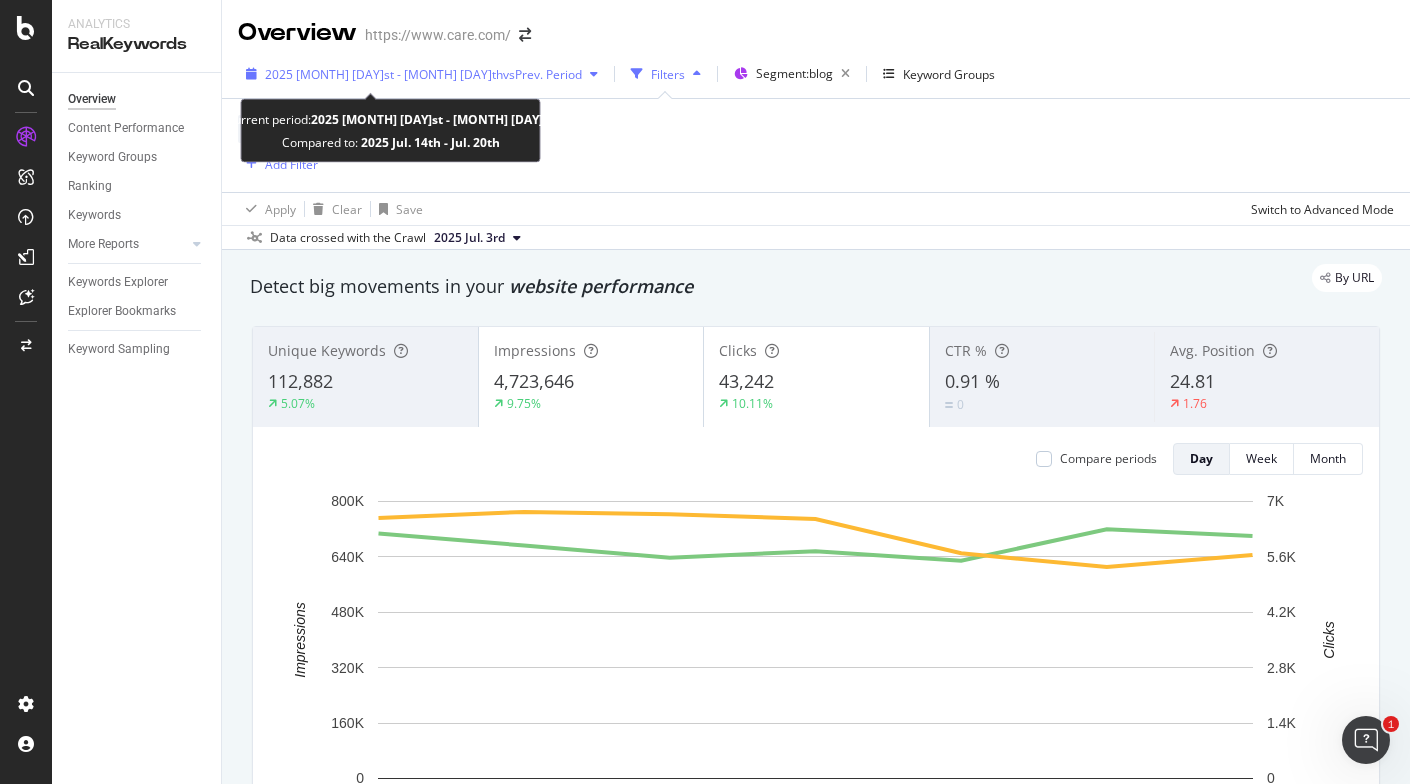 click on "vs  Prev. Period" at bounding box center [542, 74] 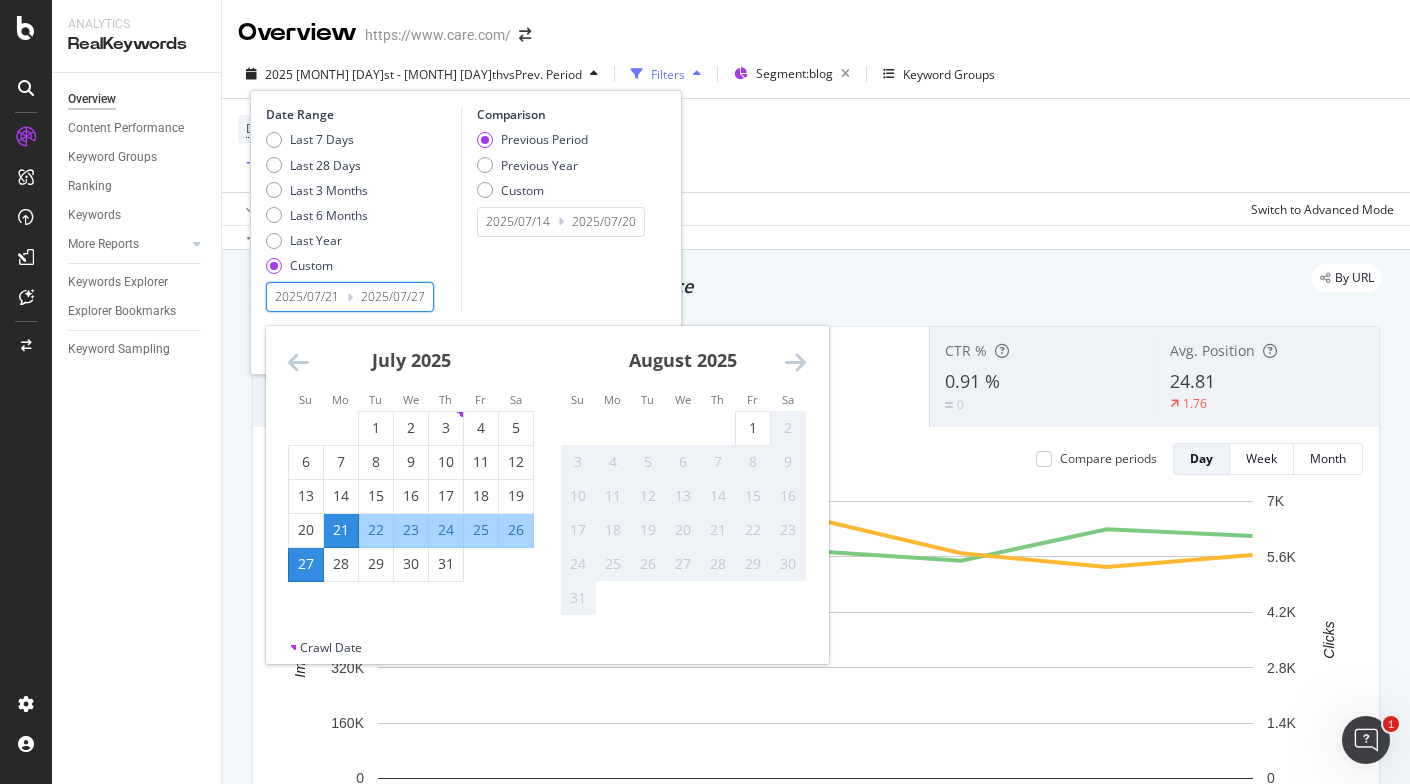 click on "2025/07/21" at bounding box center [307, 297] 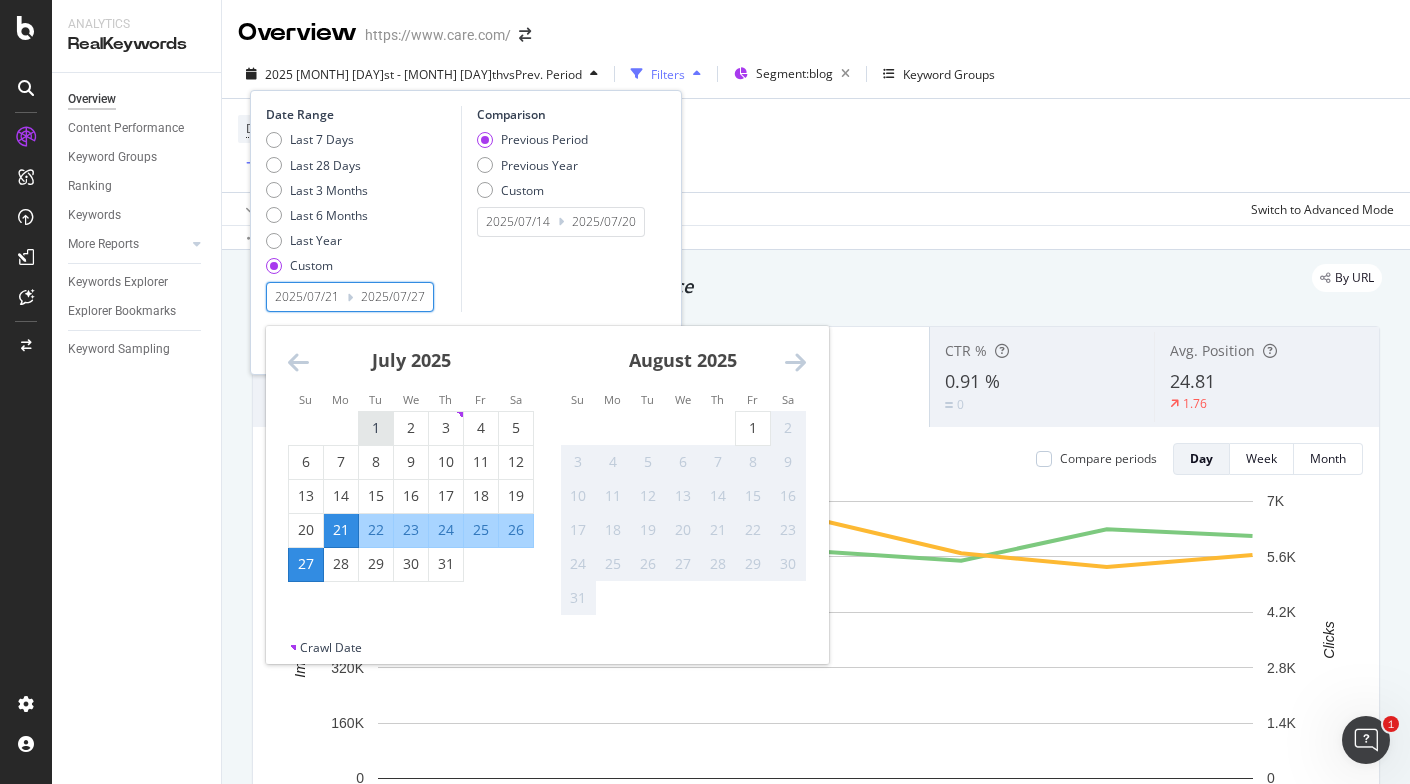 click on "1" at bounding box center [376, 428] 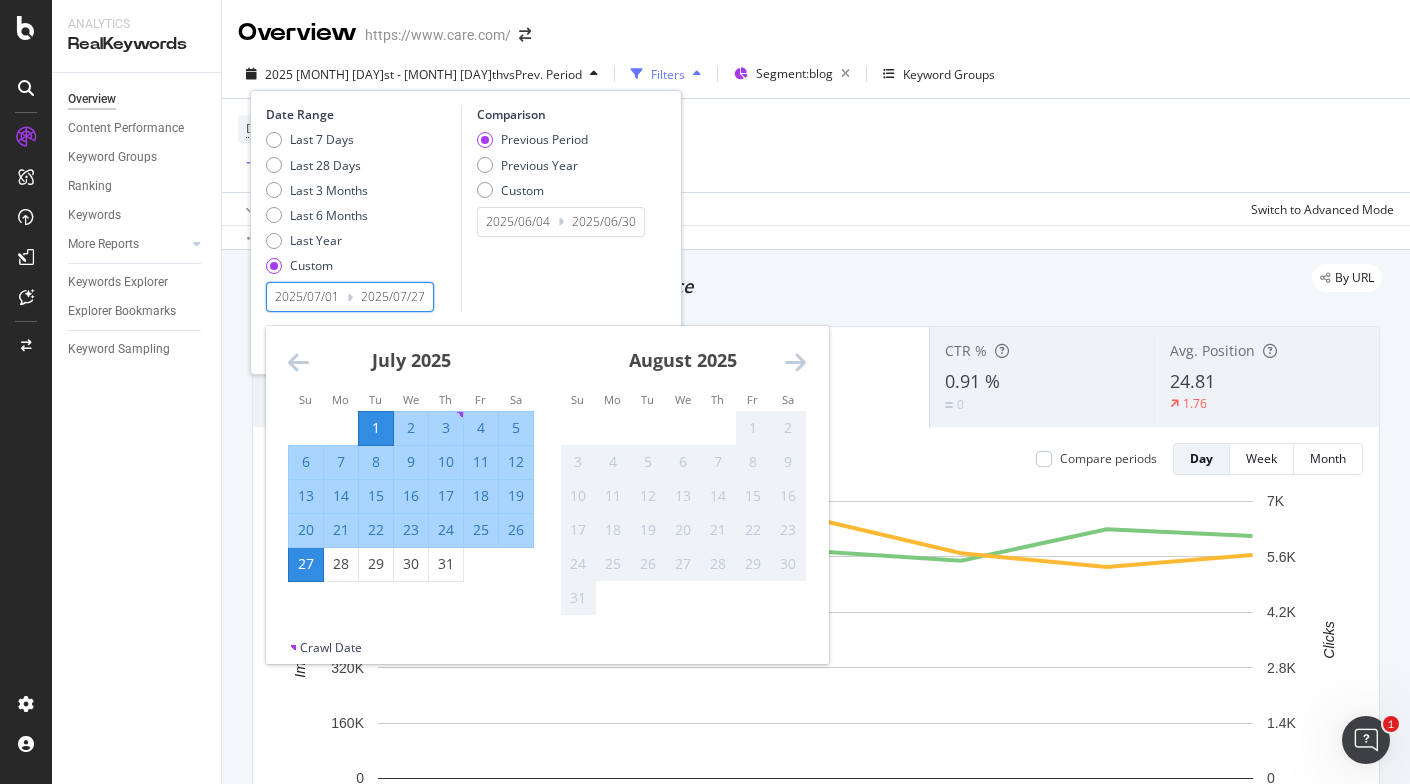 click at bounding box center (481, 564) 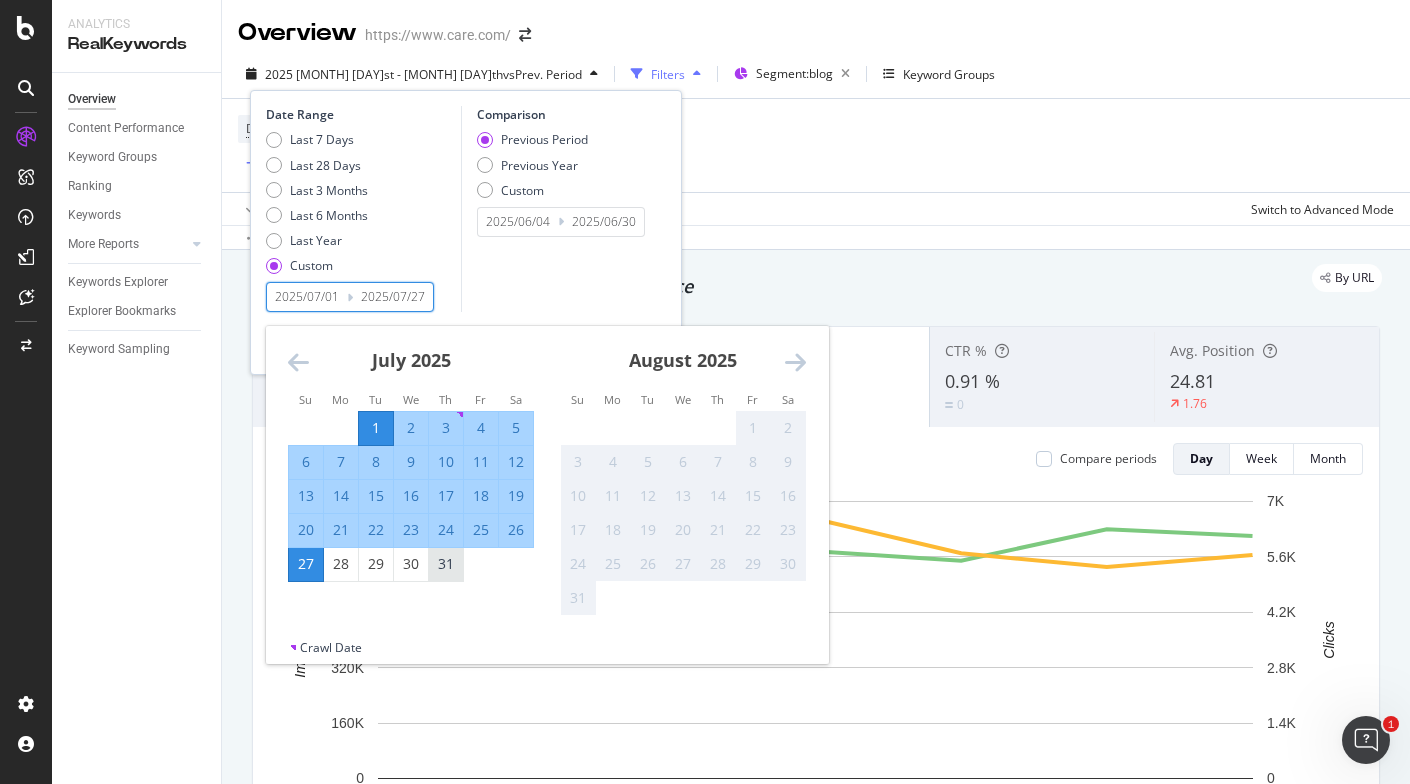 click on "31" at bounding box center (446, 564) 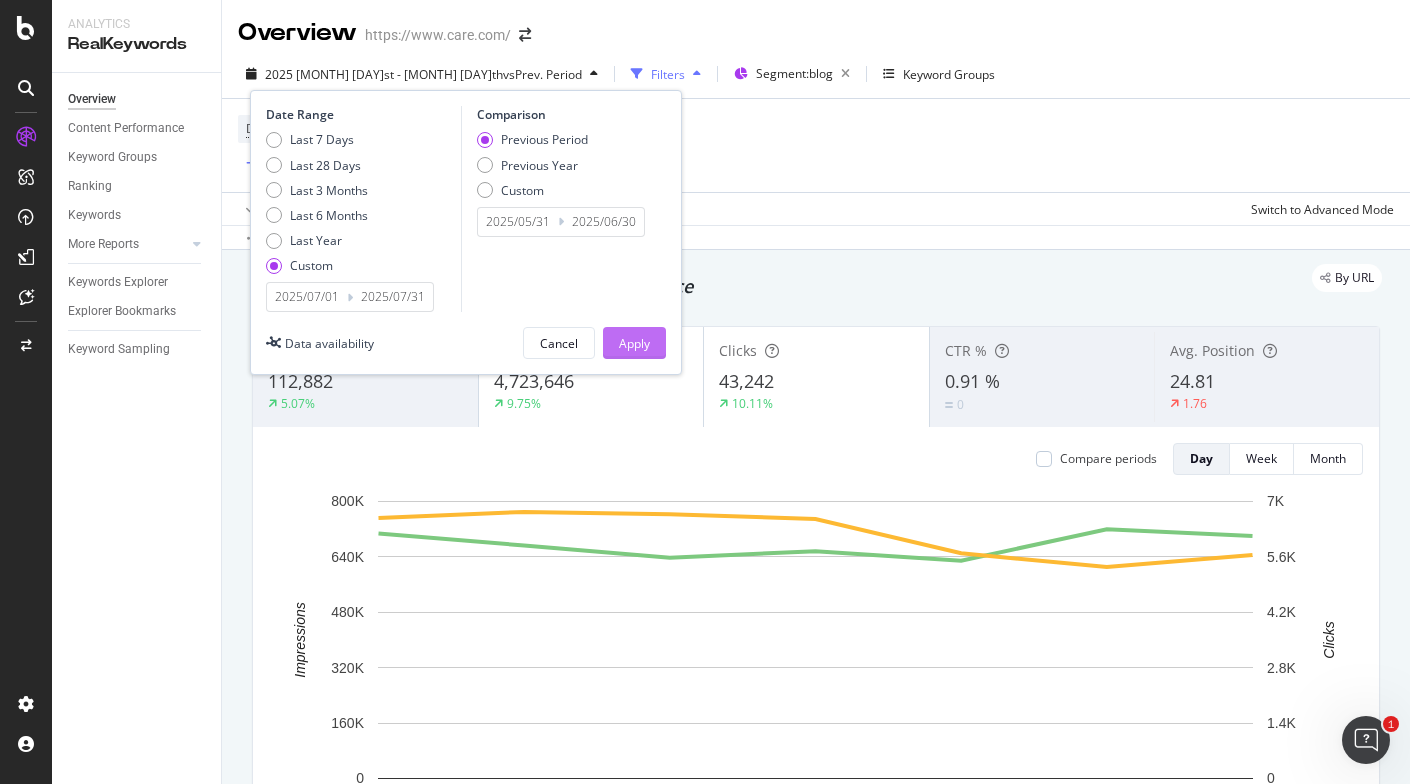 click on "Apply" at bounding box center [634, 343] 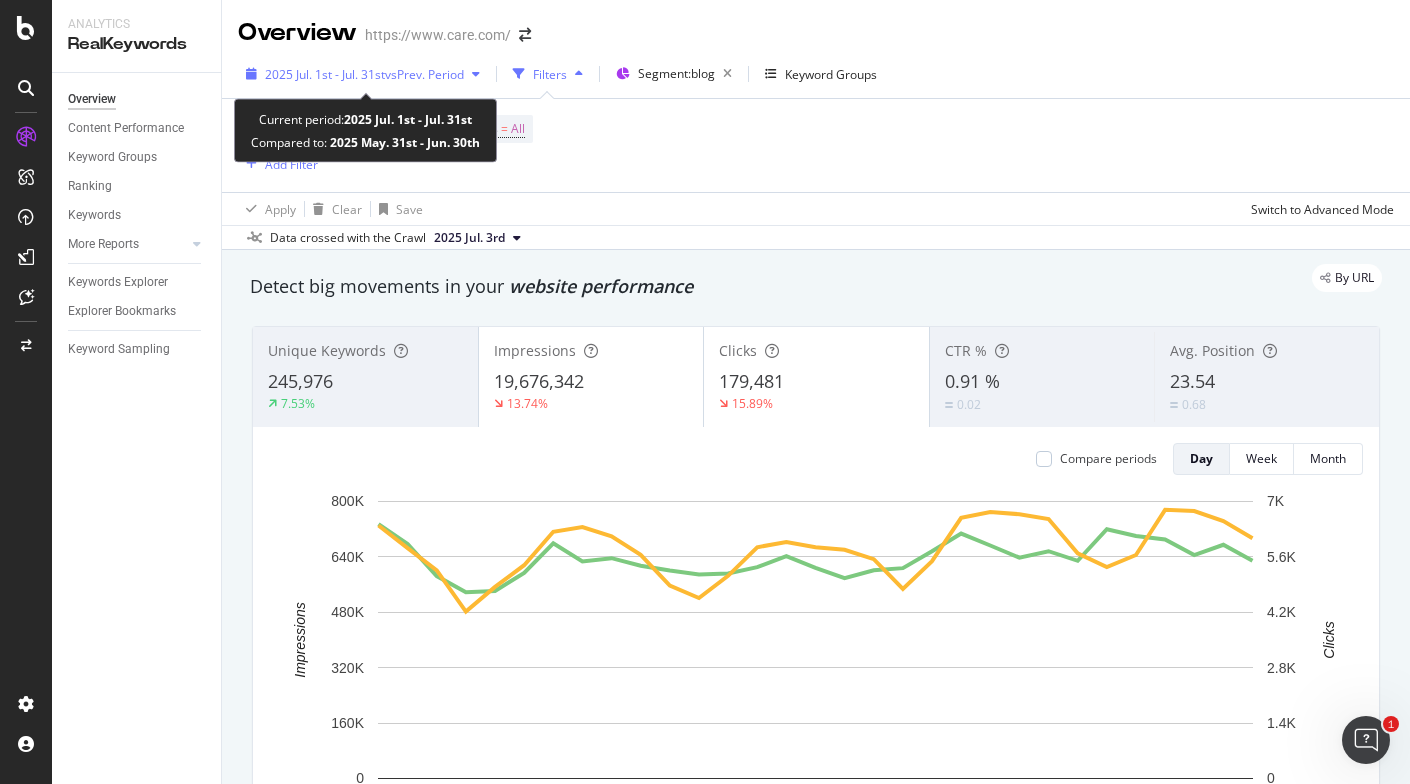 click on "vs  Prev. Period" at bounding box center (424, 74) 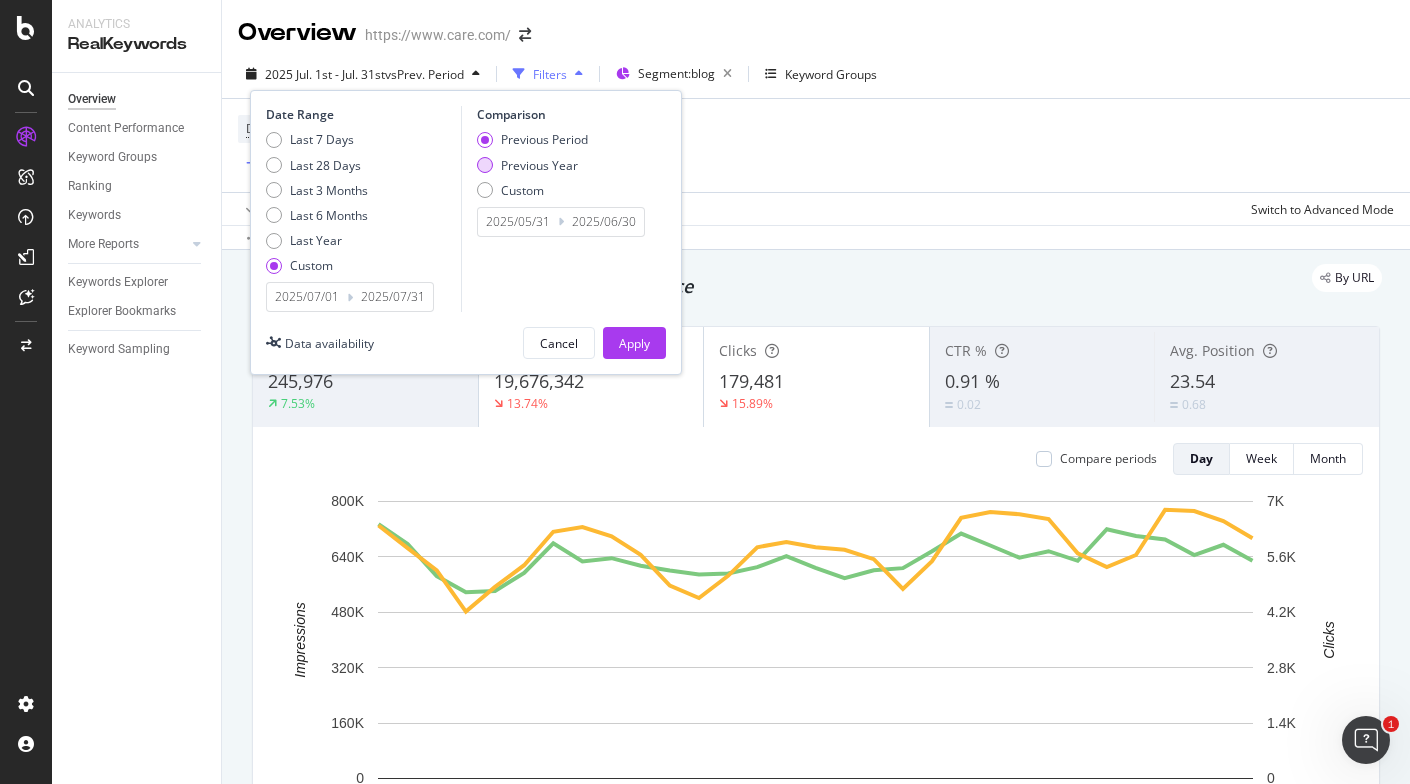 click on "Previous Year" at bounding box center [539, 165] 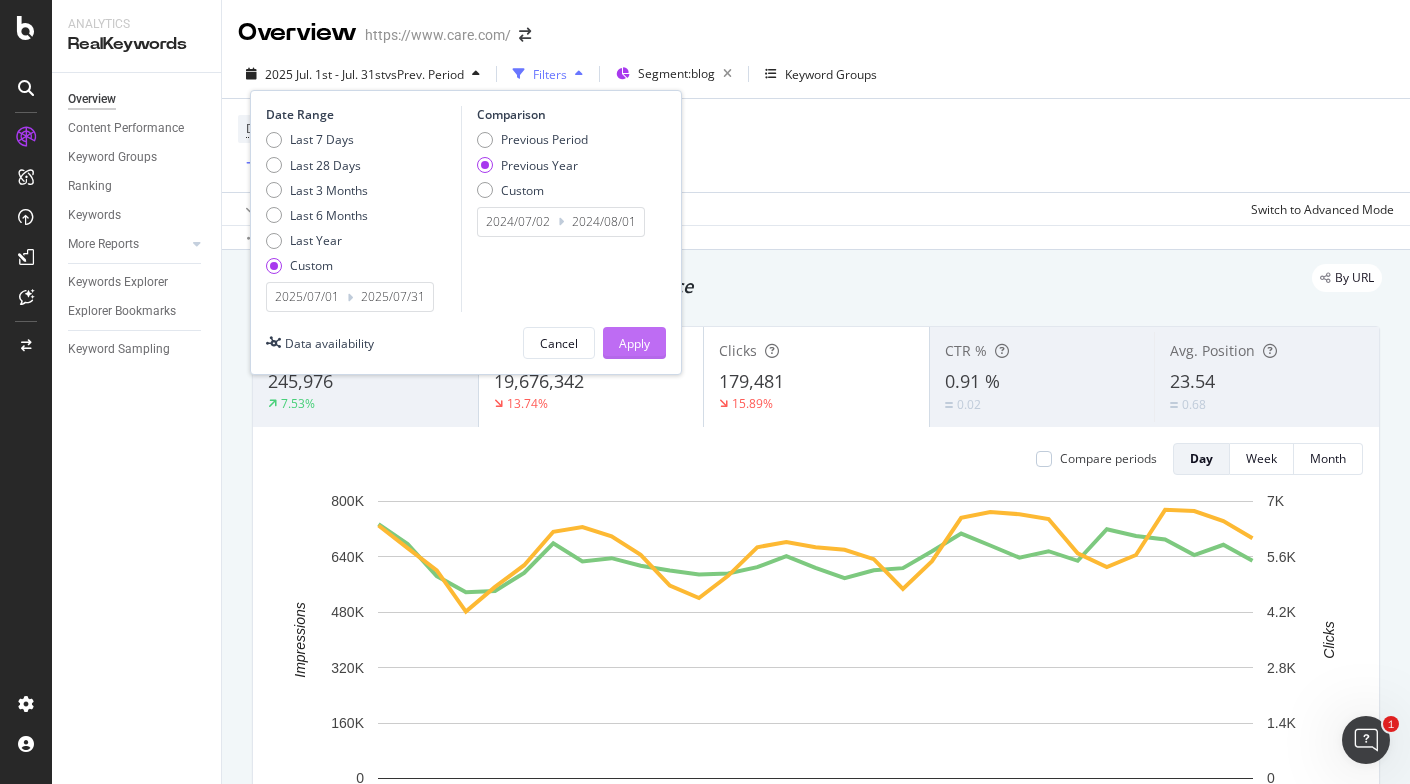 click on "Apply" at bounding box center [634, 343] 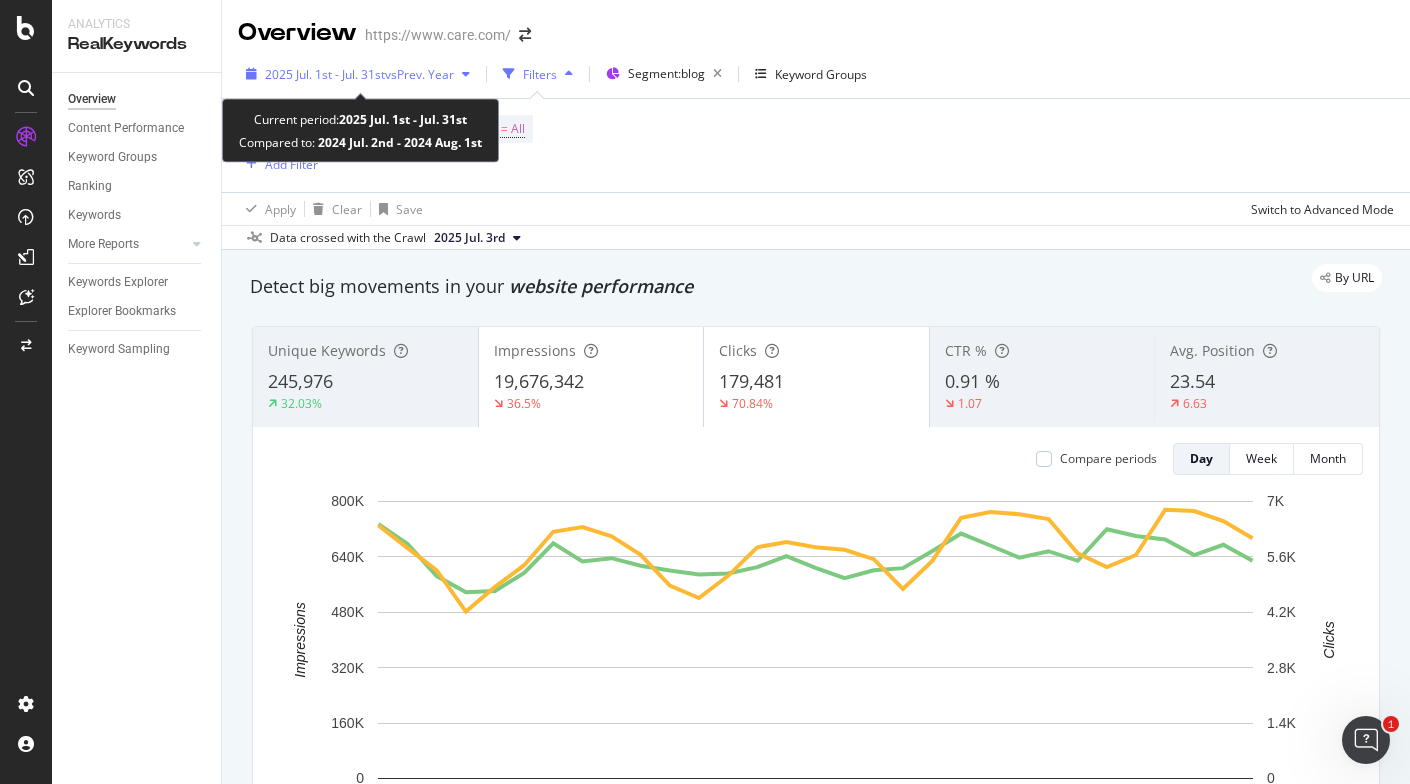 click on "2025 Jul. 1st - Jul. 31st" at bounding box center (325, 74) 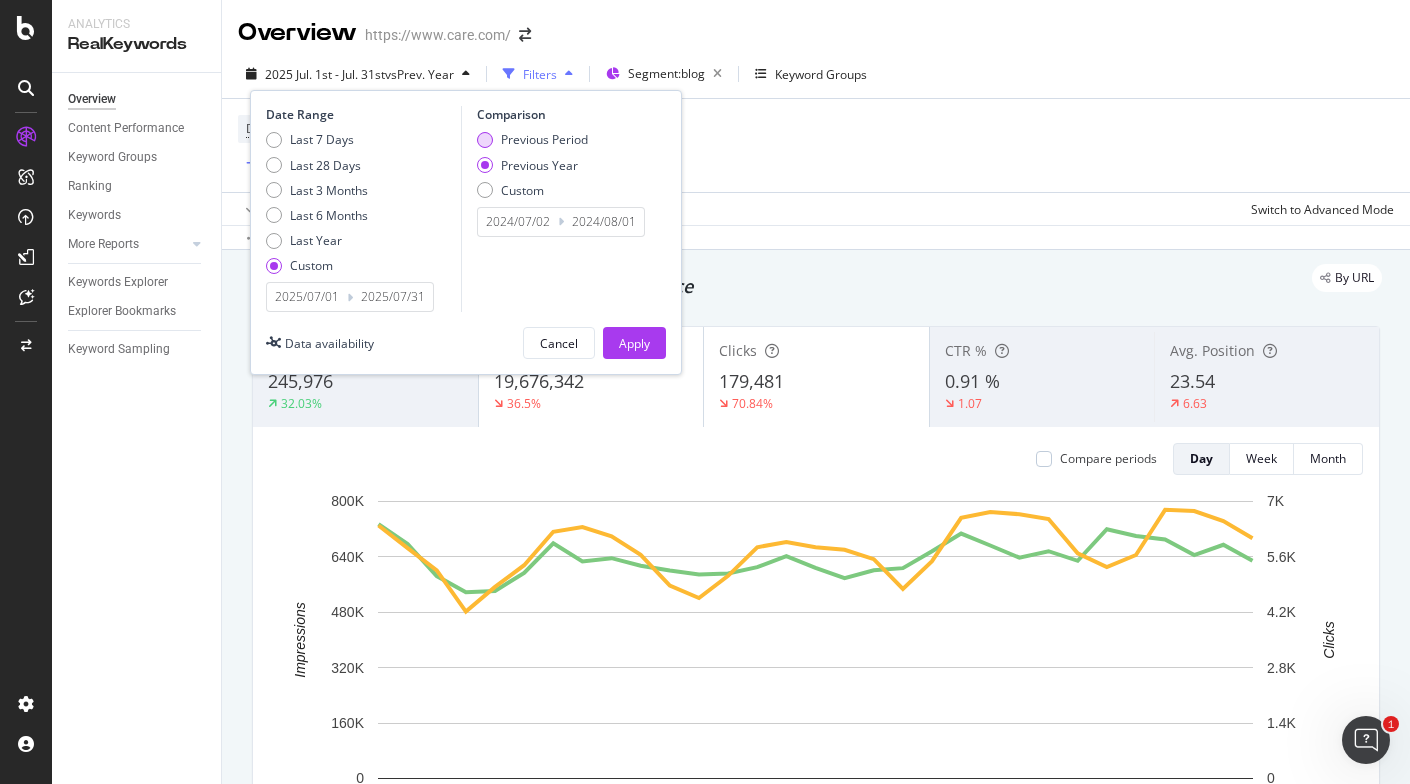 click on "Previous Period" at bounding box center [544, 139] 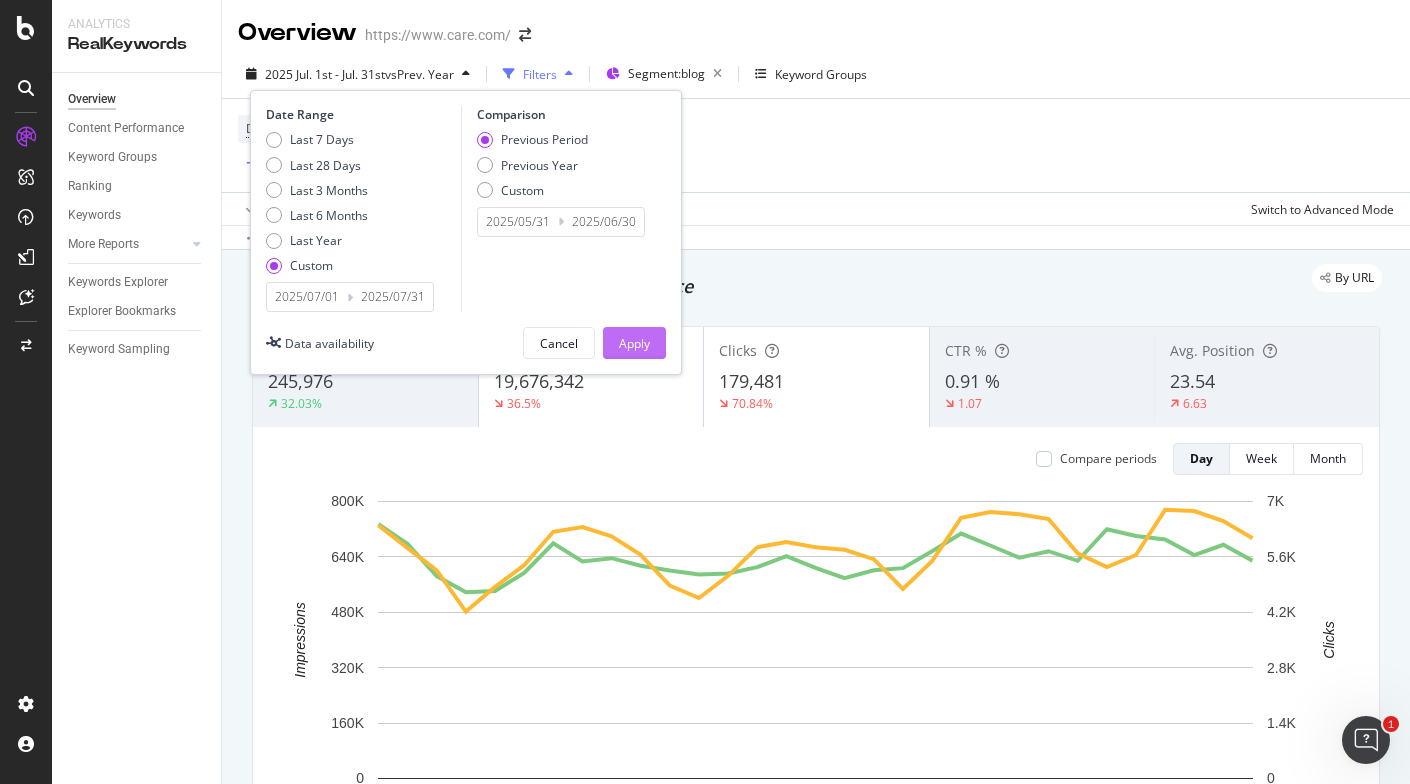 click on "Apply" at bounding box center [634, 343] 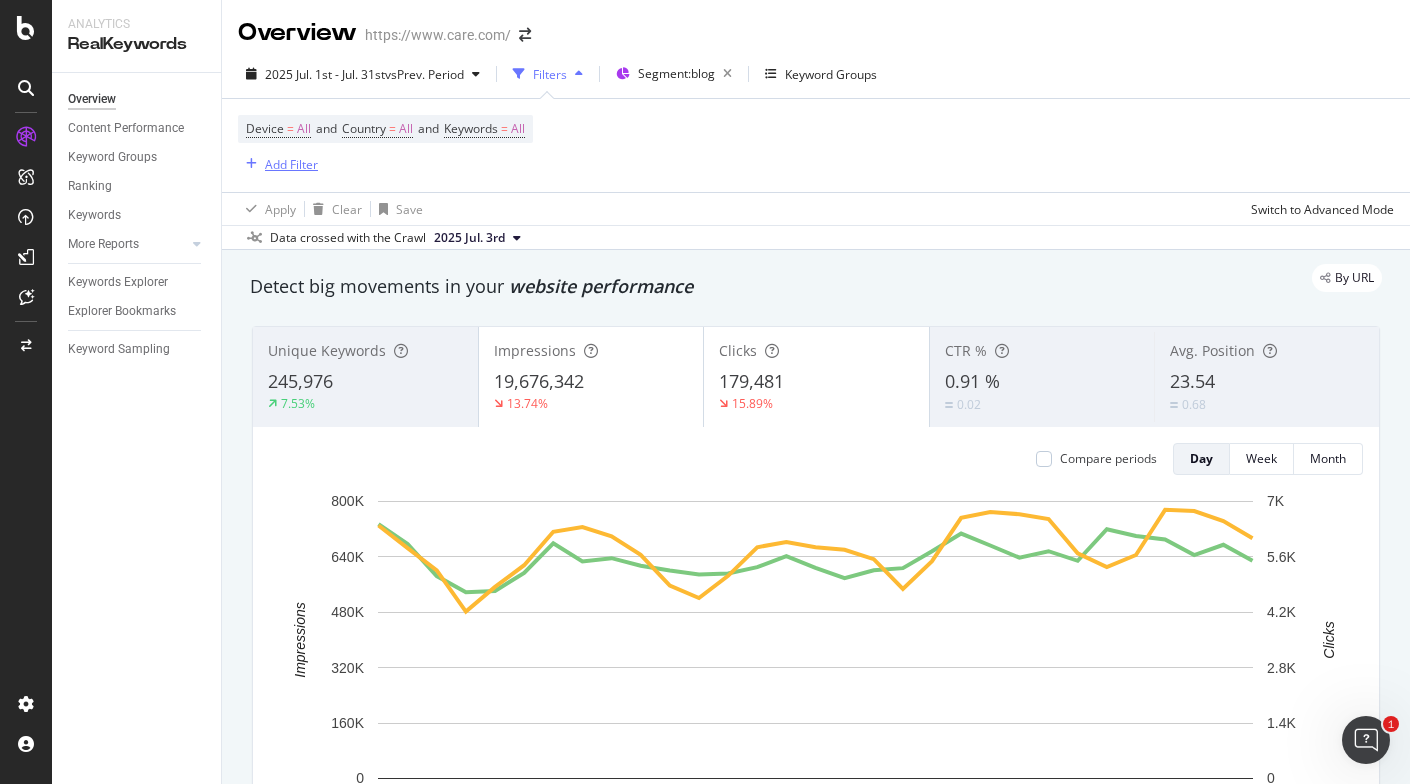 click at bounding box center [251, 164] 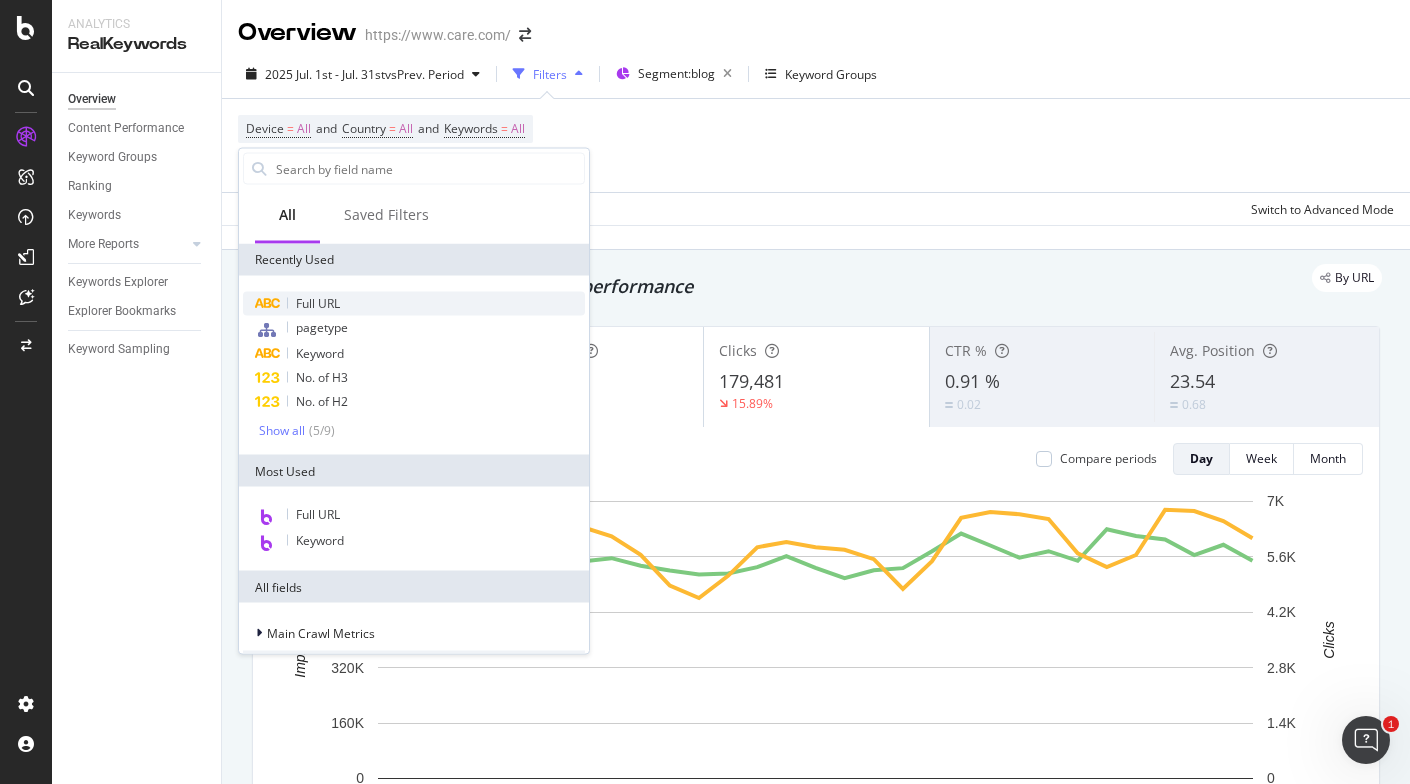 click on "Full URL" at bounding box center (318, 303) 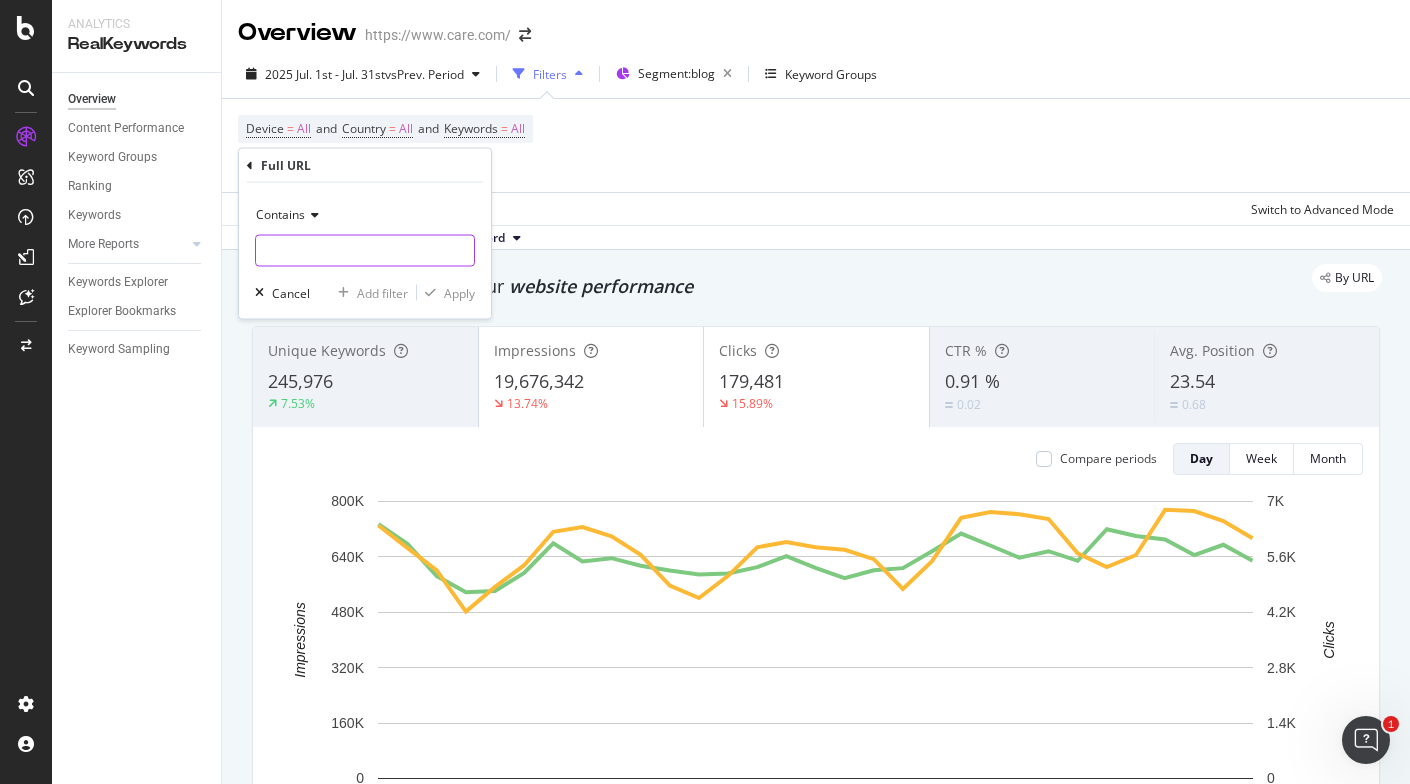 click at bounding box center (365, 251) 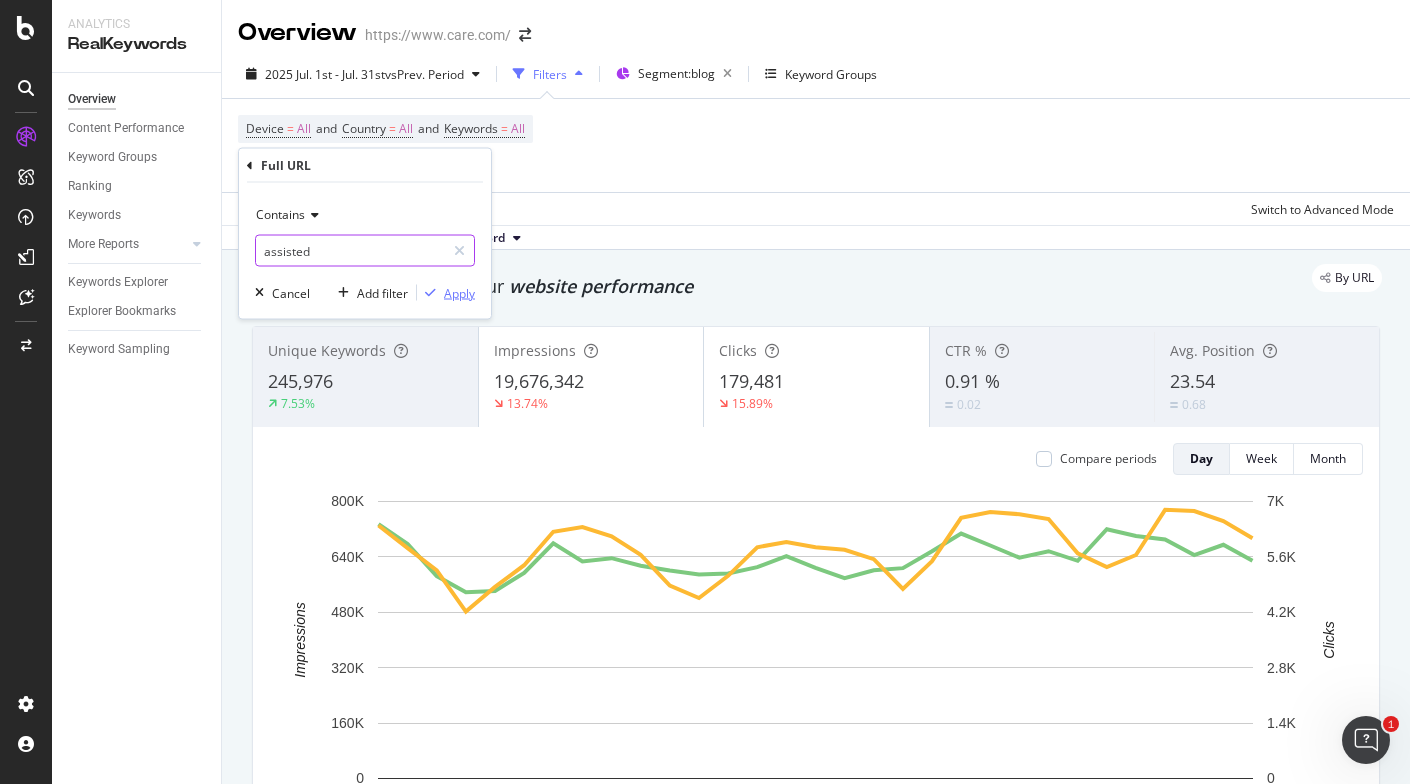 type on "assisted" 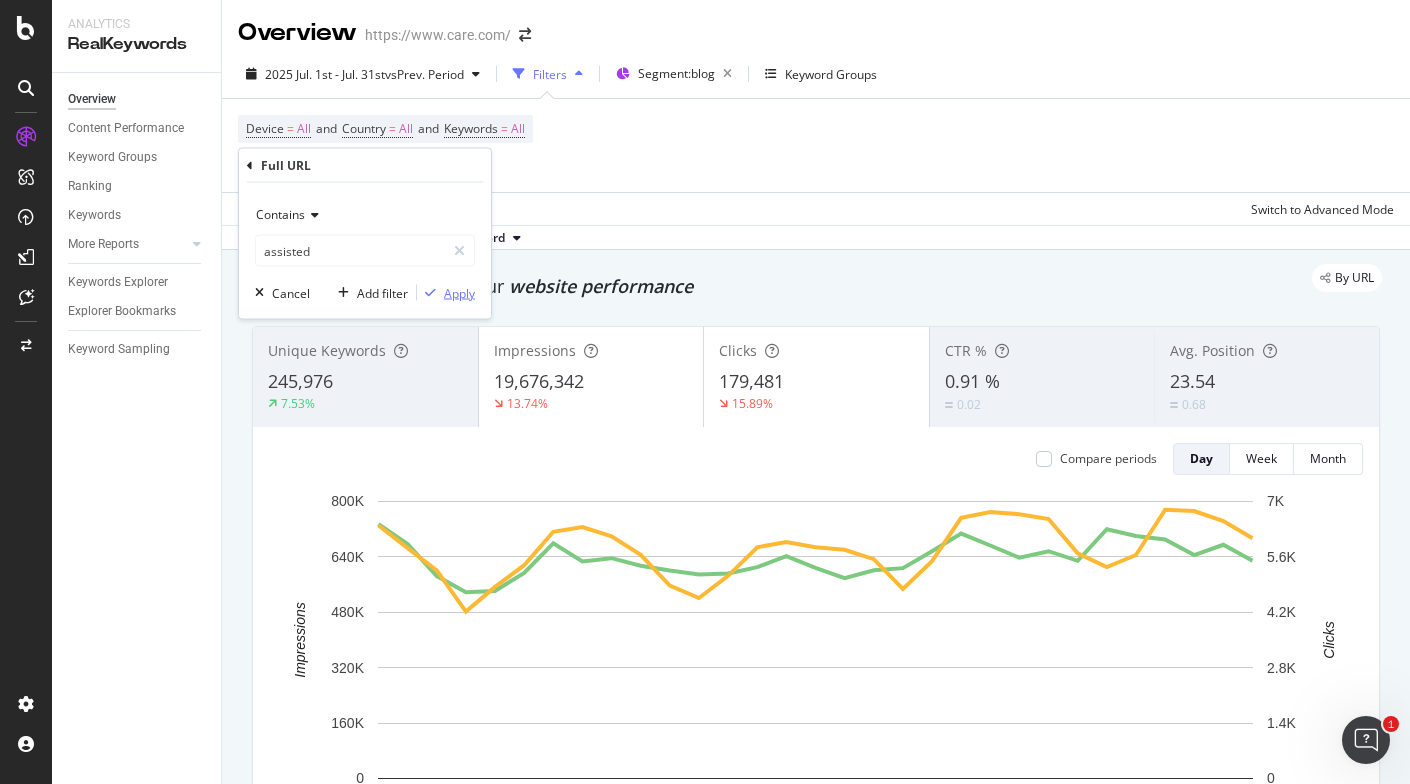 click on "Apply" at bounding box center [459, 292] 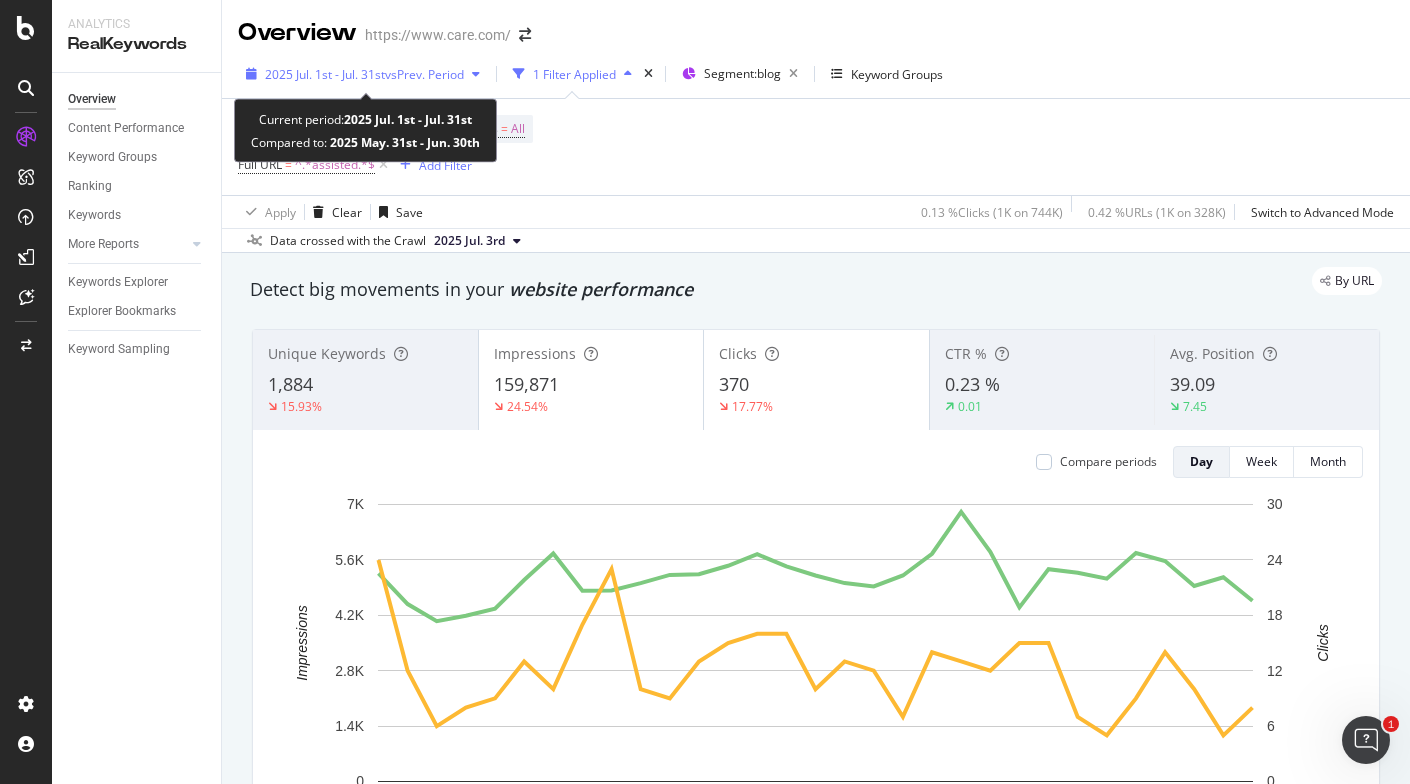 click on "vs  Prev. Period" at bounding box center [424, 74] 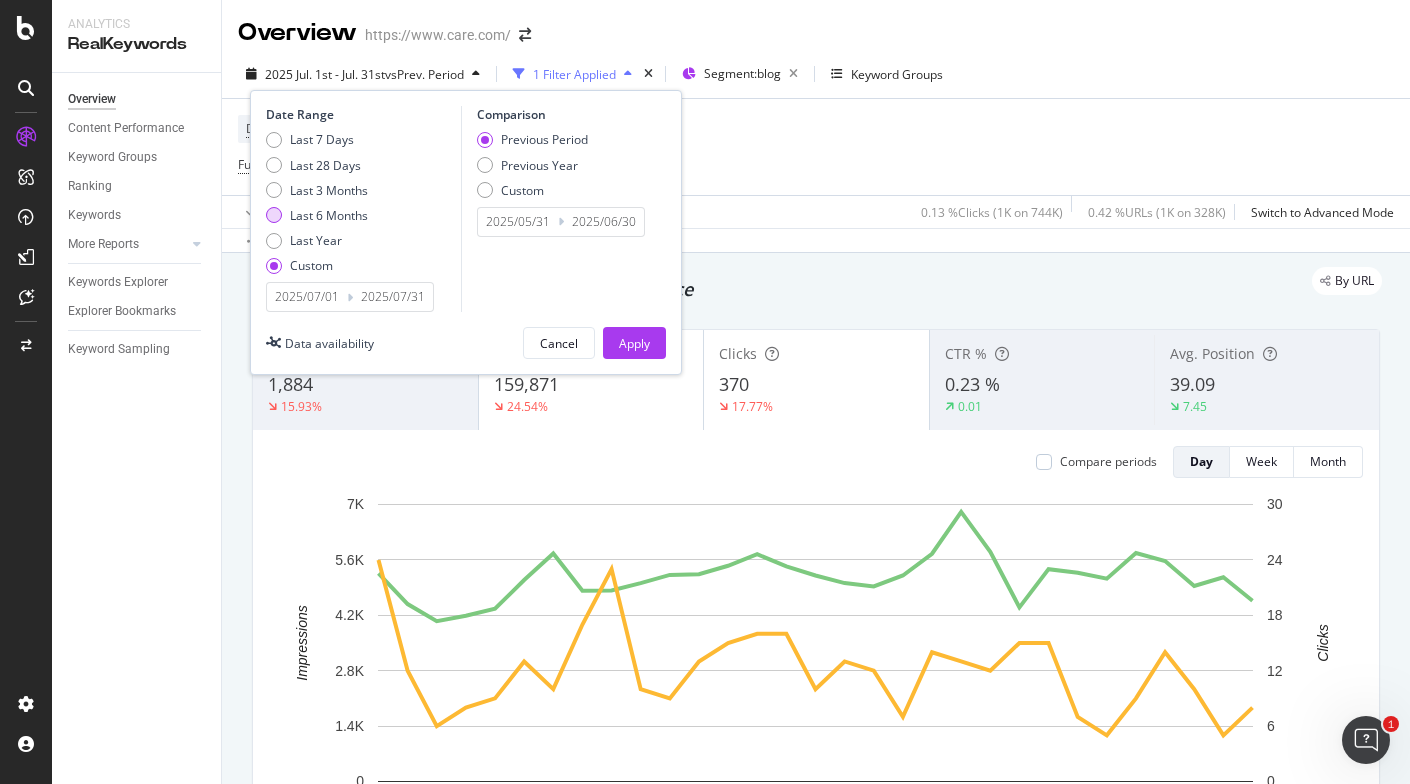 click on "Last 6 Months" at bounding box center [329, 215] 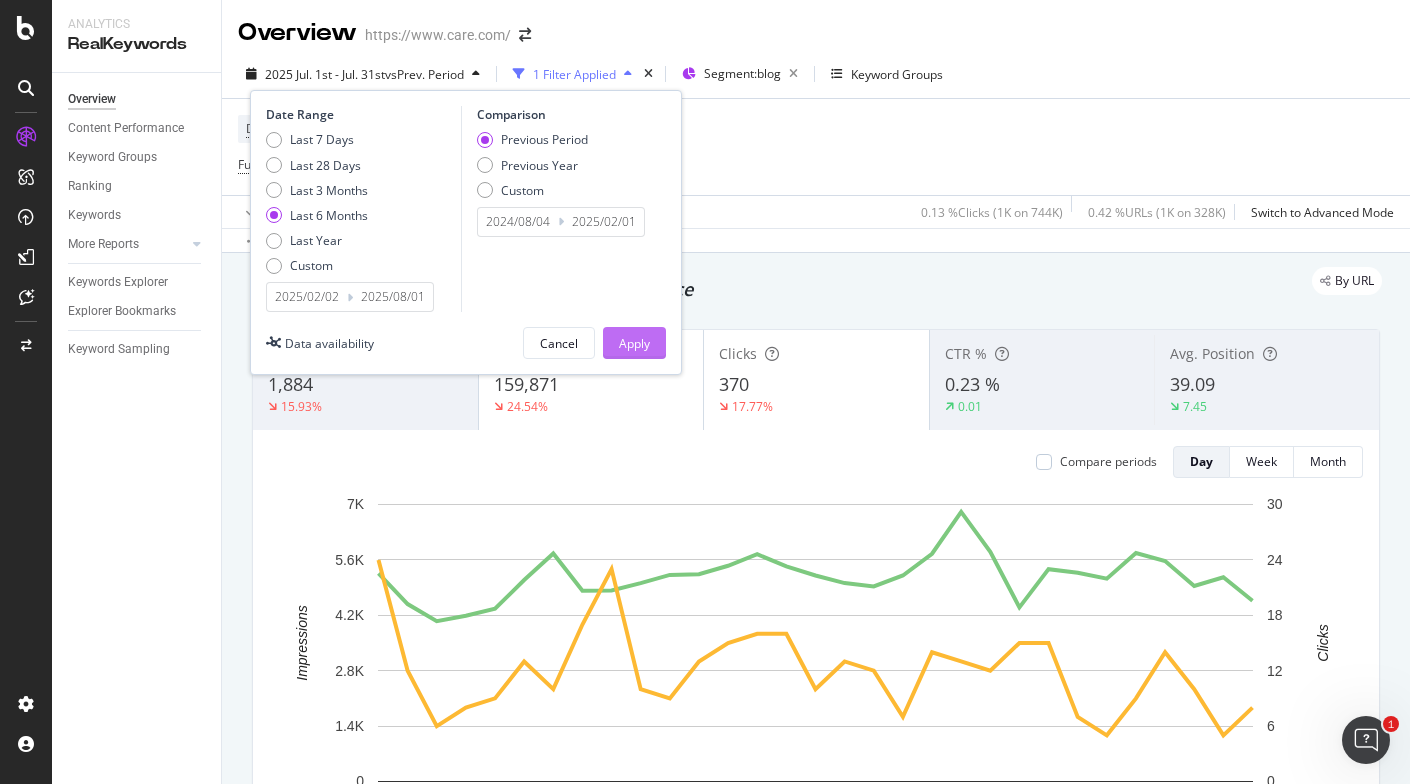 click on "Apply" at bounding box center (634, 343) 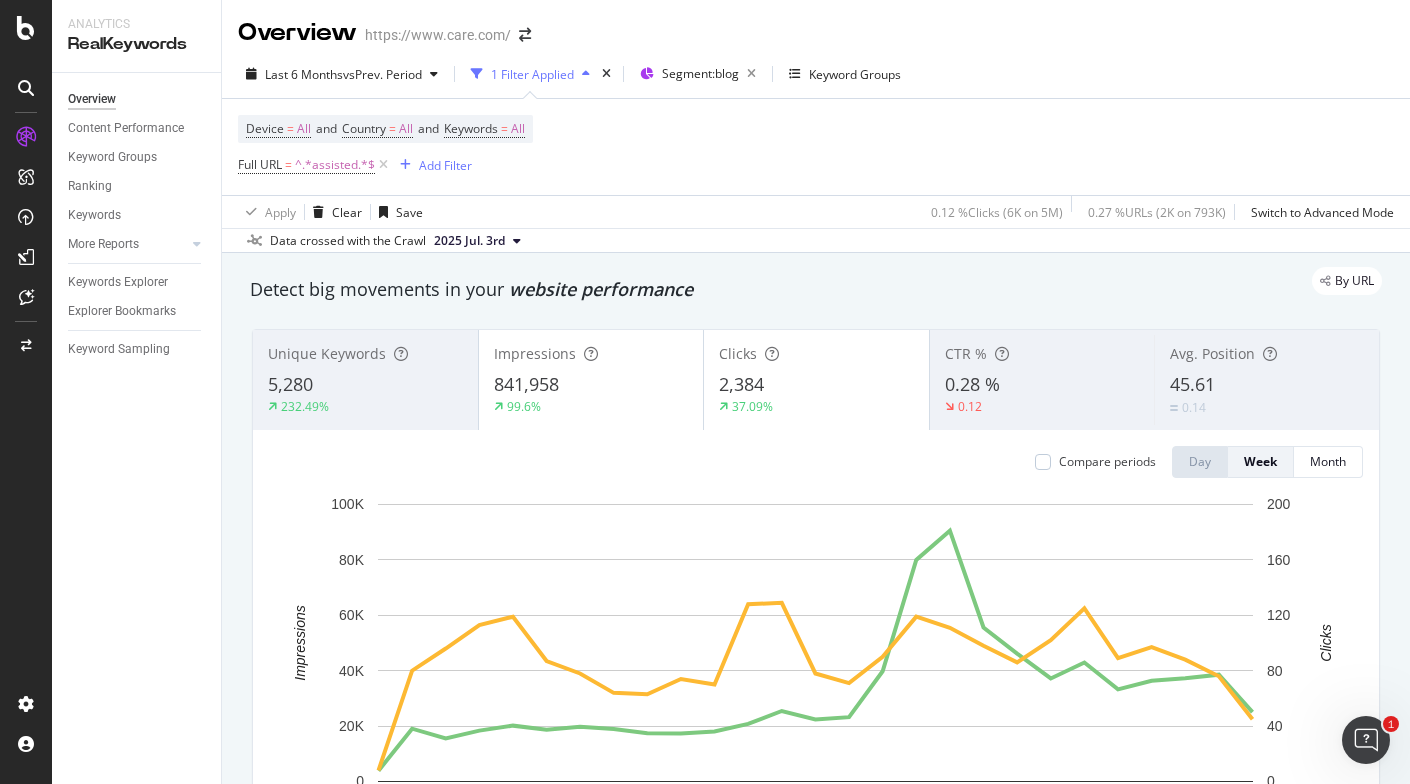 click on "841,958" at bounding box center [591, 385] 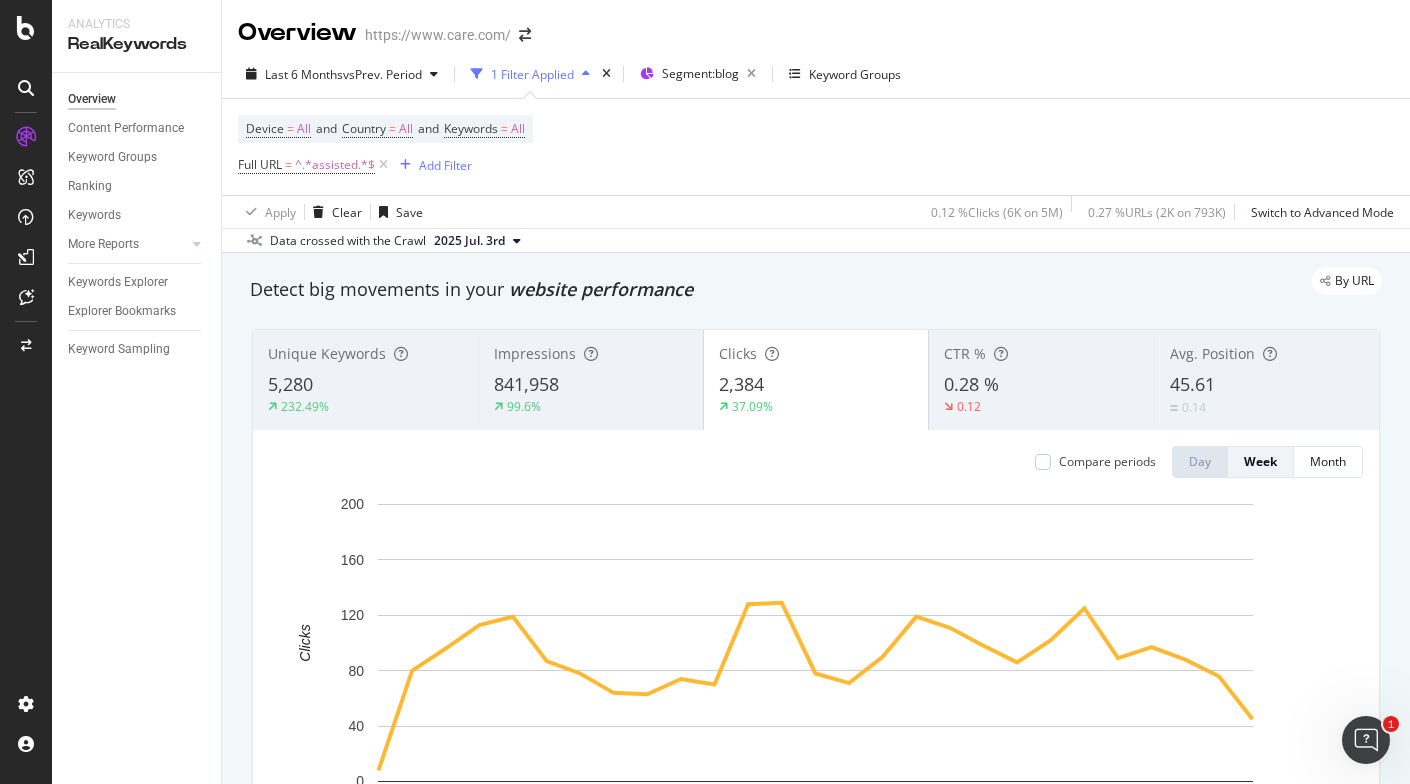 click on "841,958" at bounding box center [591, 385] 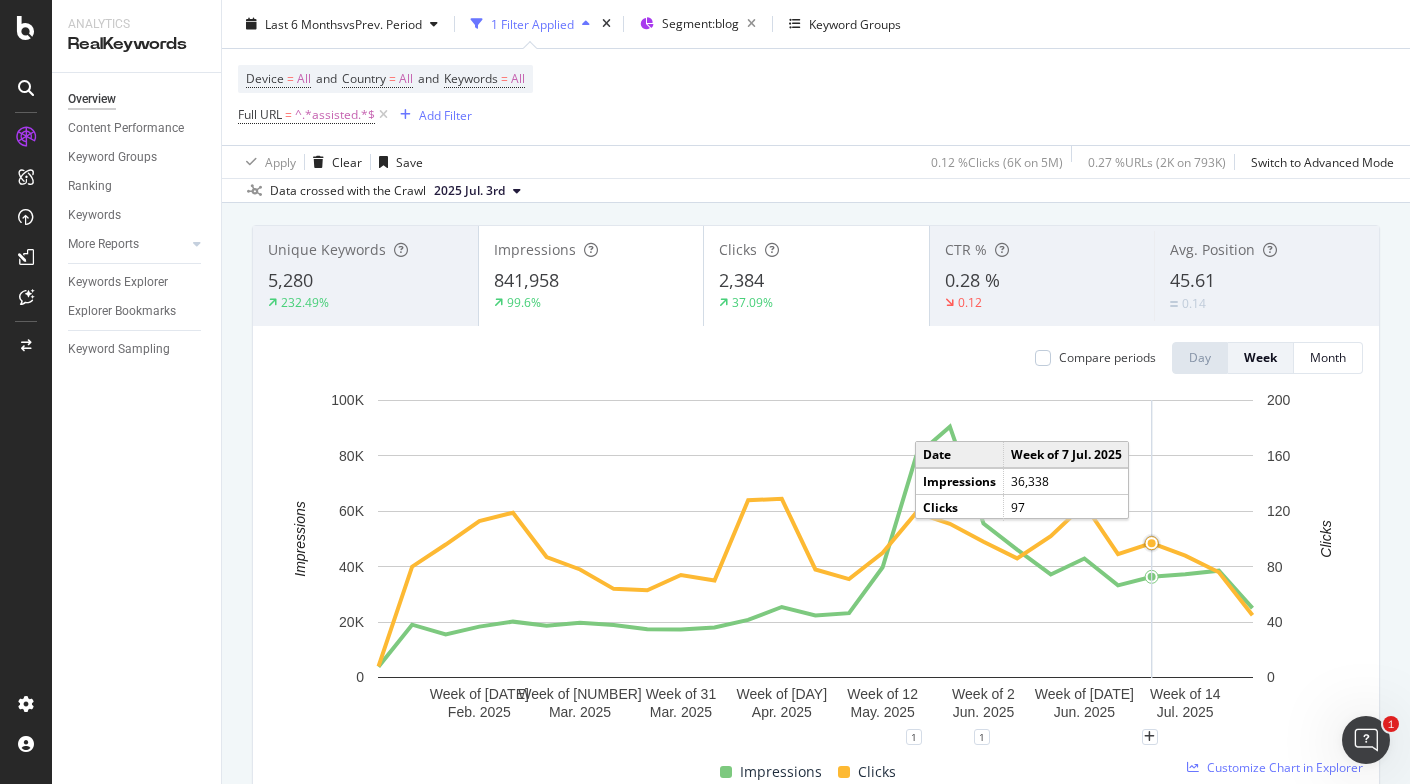 scroll, scrollTop: 106, scrollLeft: 0, axis: vertical 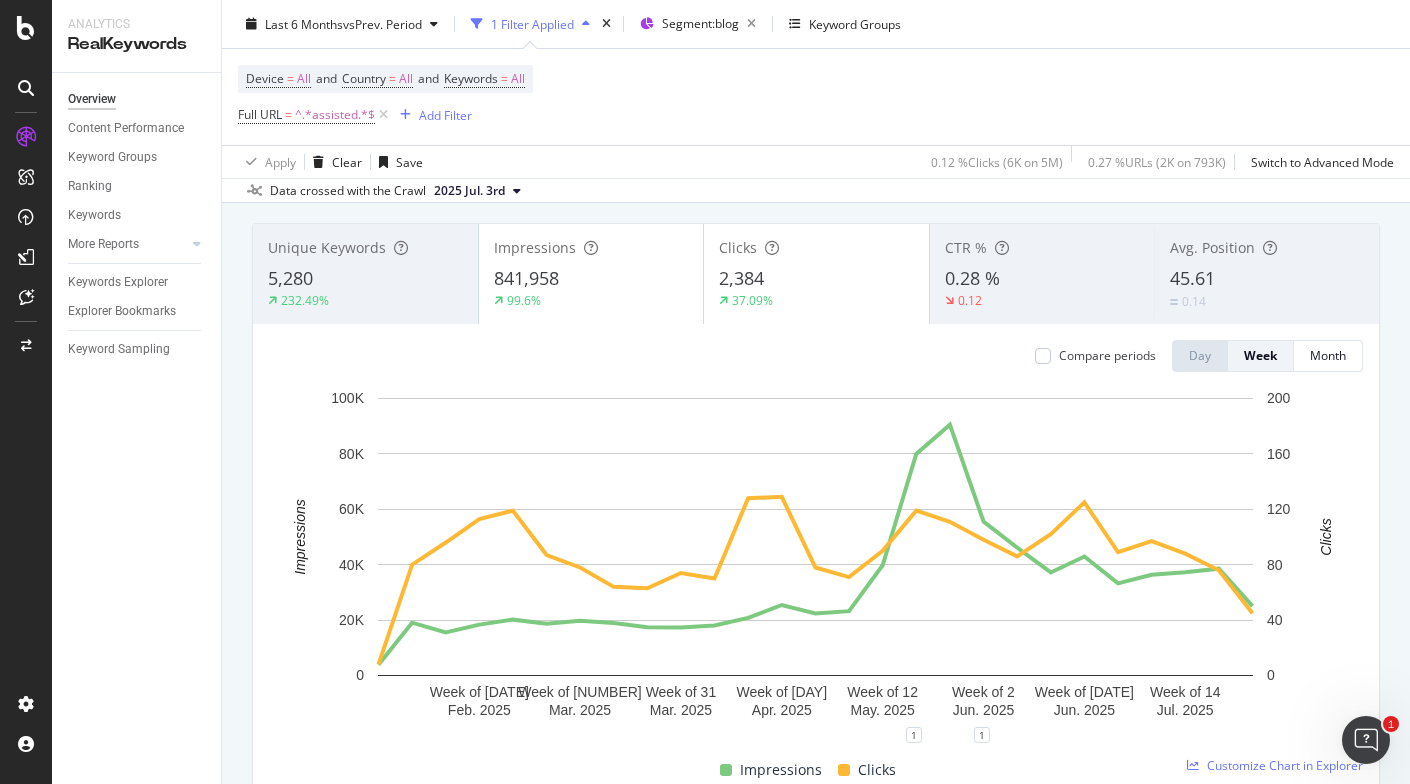 click on "0.12" at bounding box center [1042, 301] 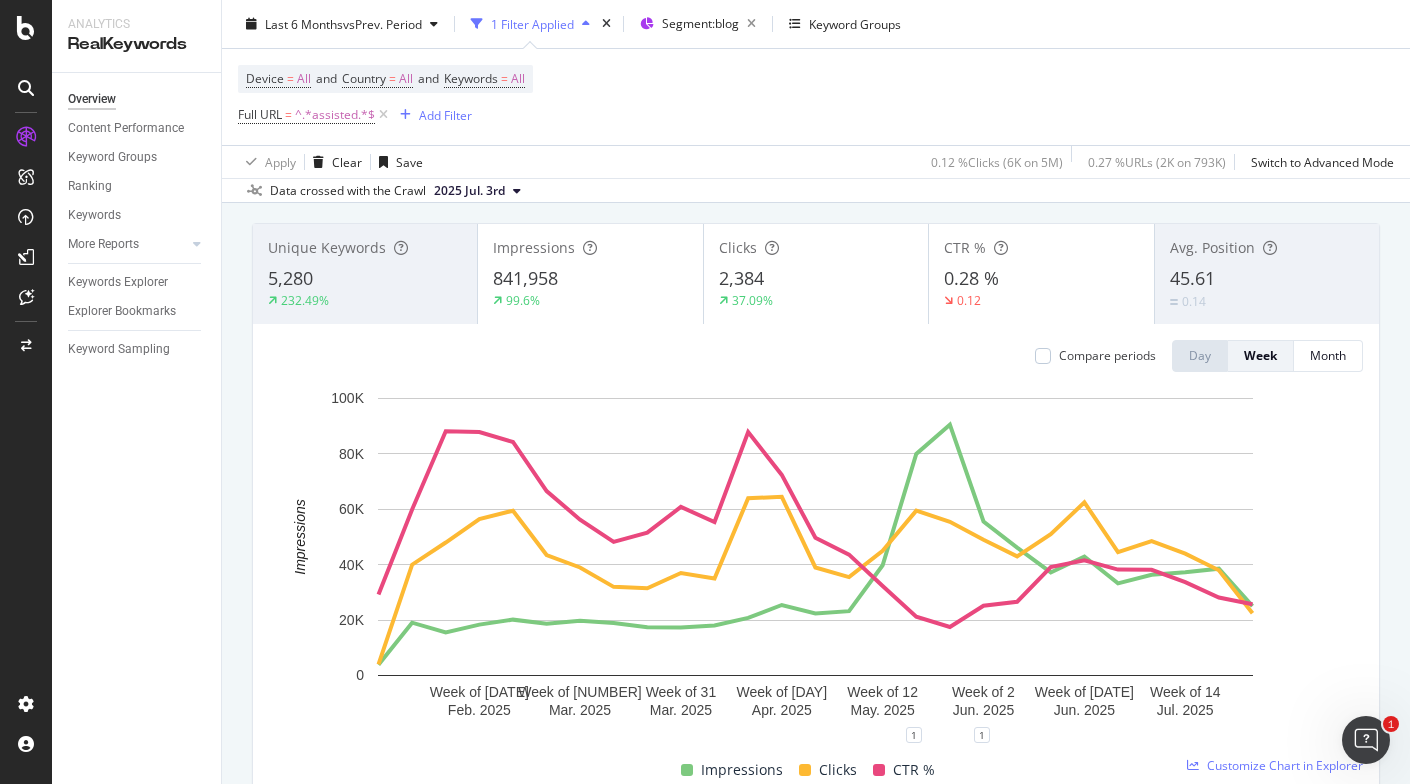 click on "0.28 %" at bounding box center [971, 278] 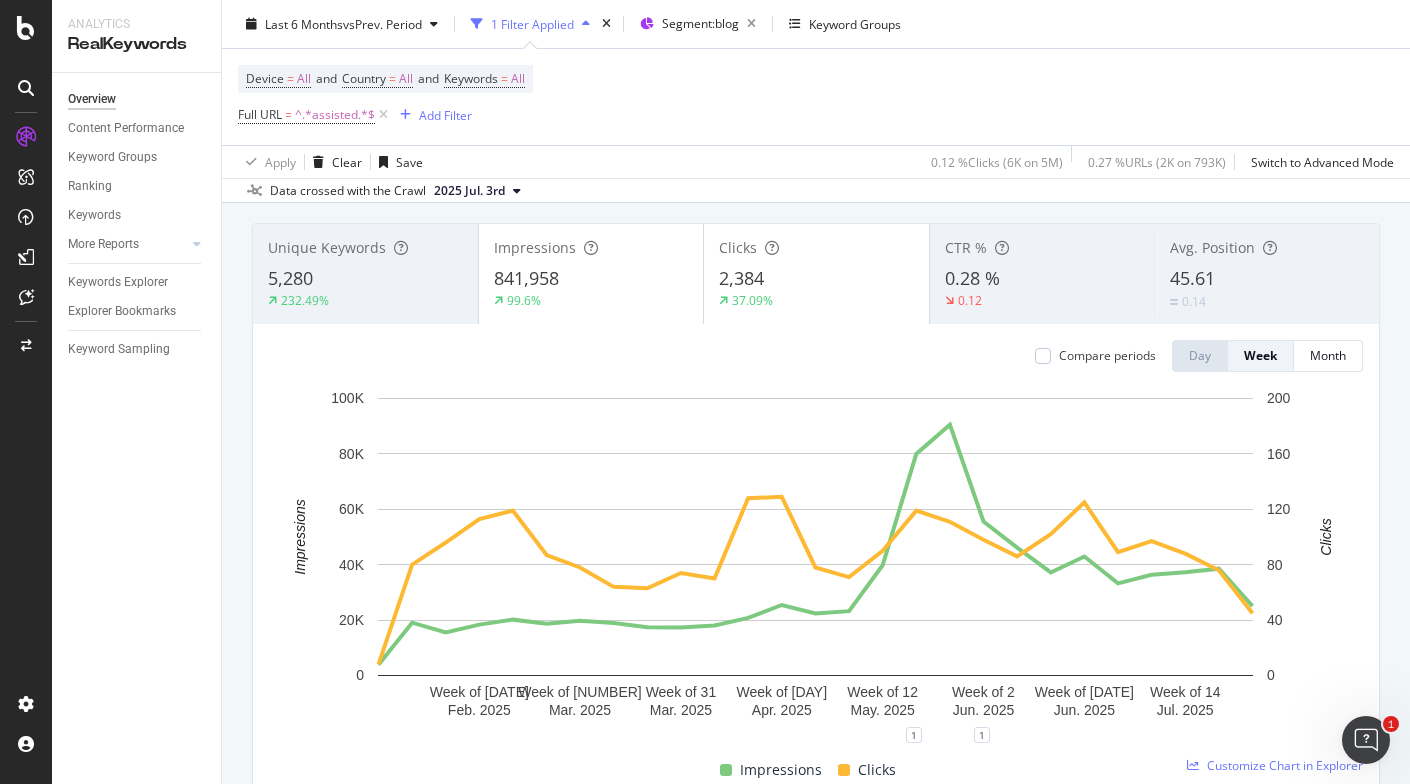 click on "45.61" at bounding box center [1192, 278] 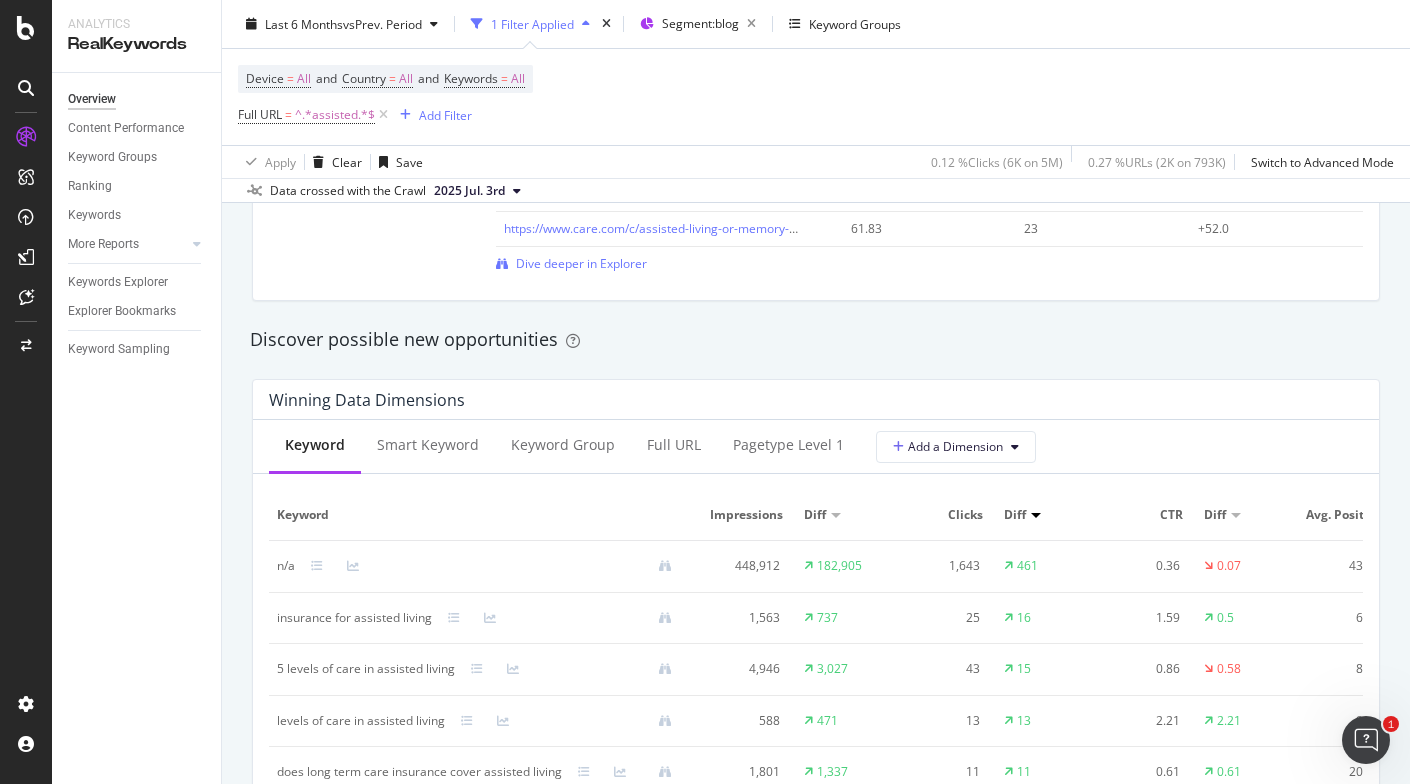 scroll, scrollTop: 1634, scrollLeft: 0, axis: vertical 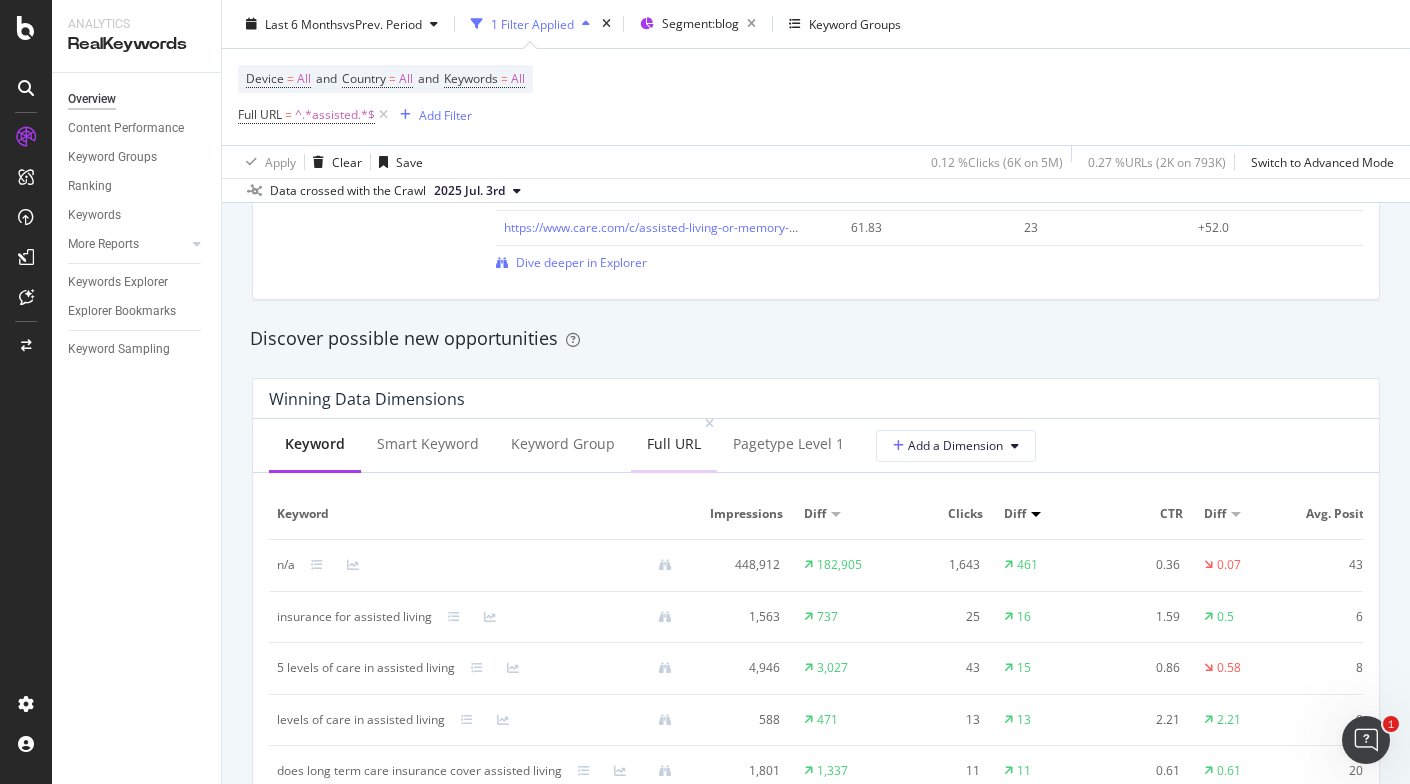 click on "Full URL" at bounding box center (674, 444) 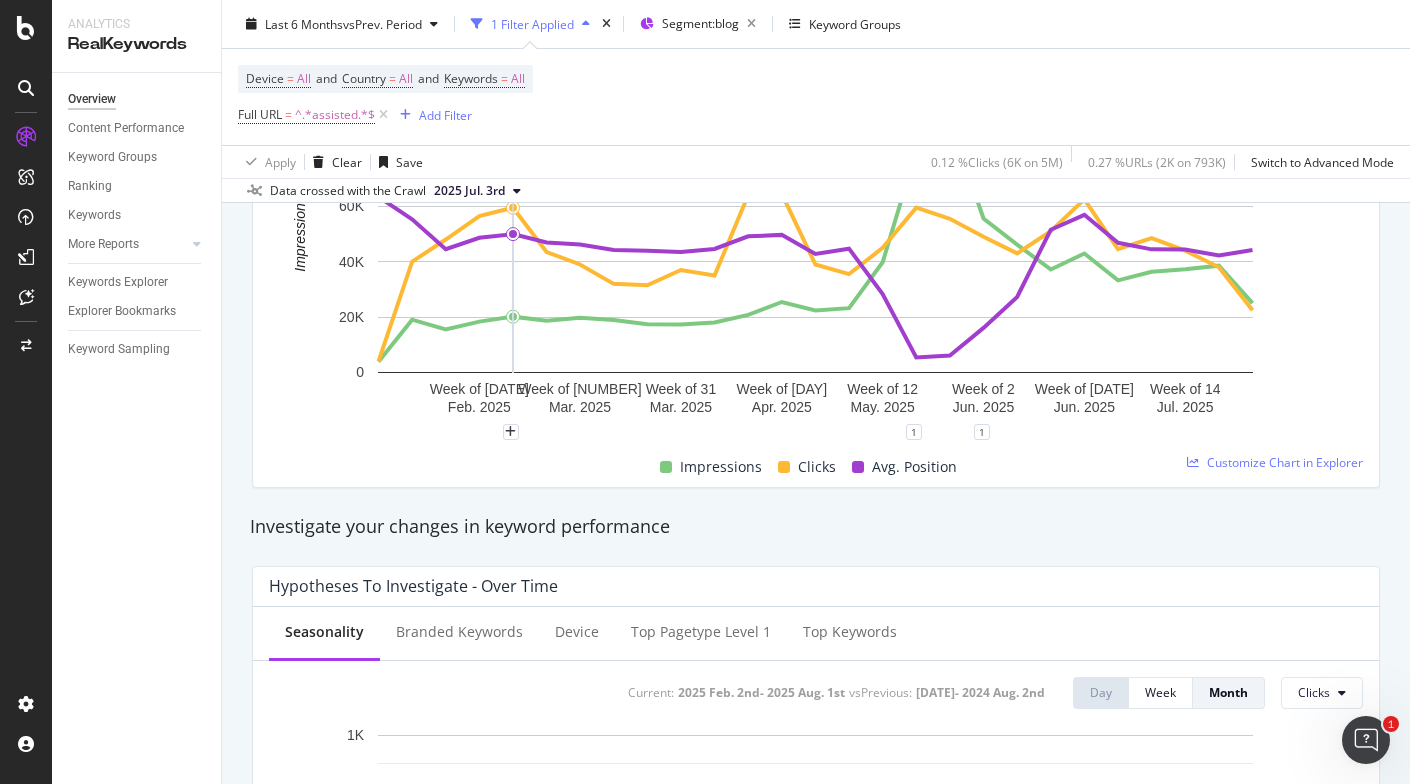 scroll, scrollTop: 0, scrollLeft: 0, axis: both 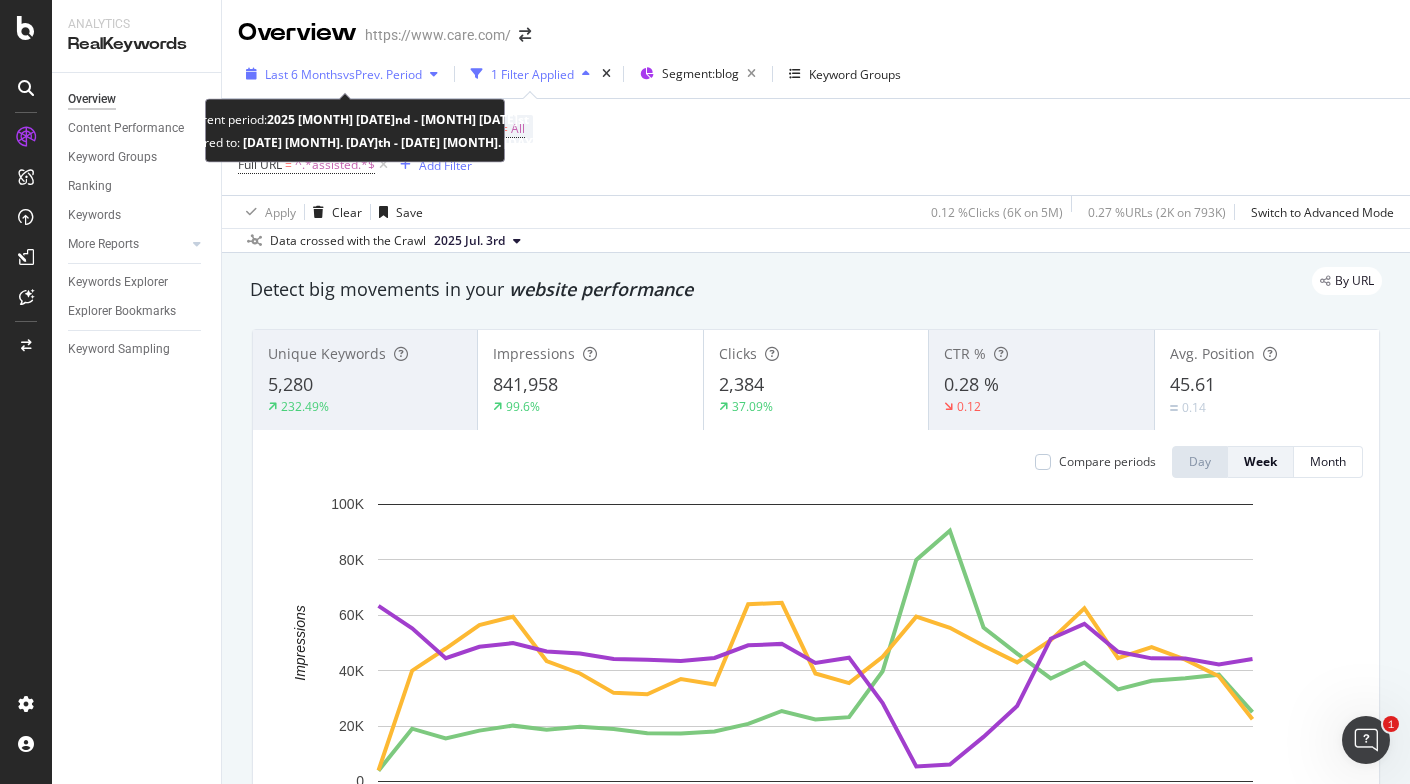 click on "vs  Prev. Period" at bounding box center [382, 74] 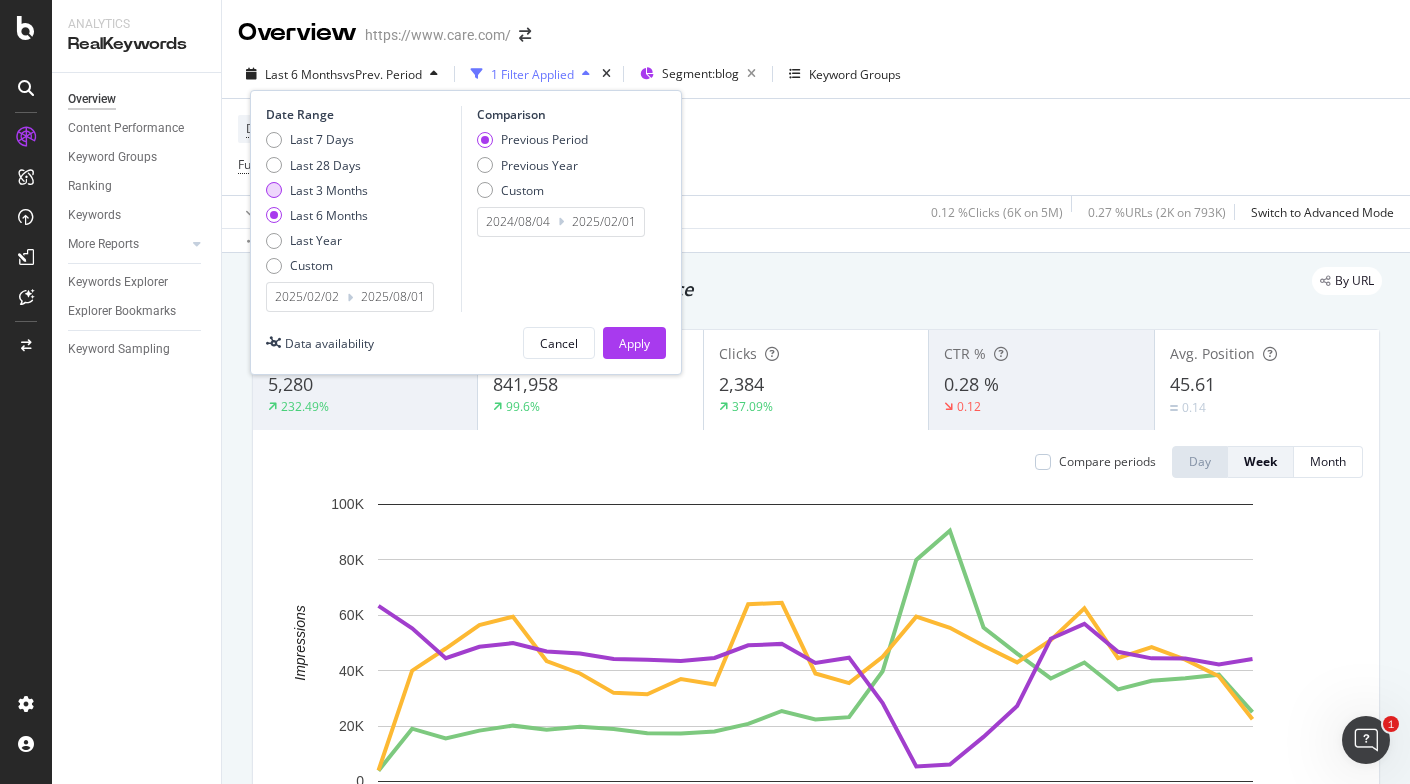 click on "Last 3 Months" at bounding box center [329, 190] 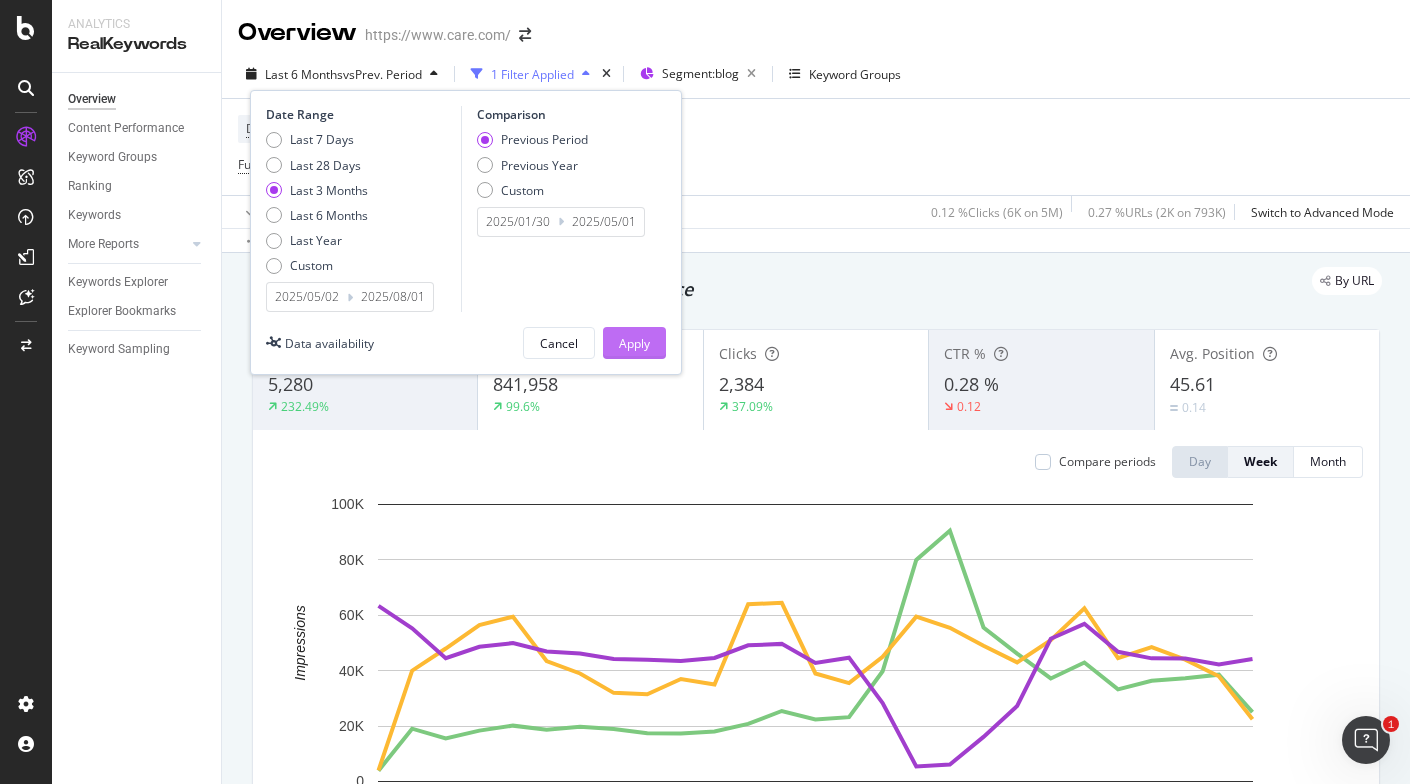 click on "Apply" at bounding box center [634, 343] 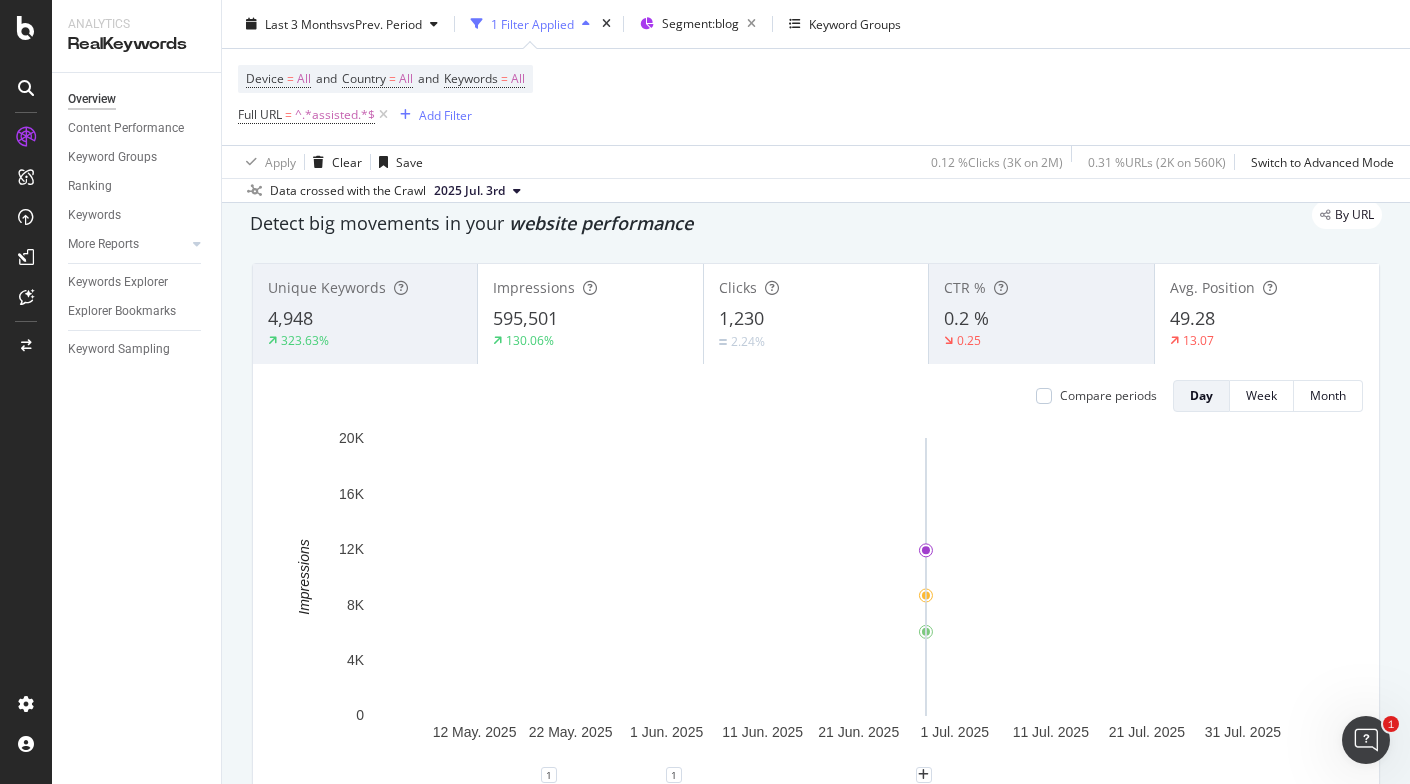 scroll, scrollTop: 74, scrollLeft: 0, axis: vertical 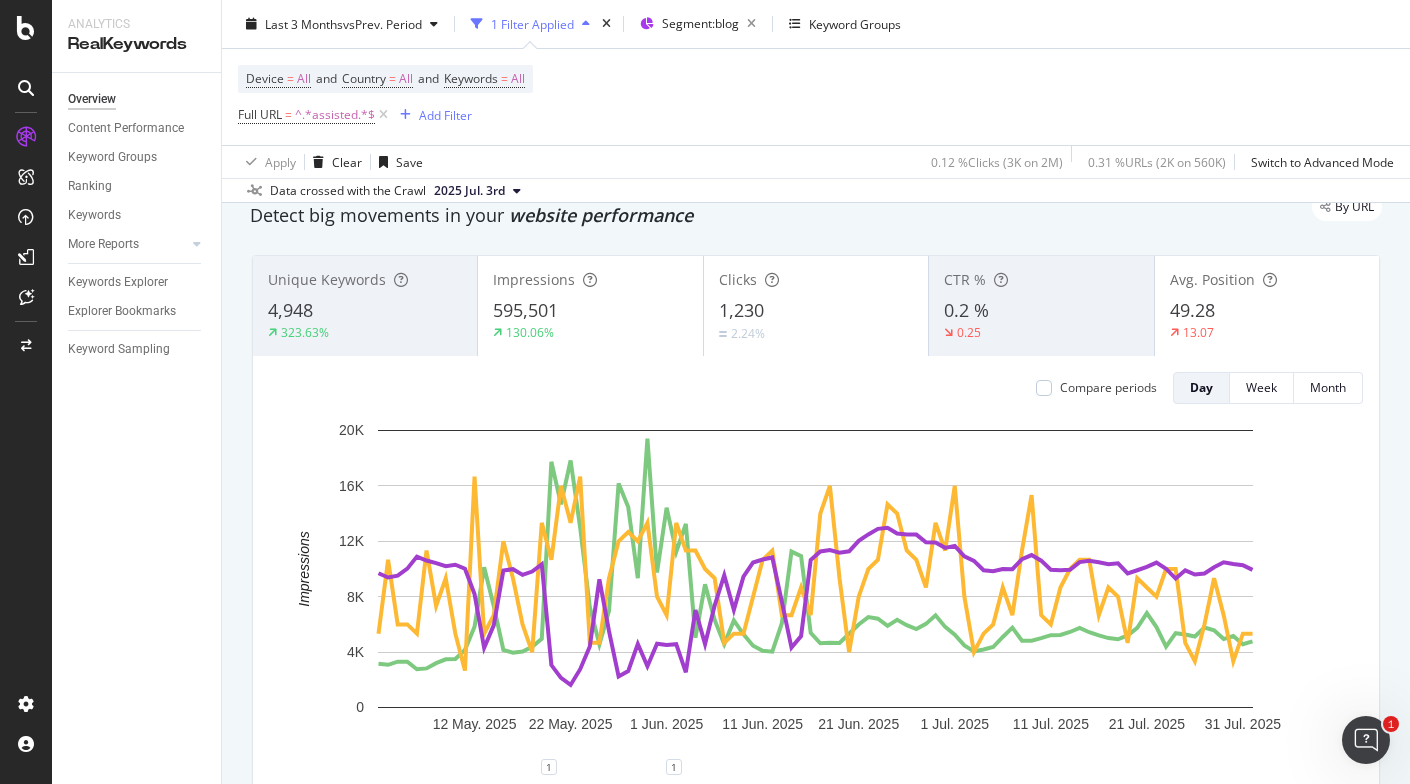 click on "49.28" at bounding box center (1267, 311) 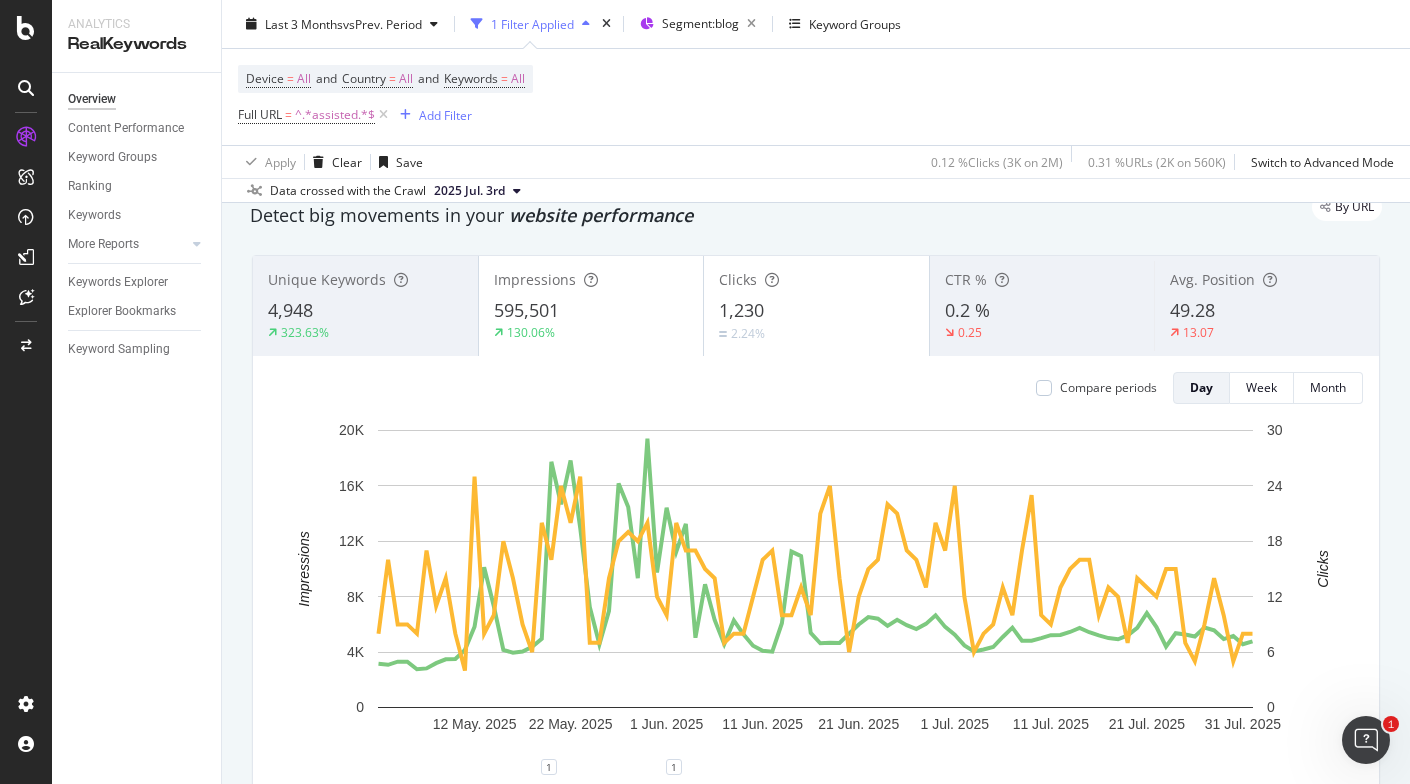 click on "595,501" at bounding box center (591, 311) 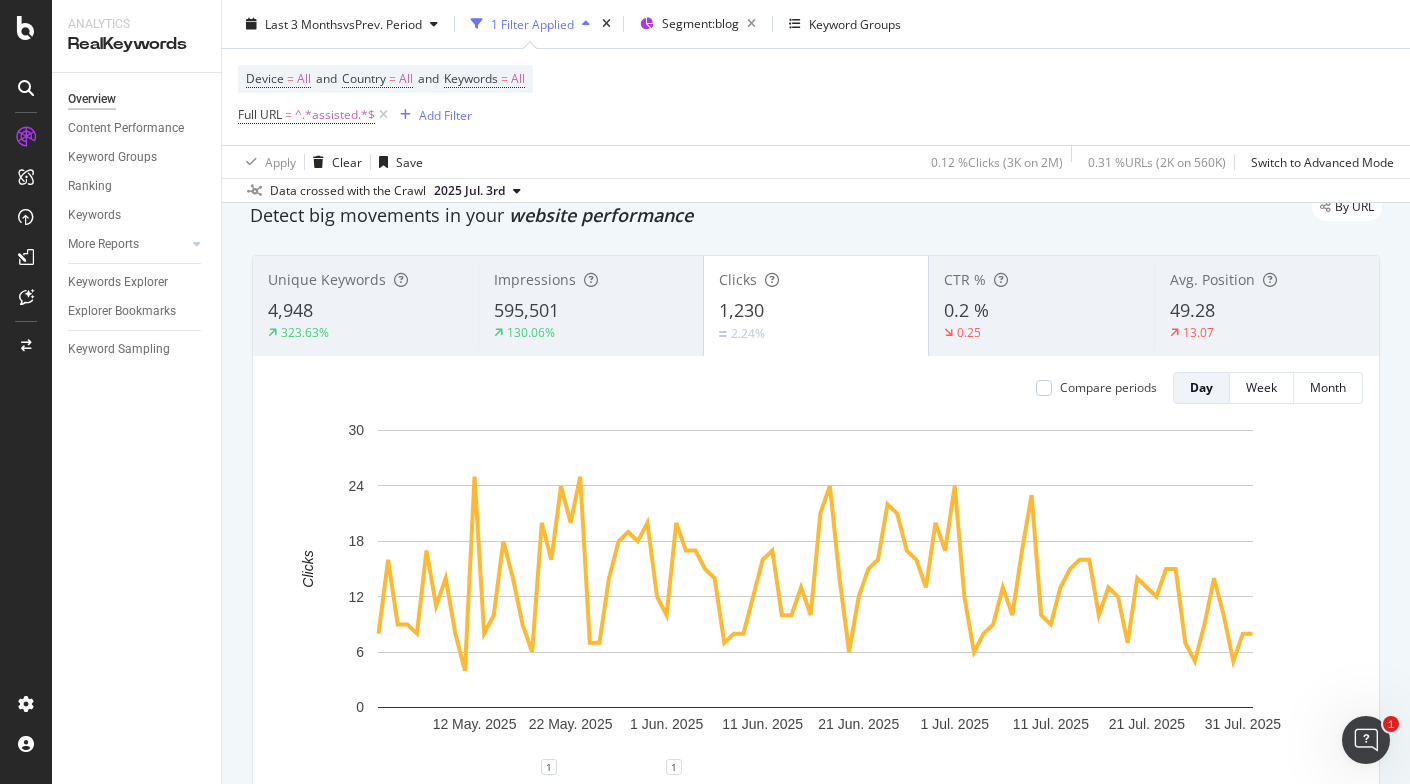 click on "2.24%" at bounding box center [744, 333] 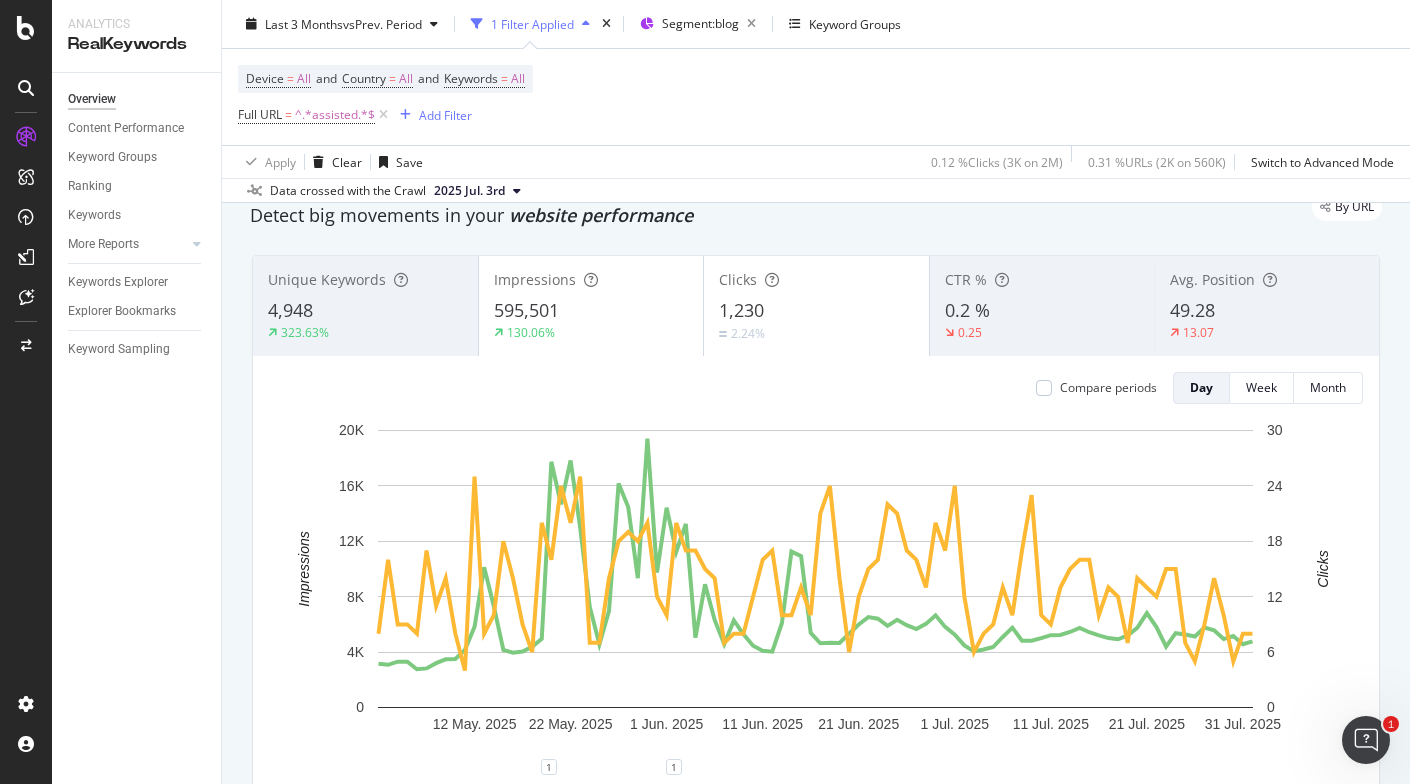 click on "1,230" at bounding box center [816, 311] 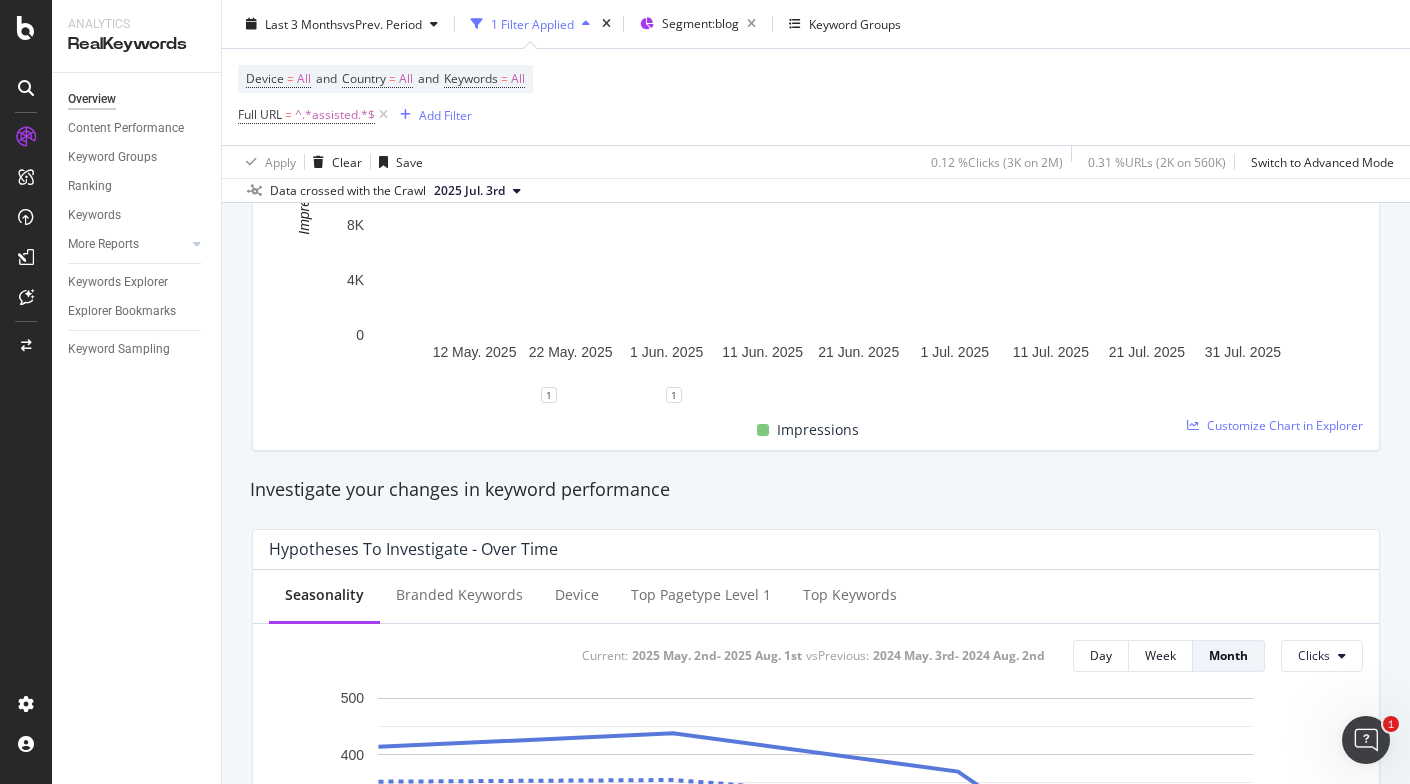 scroll, scrollTop: 0, scrollLeft: 0, axis: both 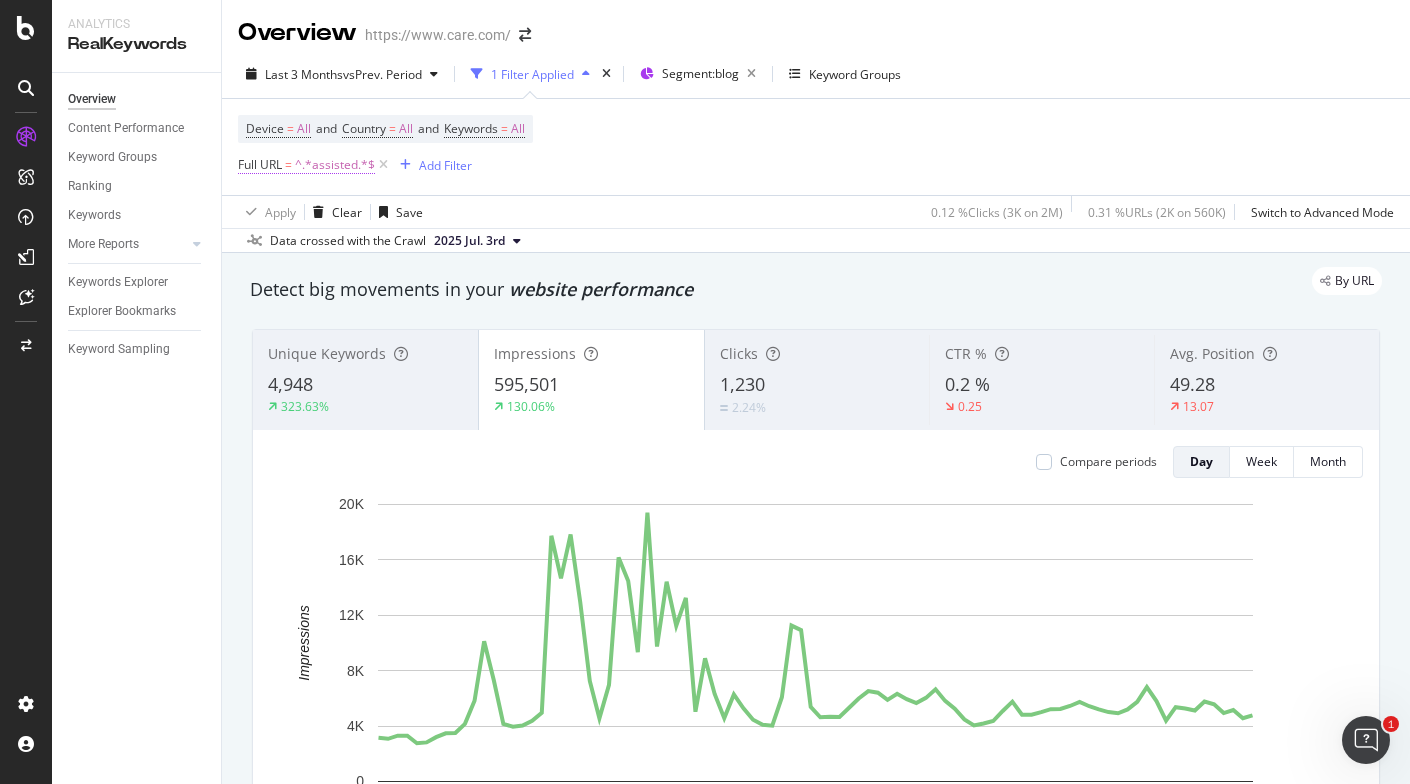 click on "Full URL" at bounding box center [260, 164] 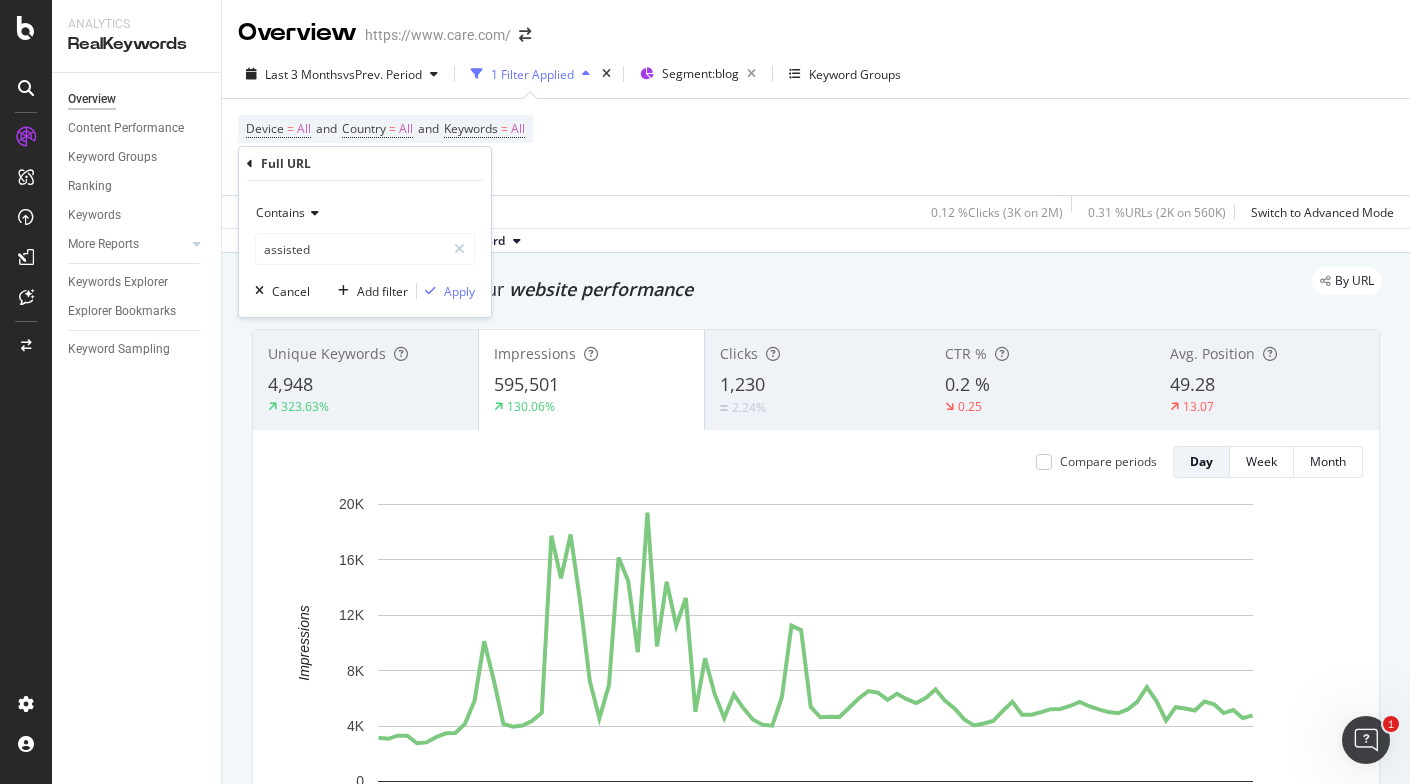 click on "Contains" at bounding box center (365, 213) 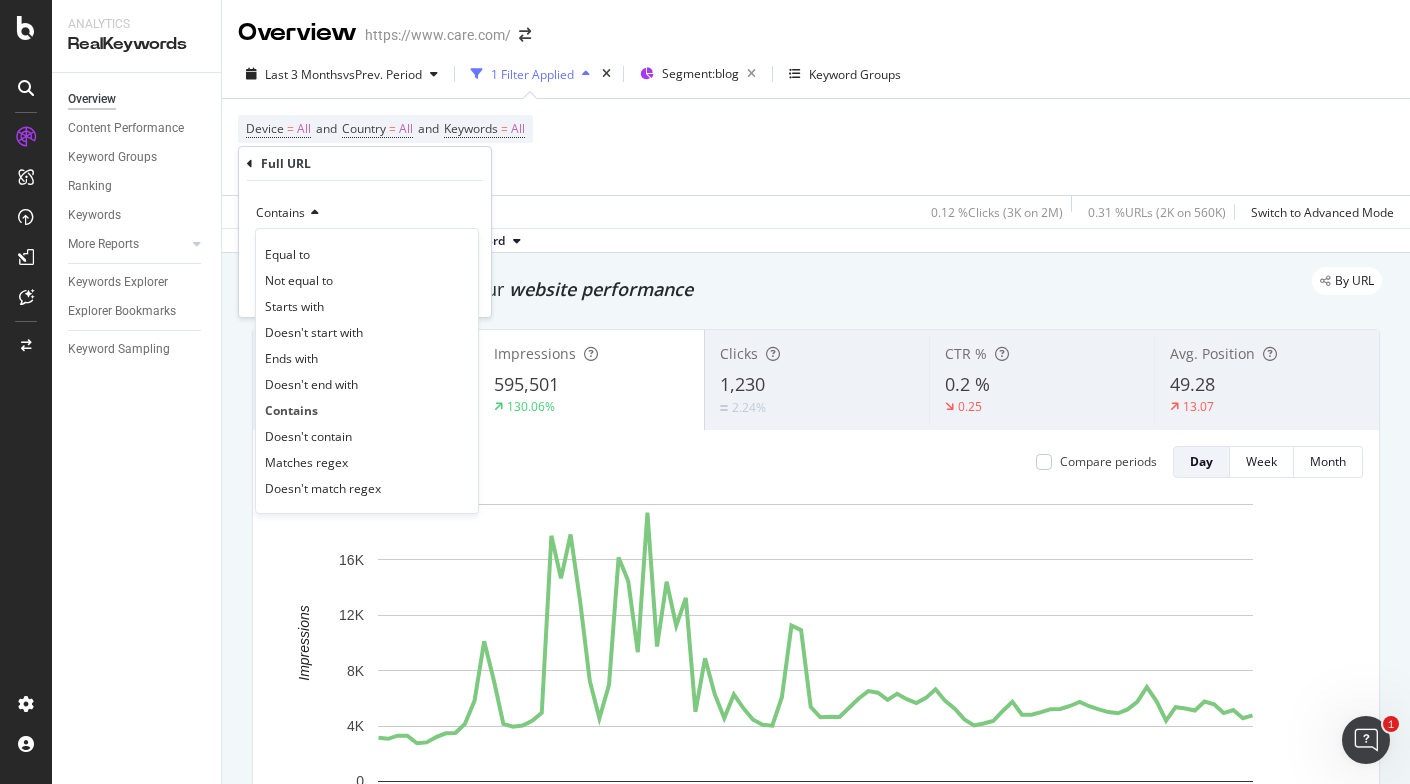 click at bounding box center [250, 164] 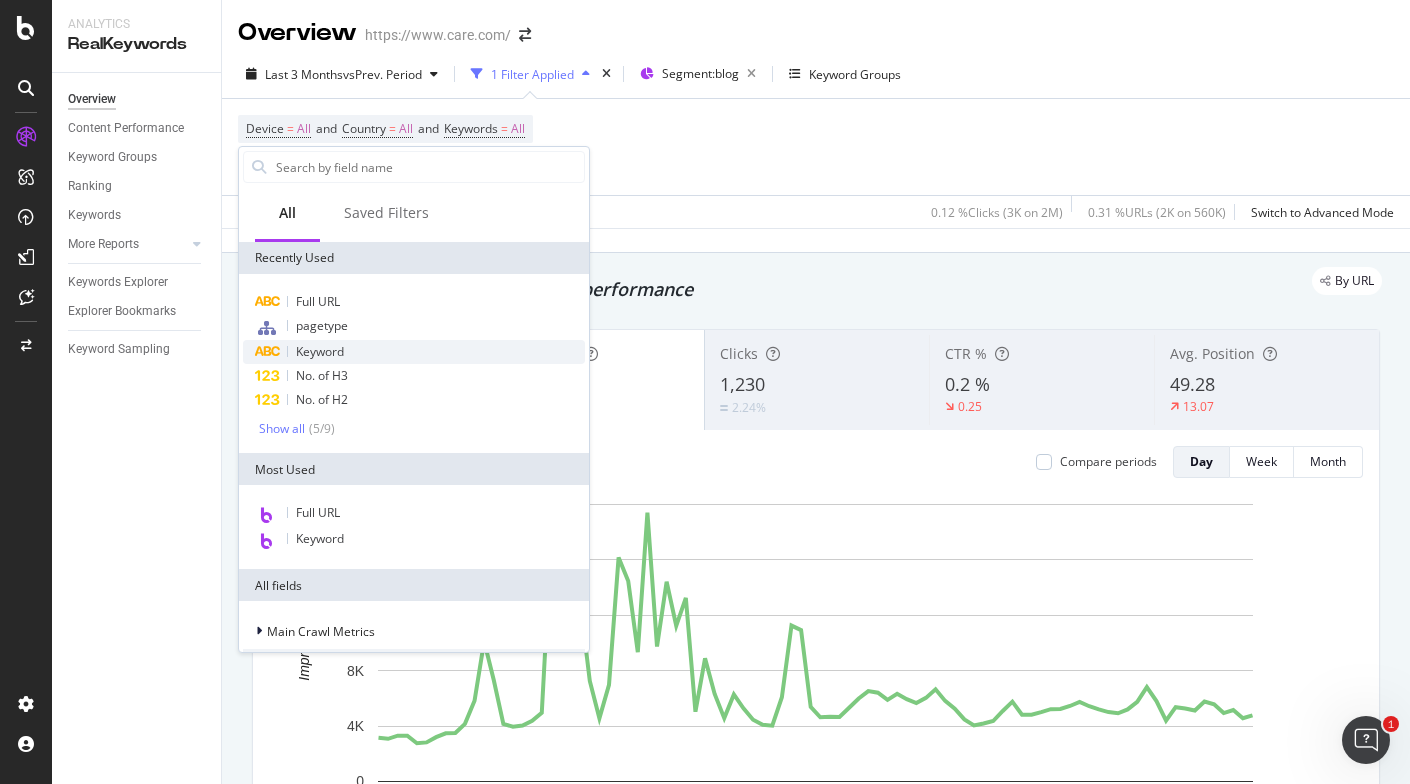click on "Keyword" at bounding box center [414, 352] 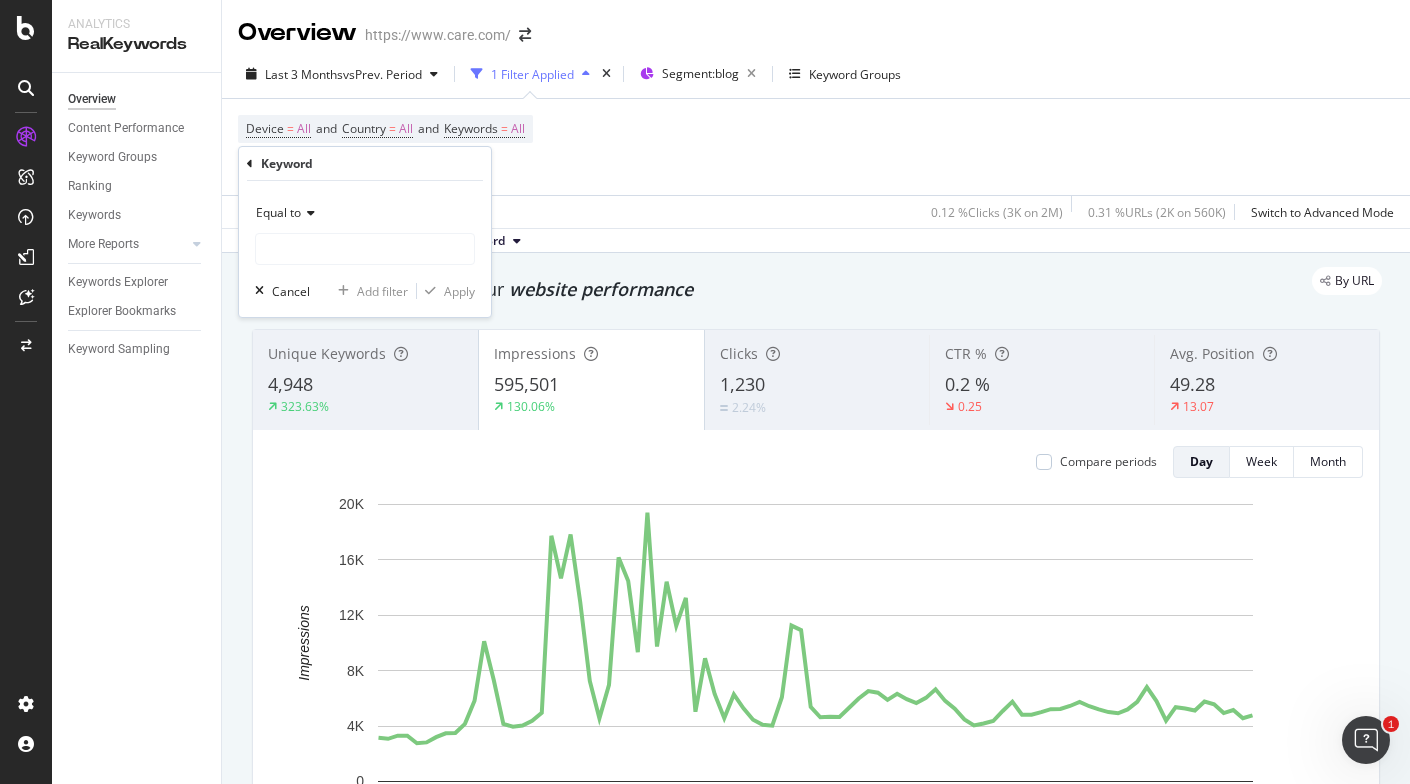 click on "Equal to" at bounding box center [278, 212] 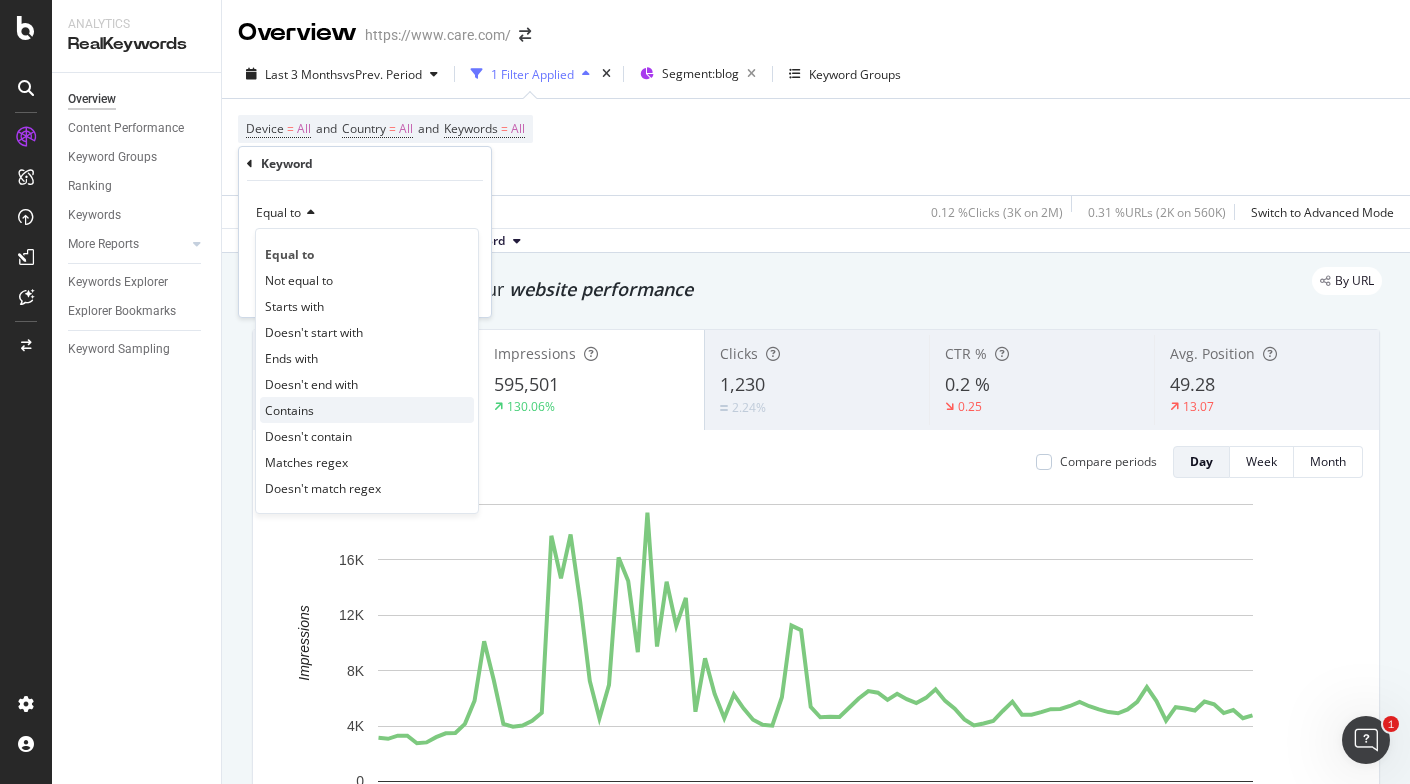 click on "Contains" at bounding box center [367, 410] 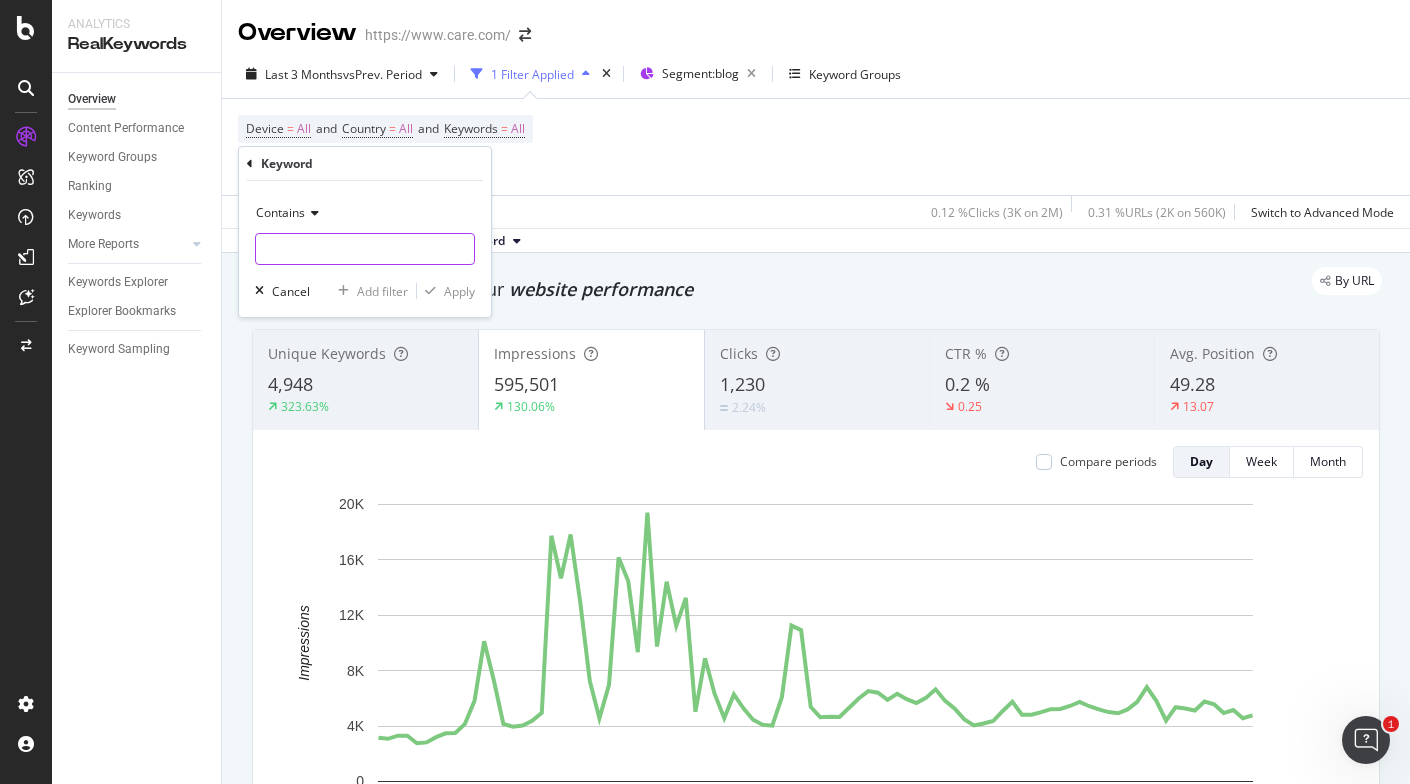 click at bounding box center (365, 249) 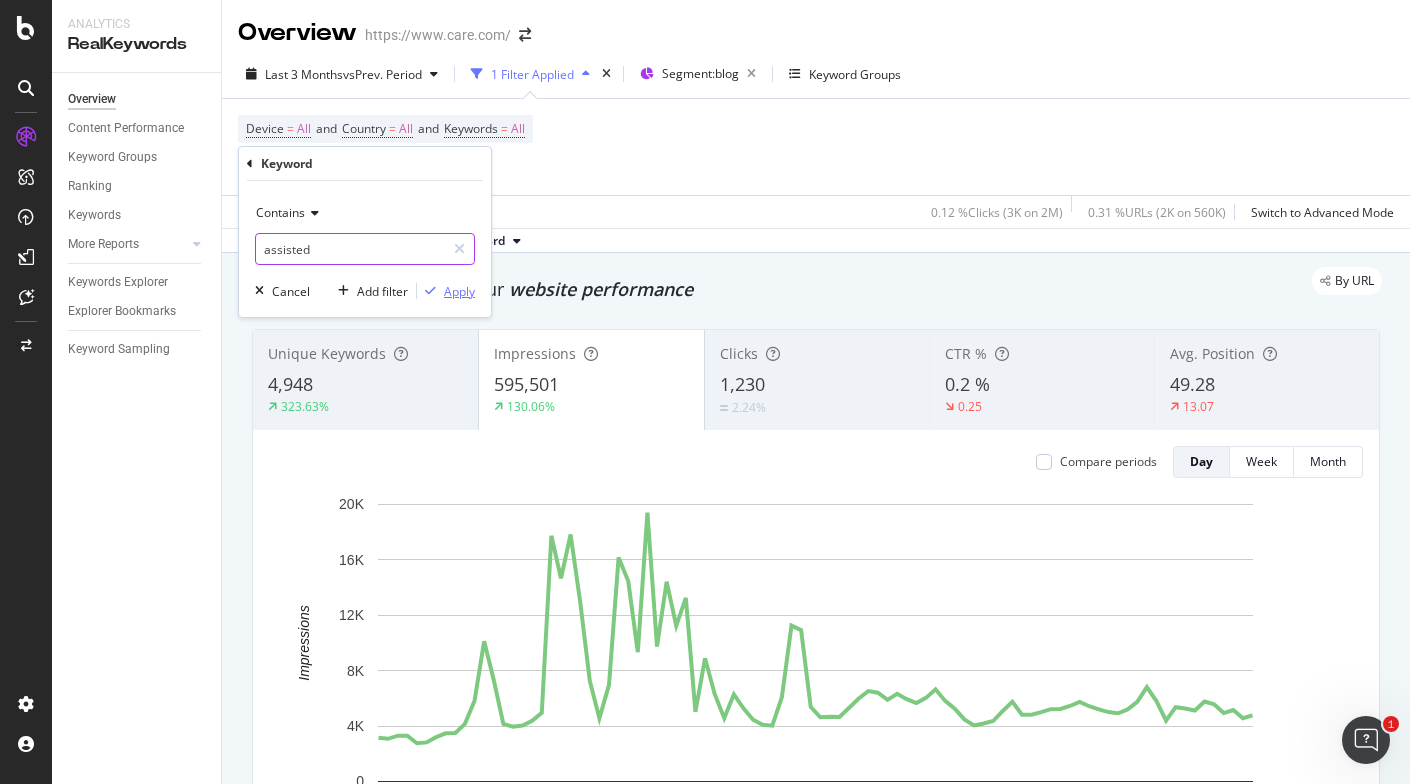 type on "assisted" 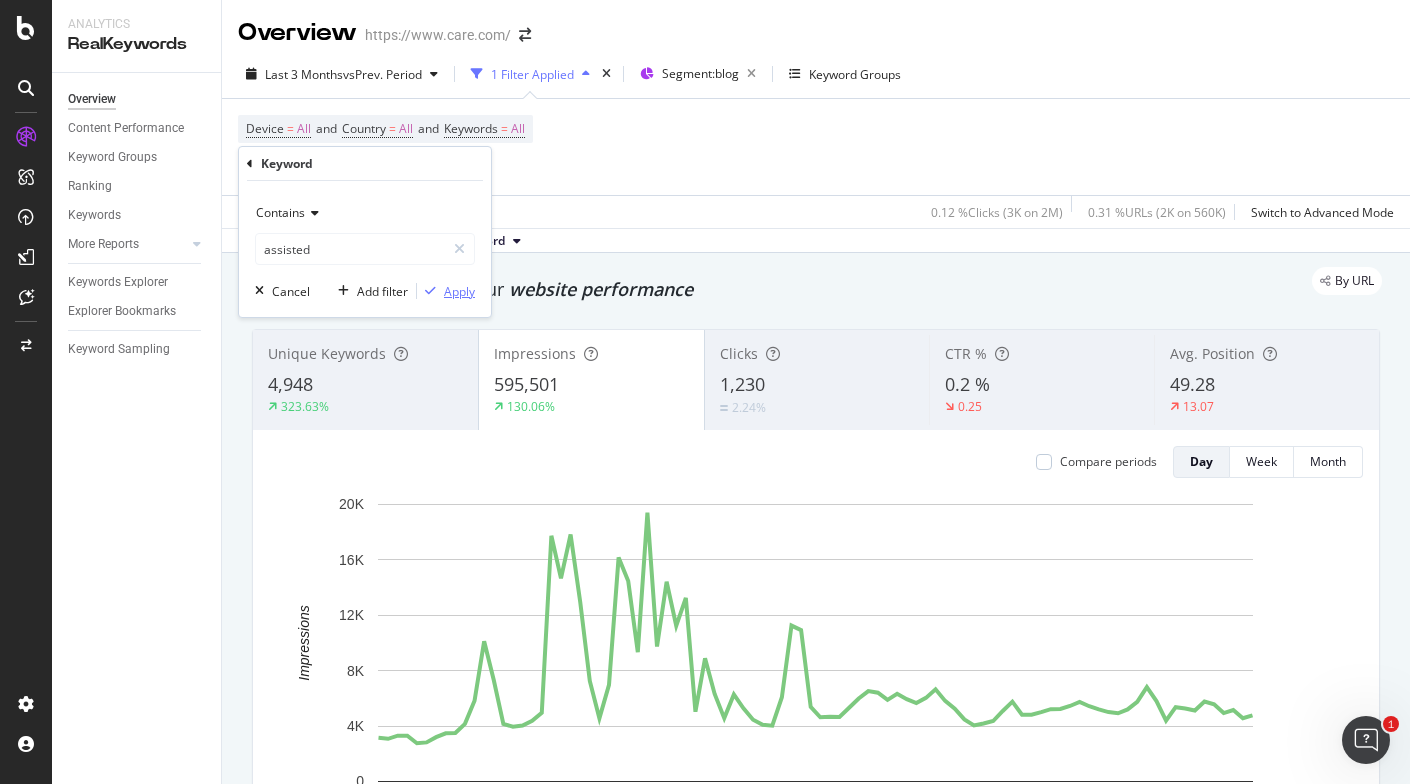 click on "Apply" at bounding box center [446, 291] 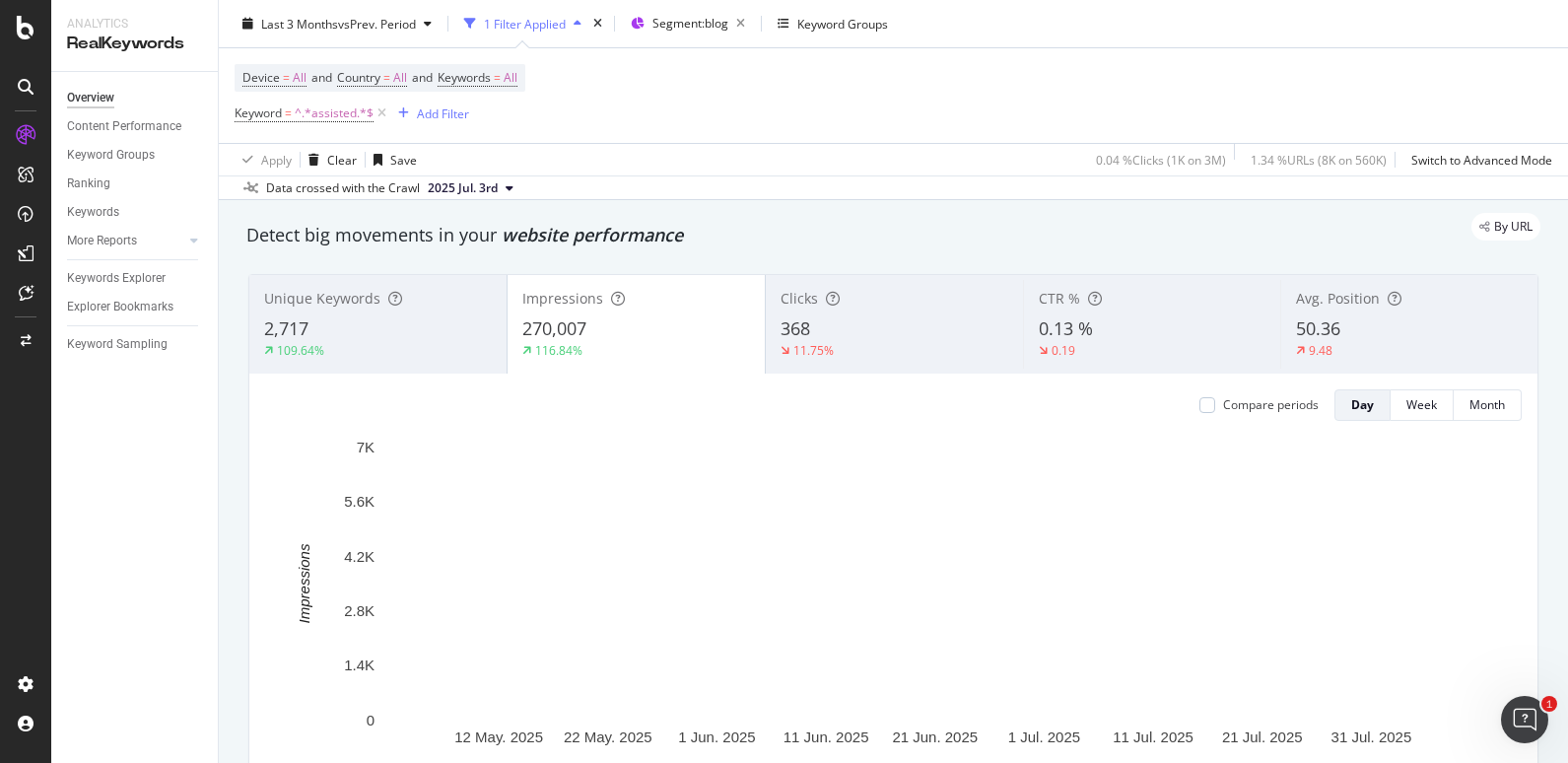 scroll, scrollTop: 25, scrollLeft: 0, axis: vertical 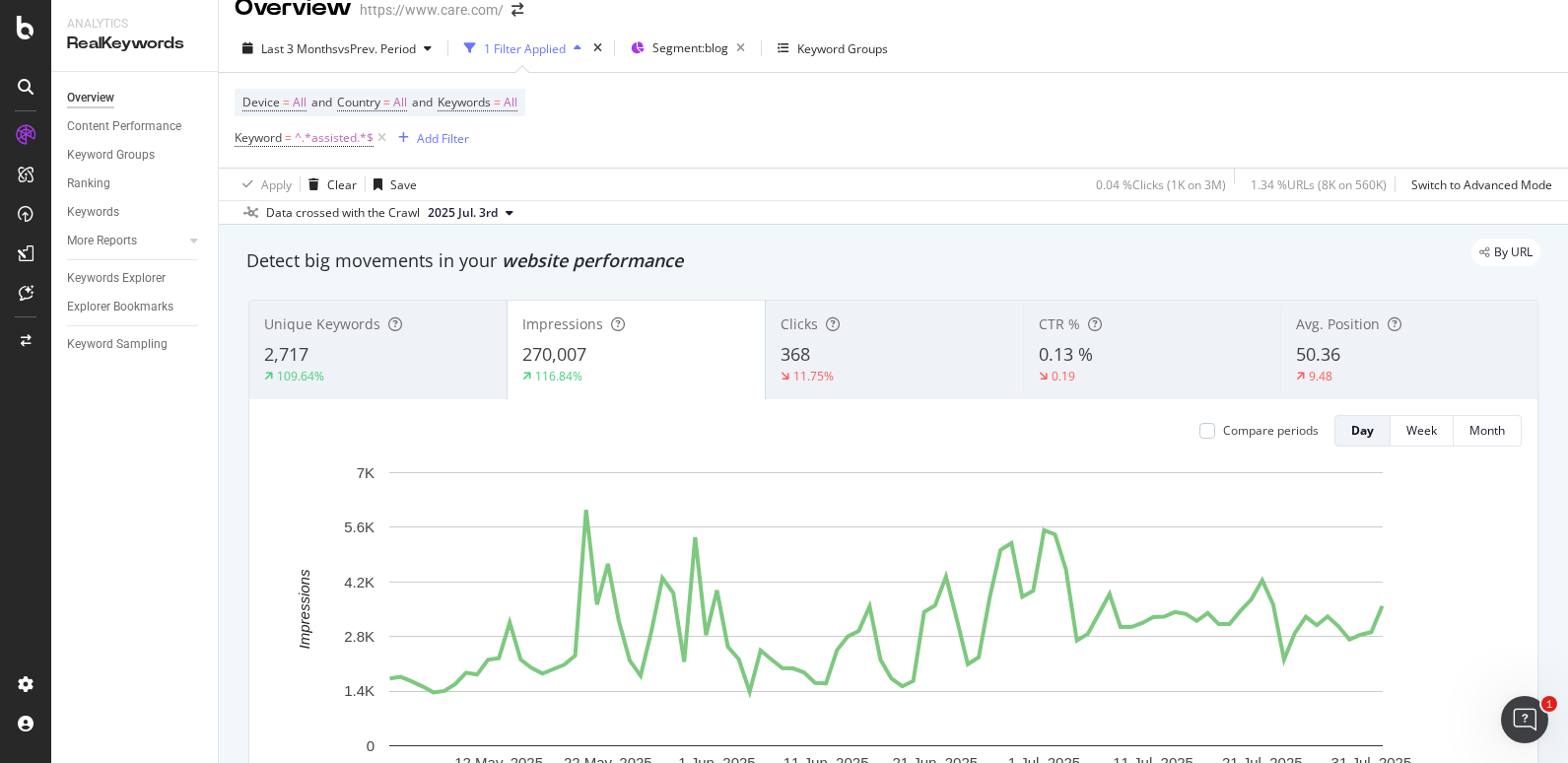 click on "11.75%" at bounding box center [894, 377] 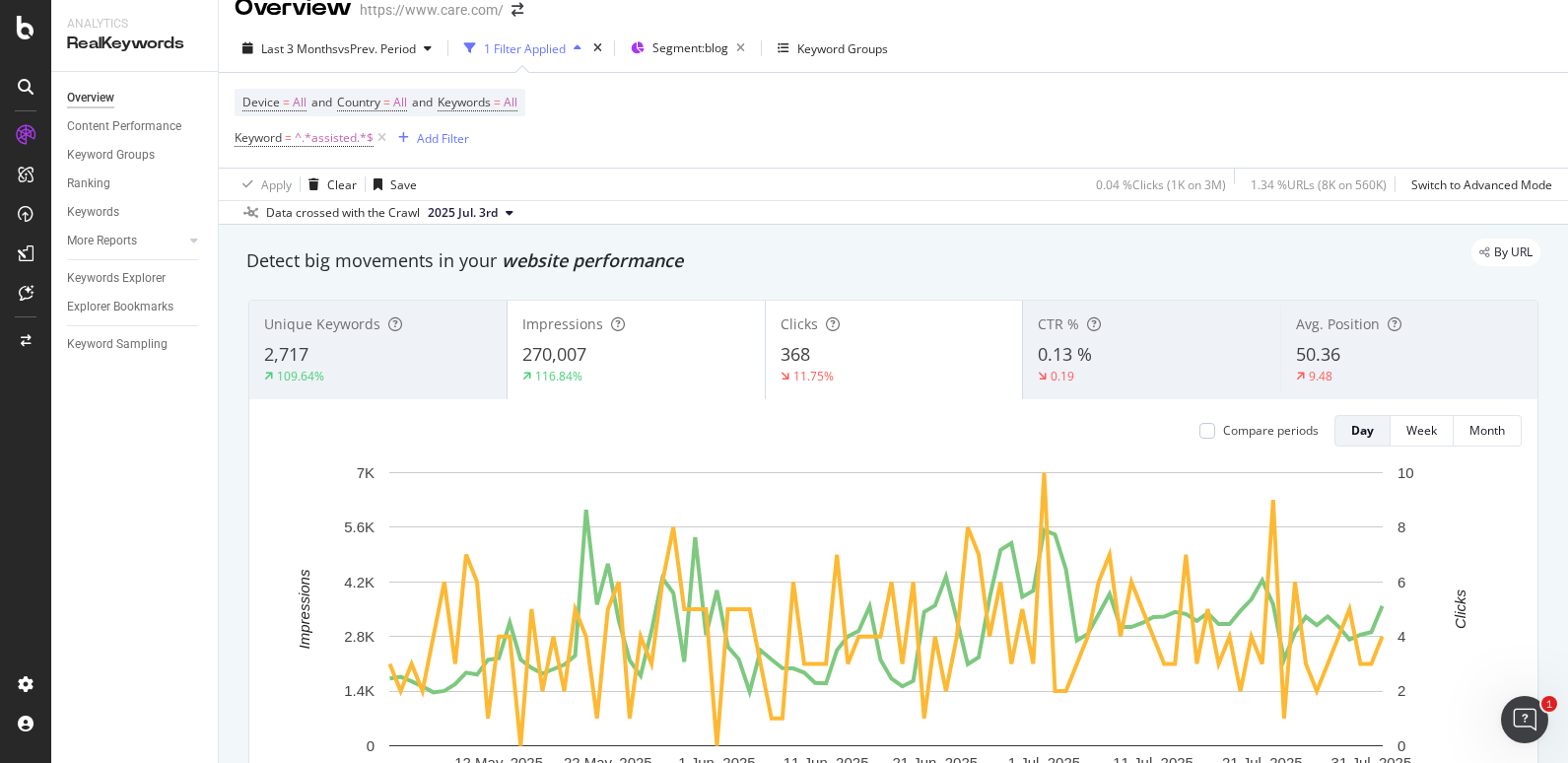 click on "270,007" at bounding box center [636, 355] 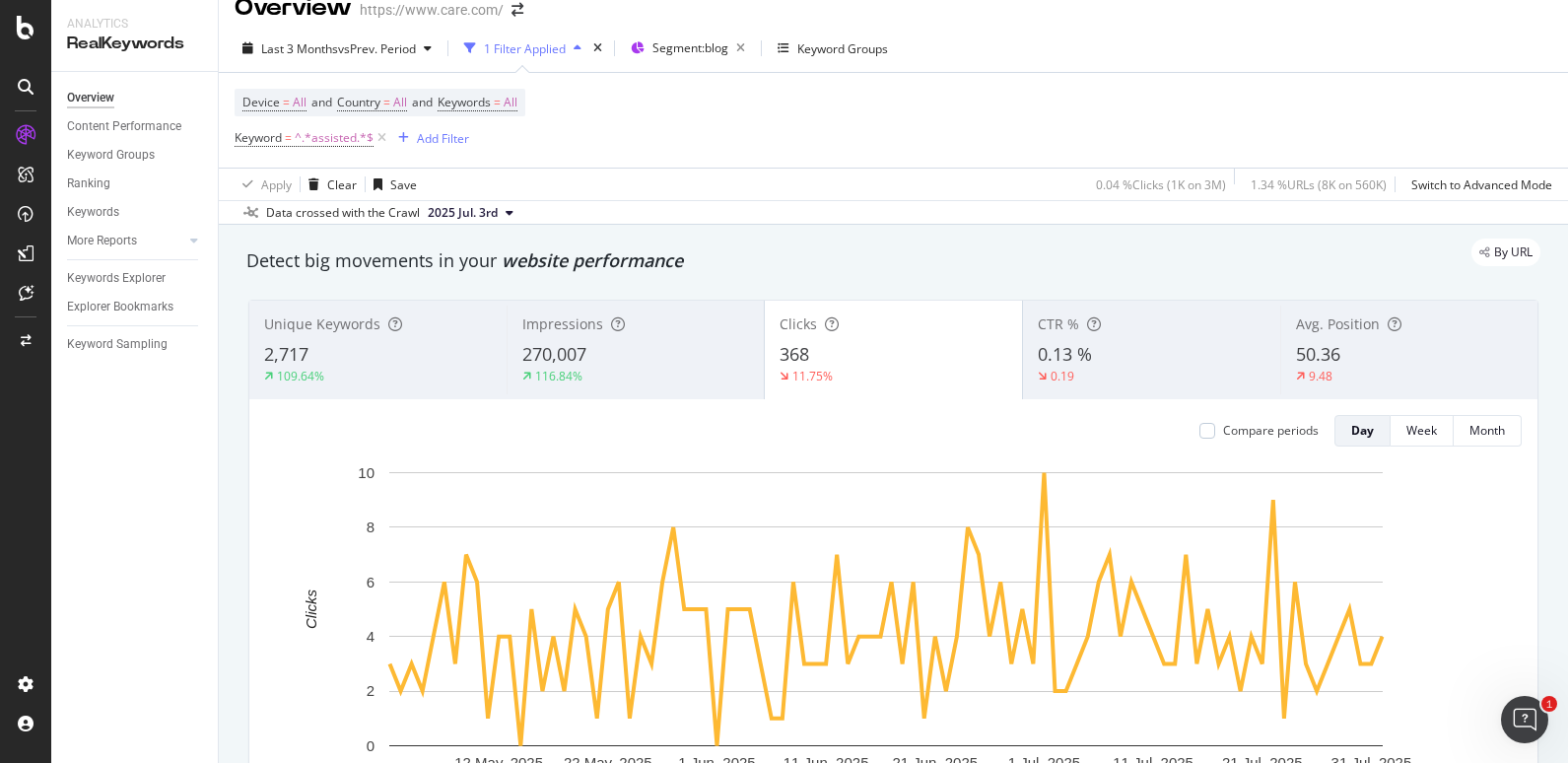 click on "11.75%" at bounding box center [893, 377] 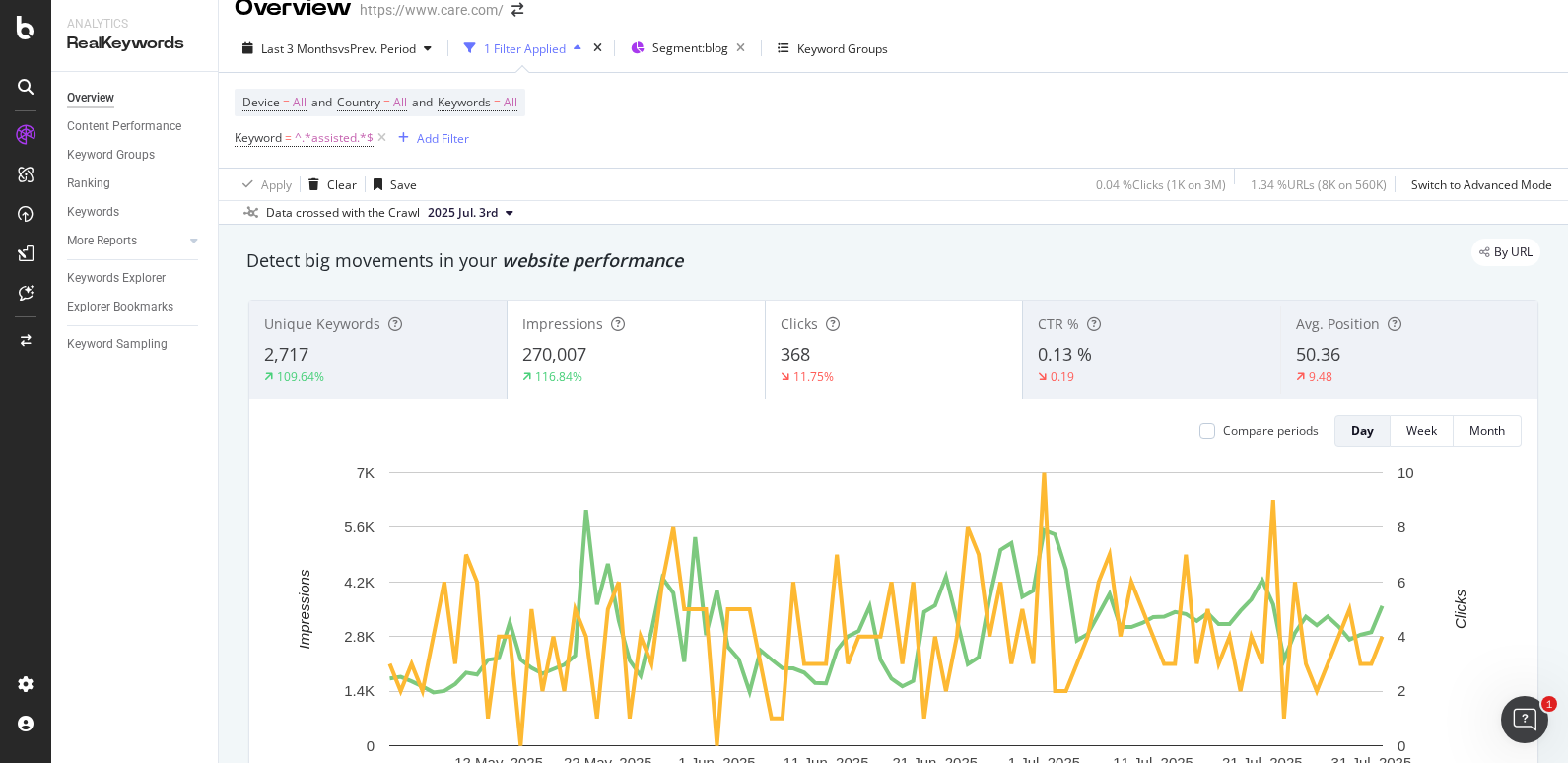click on "368" at bounding box center (894, 355) 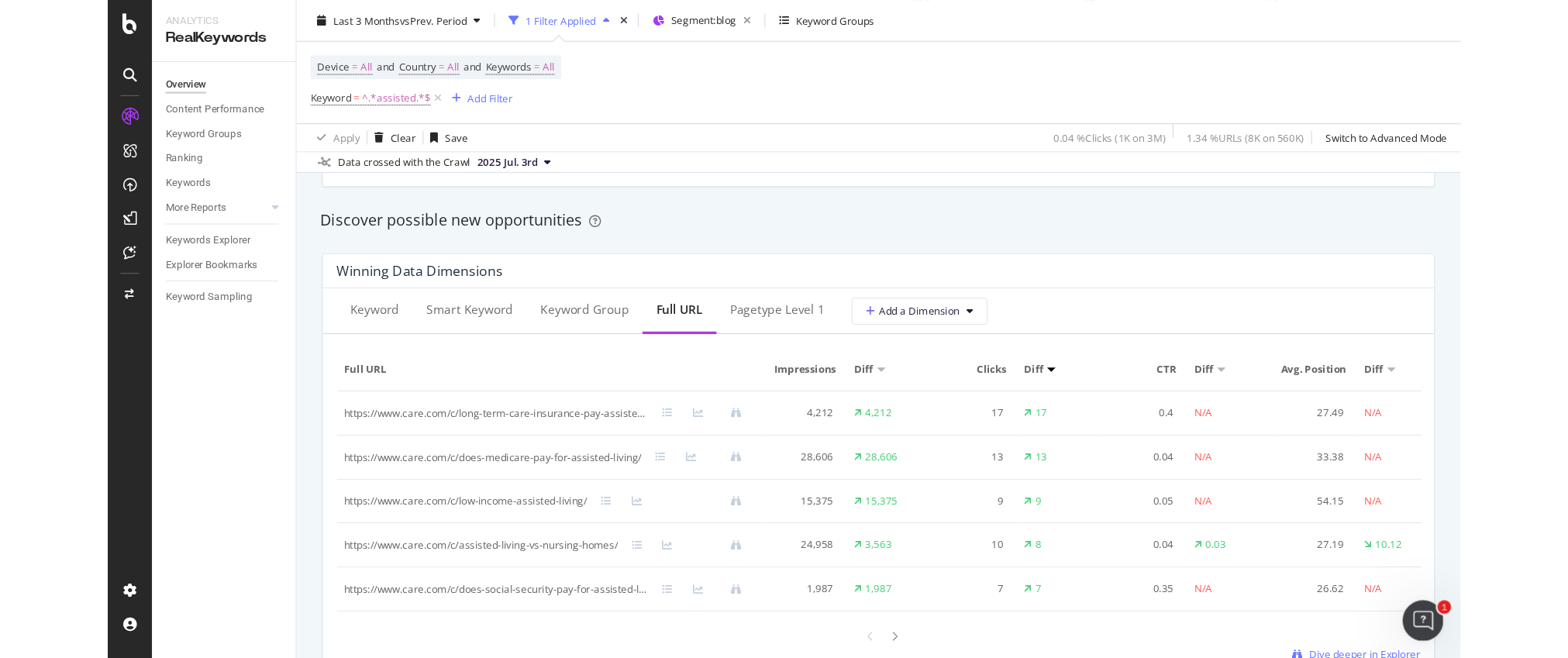 scroll, scrollTop: 1465, scrollLeft: 0, axis: vertical 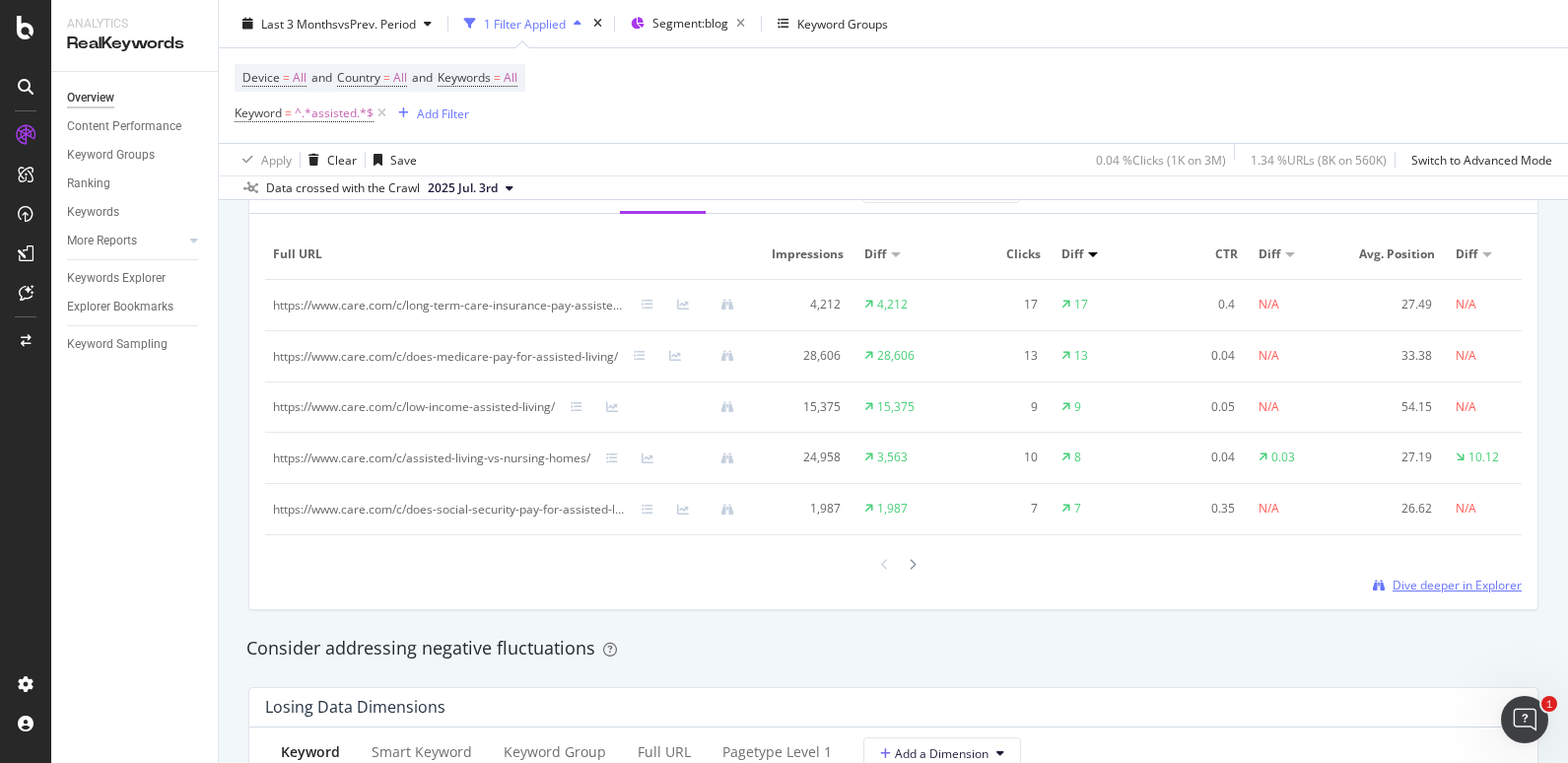 click on "Dive deeper in Explorer" at bounding box center [1457, 585] 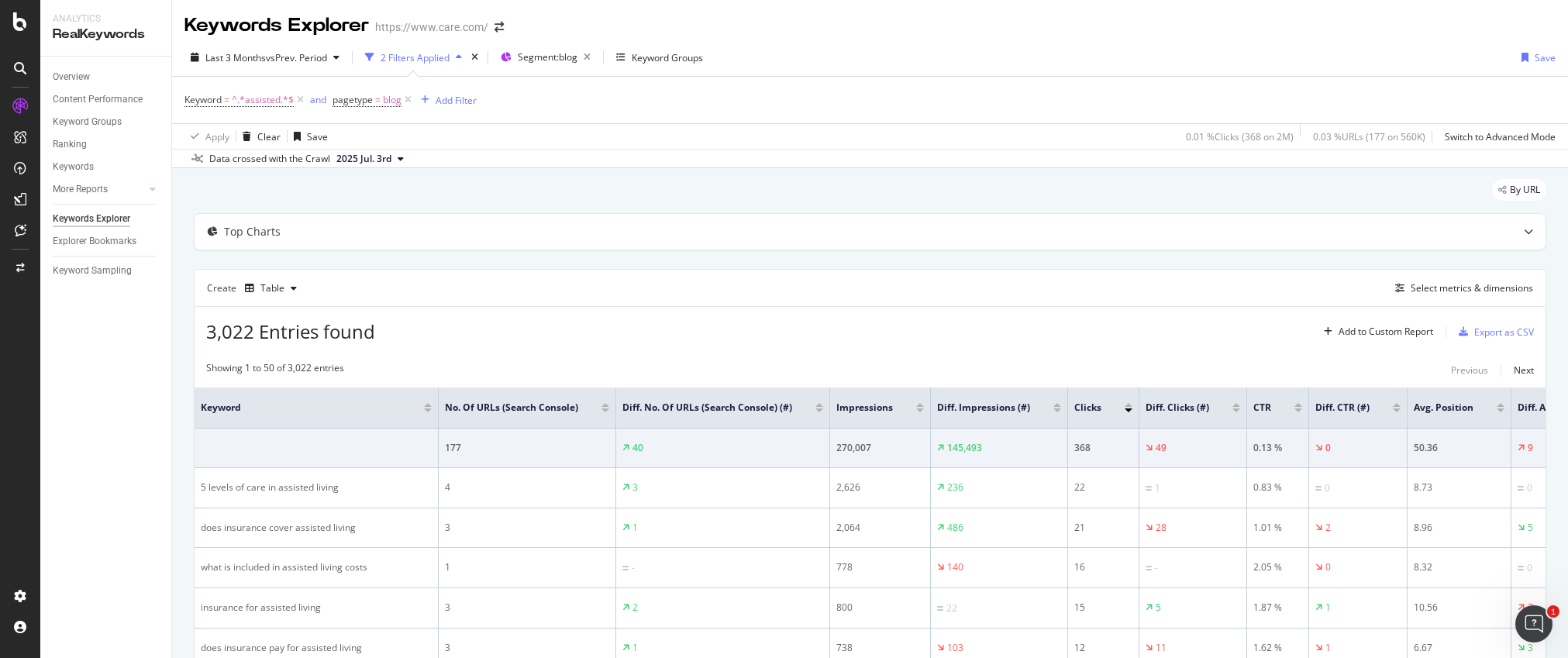 click on "Create   Table Select metrics & dimensions" at bounding box center [870, 288] 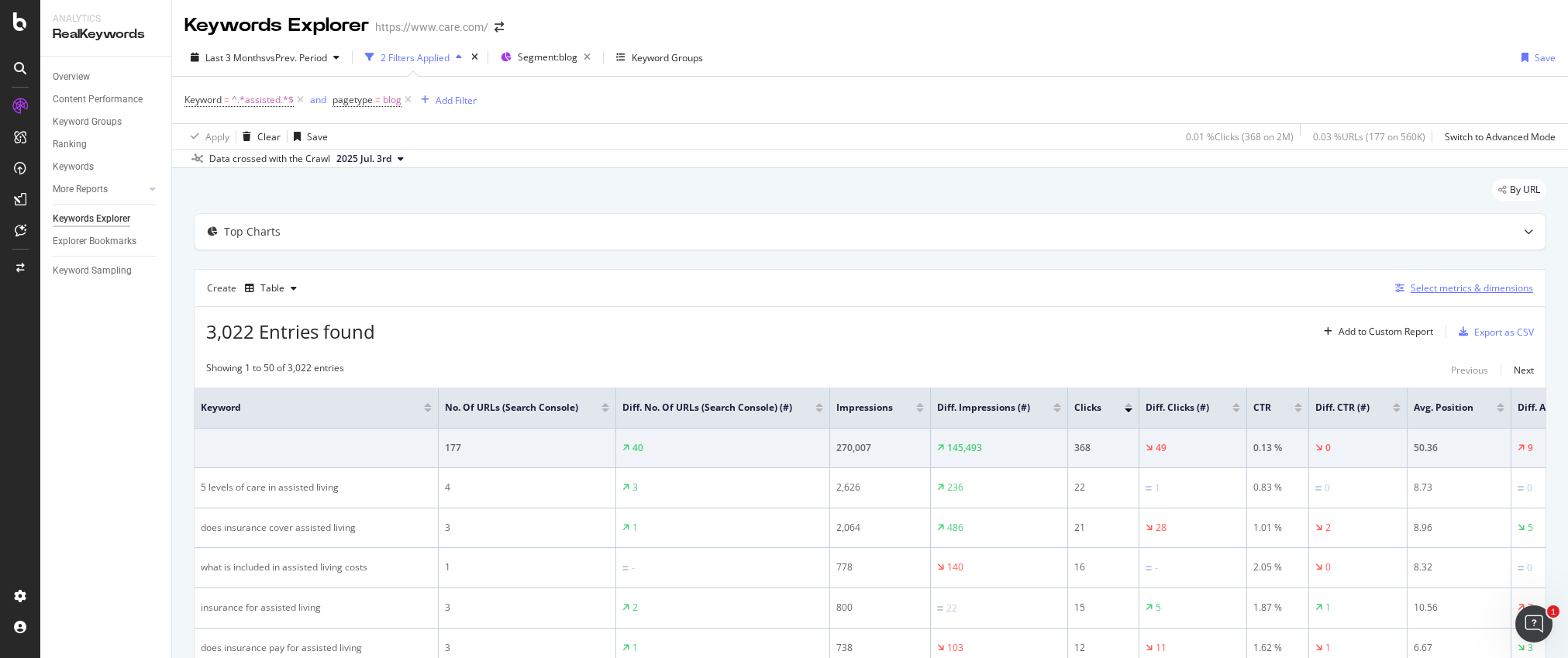 click on "Select metrics & dimensions" at bounding box center (1472, 288) 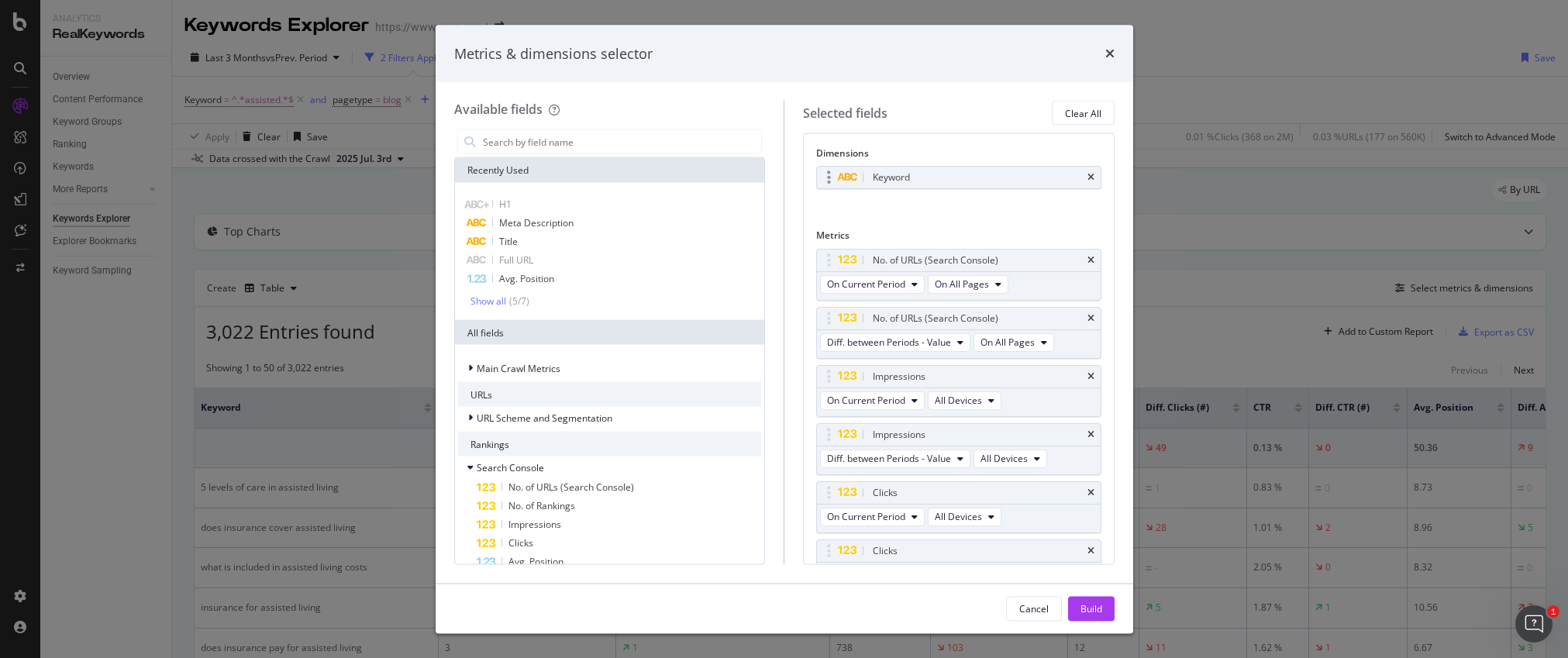 click on "Keyword" at bounding box center (959, 177) 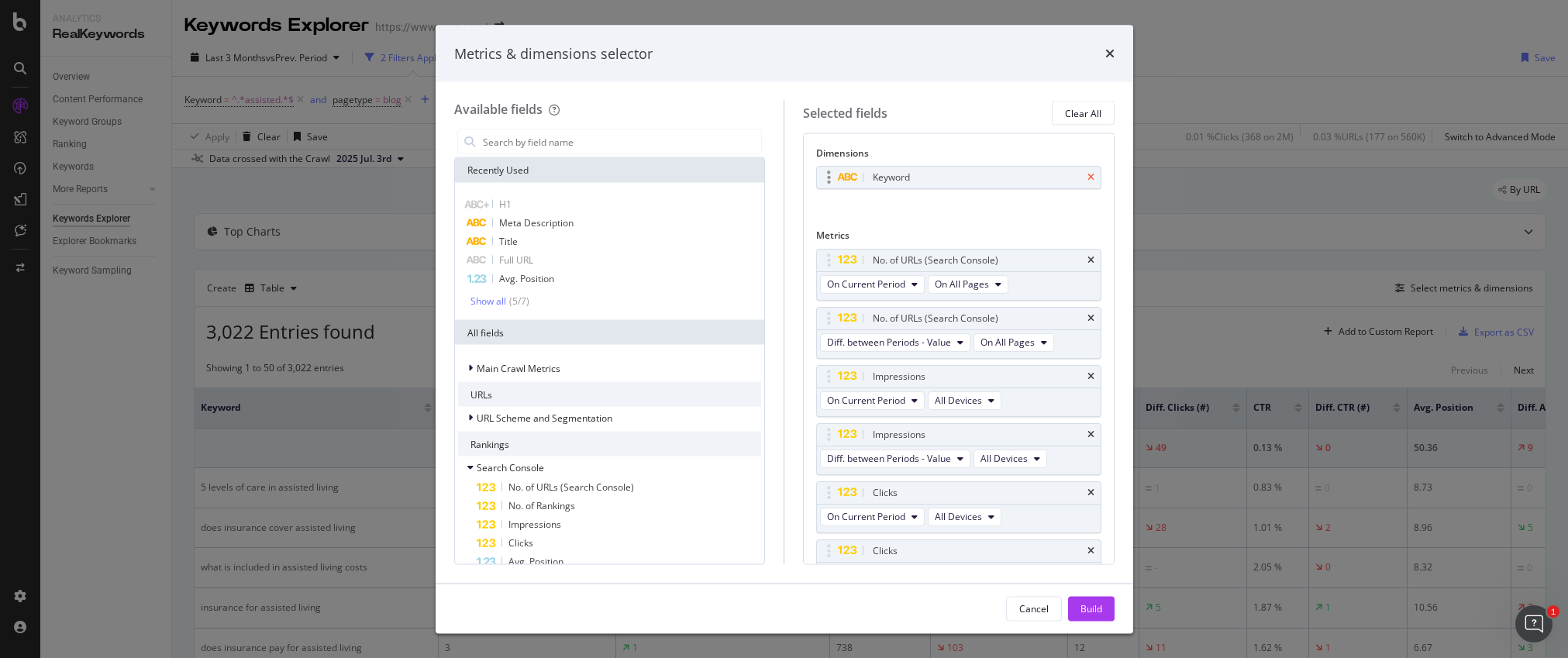 click at bounding box center (1091, 177) 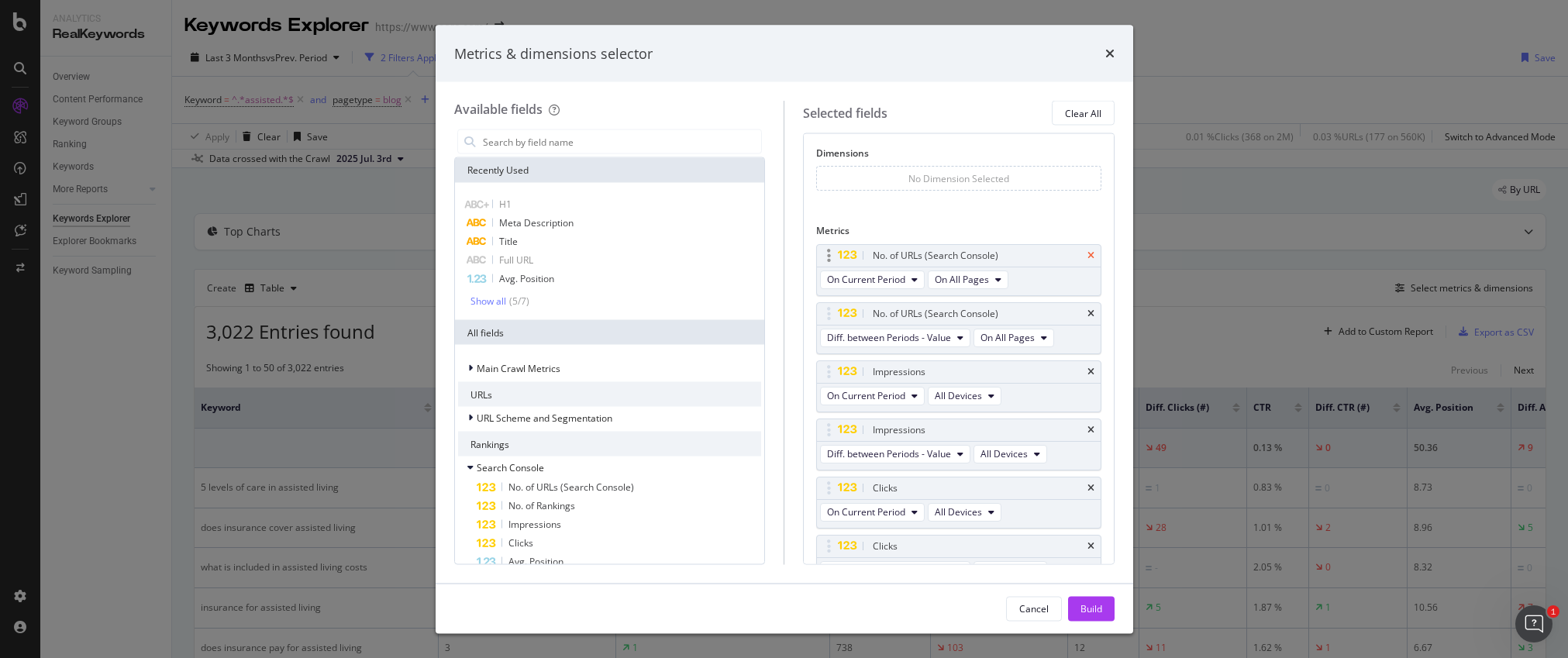 click at bounding box center [1091, 255] 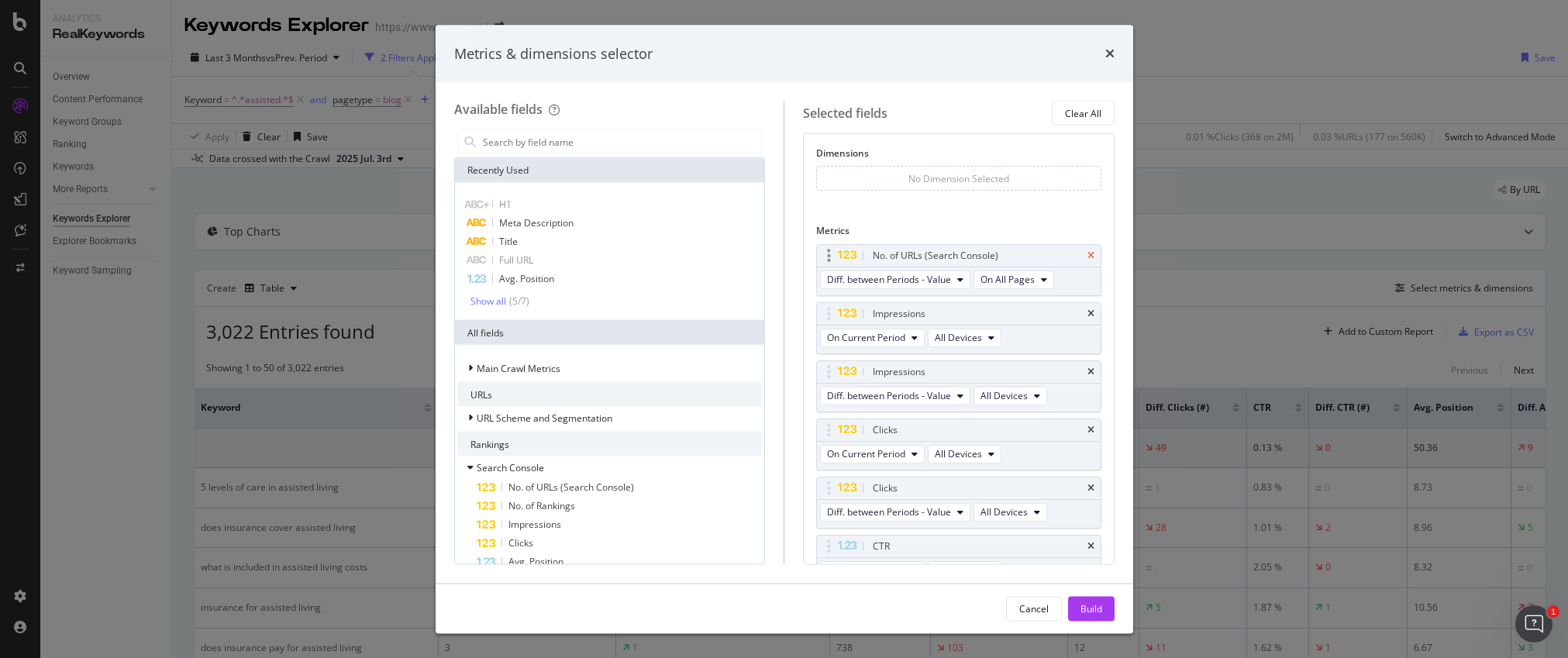 click at bounding box center [1091, 255] 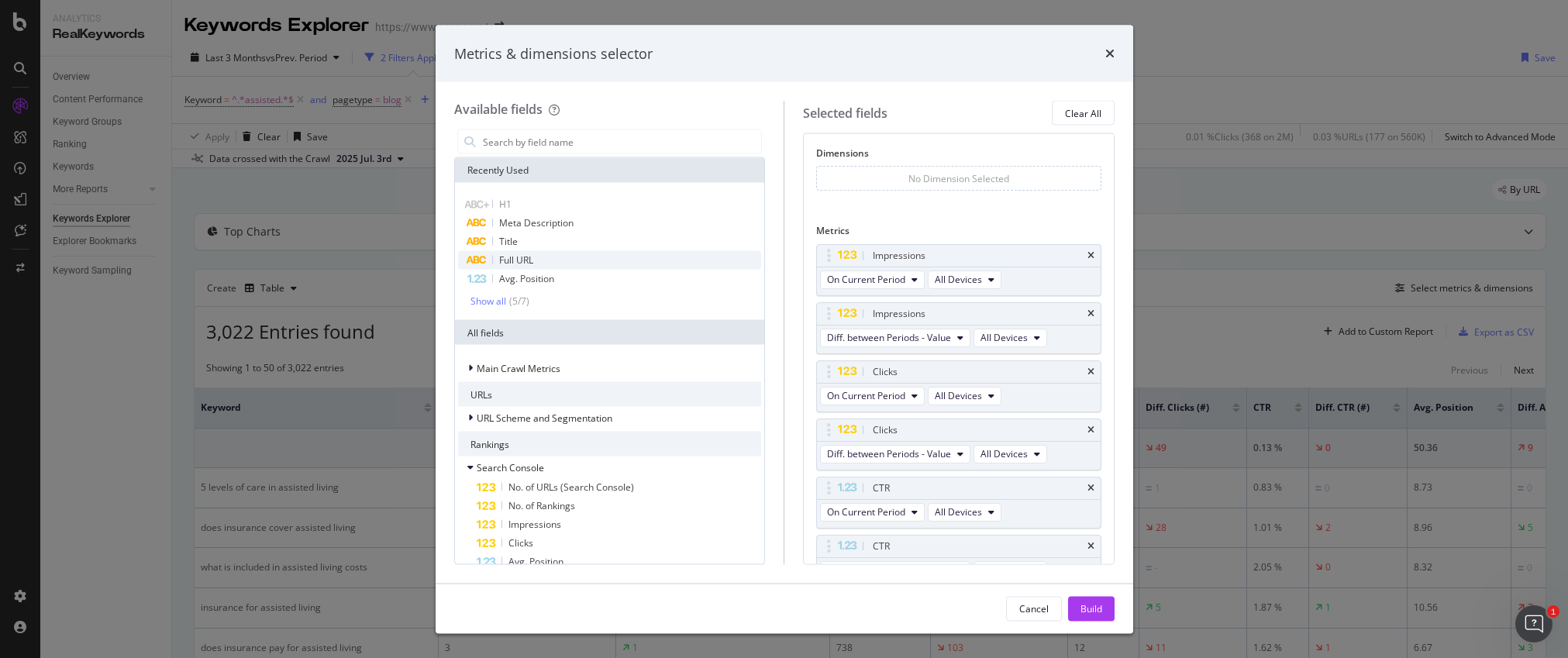 click on "Full URL" at bounding box center [610, 260] 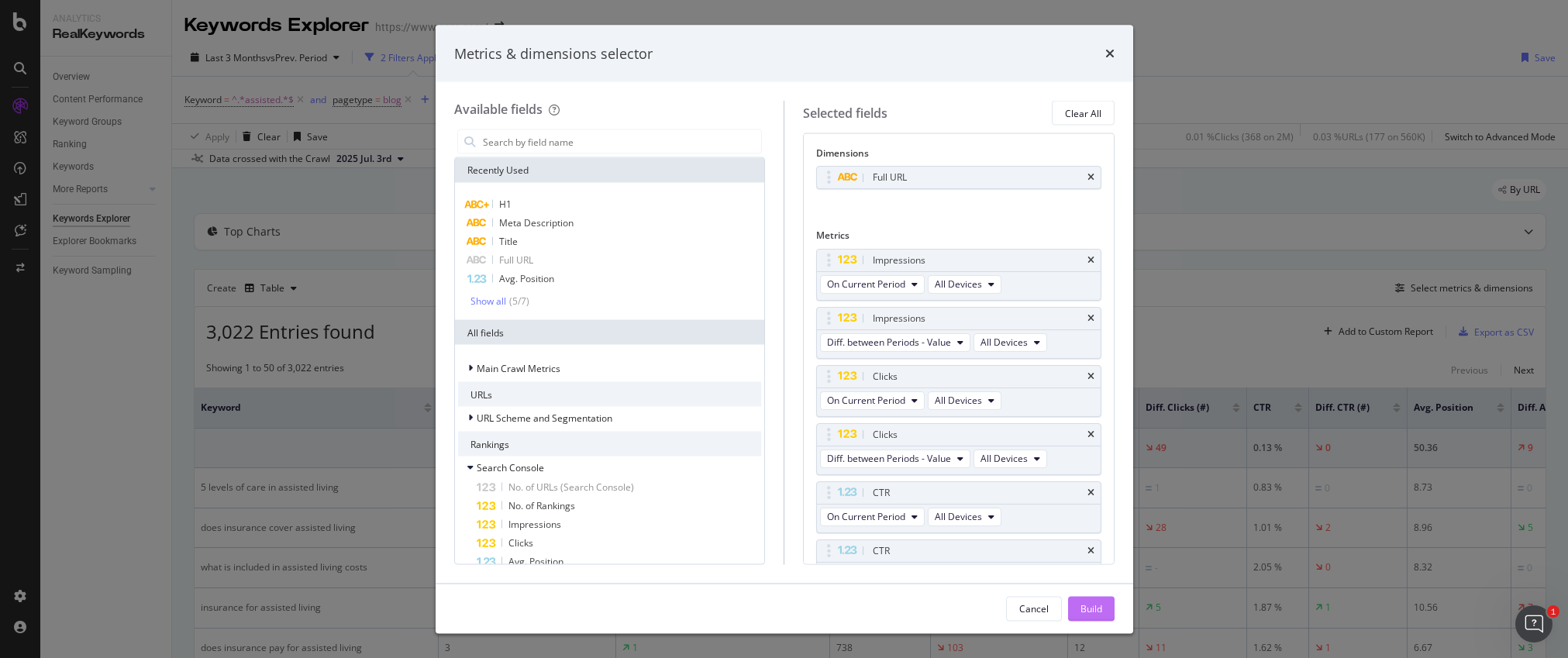 click on "Build" at bounding box center (1091, 608) 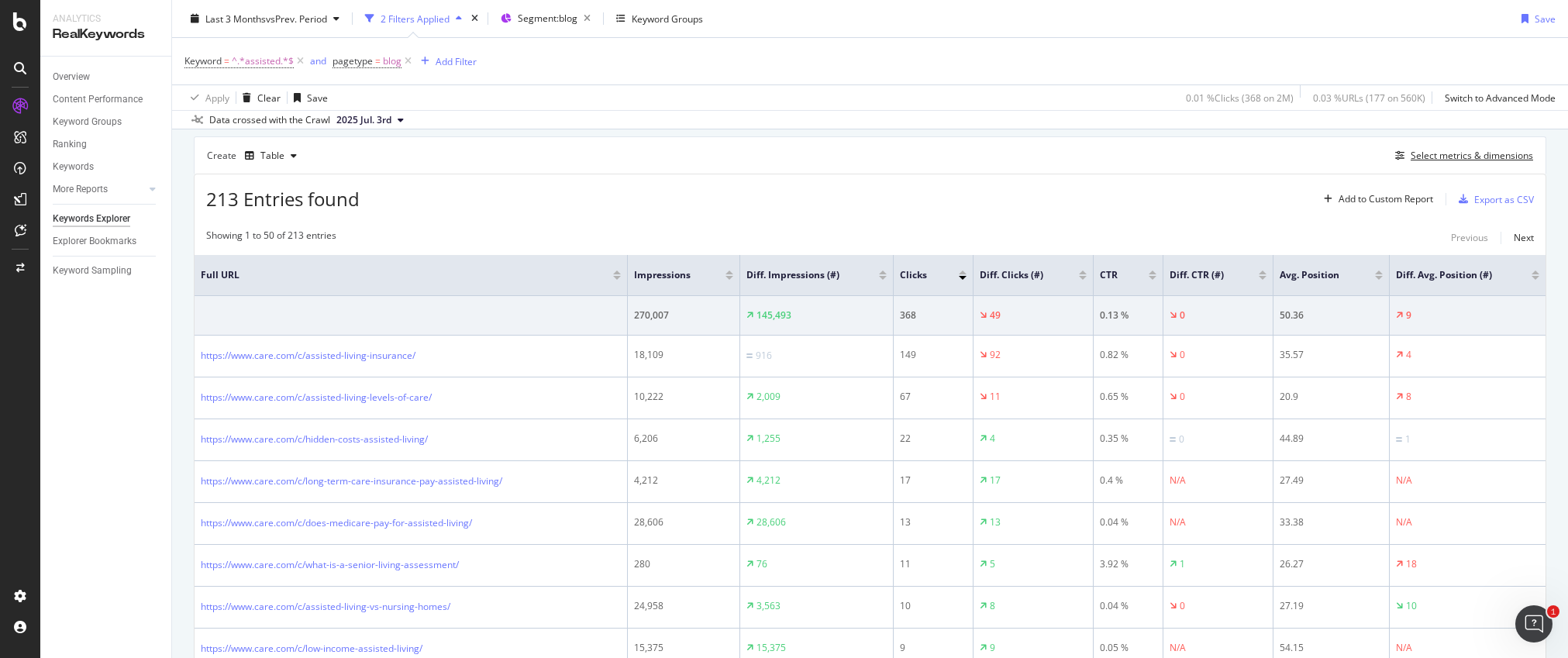 scroll, scrollTop: 136, scrollLeft: 0, axis: vertical 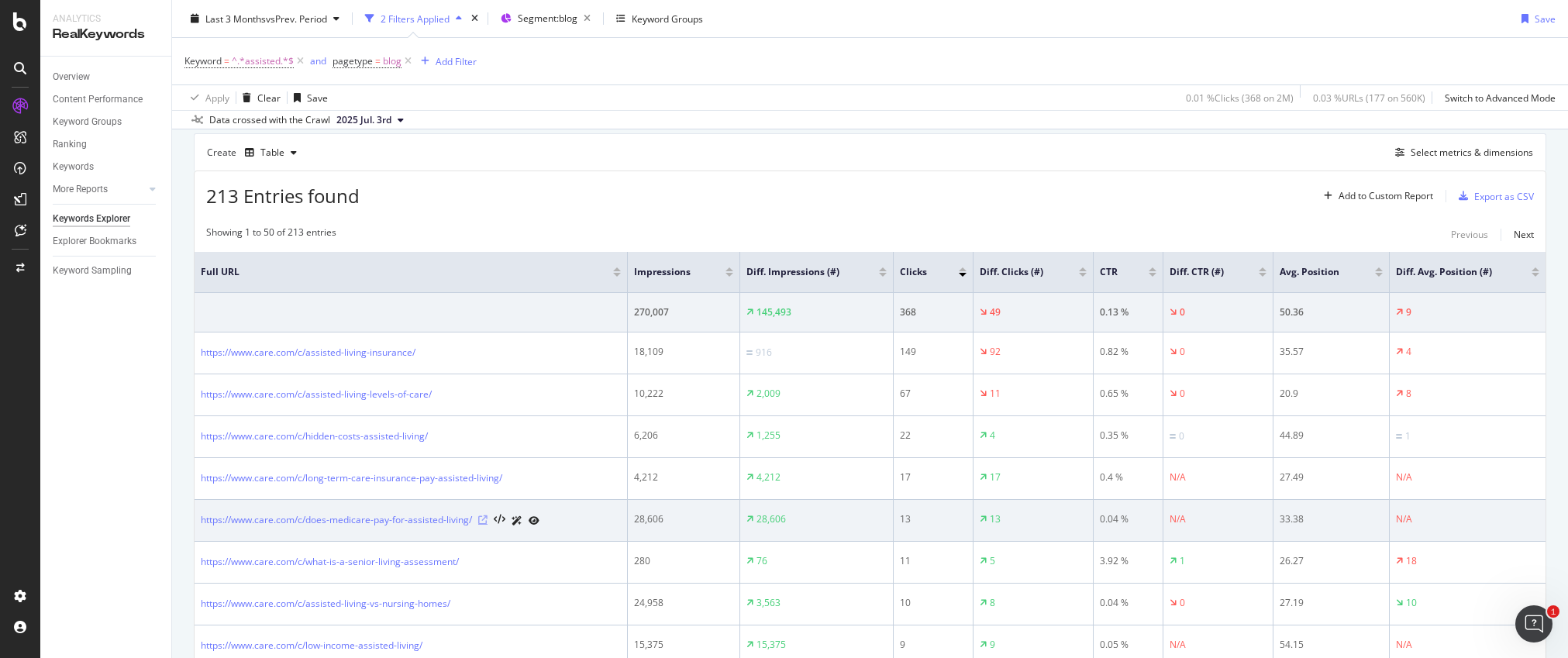 click at bounding box center (483, 520) 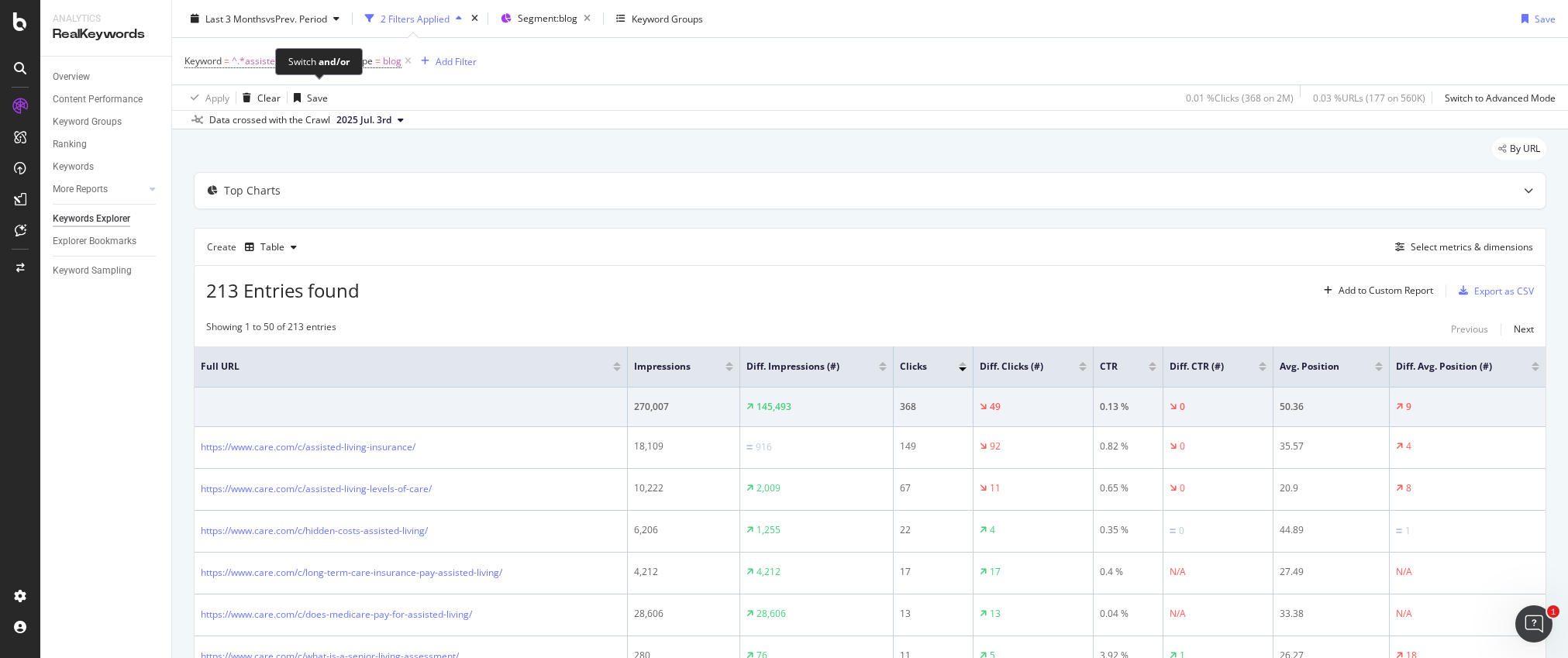 scroll, scrollTop: 0, scrollLeft: 0, axis: both 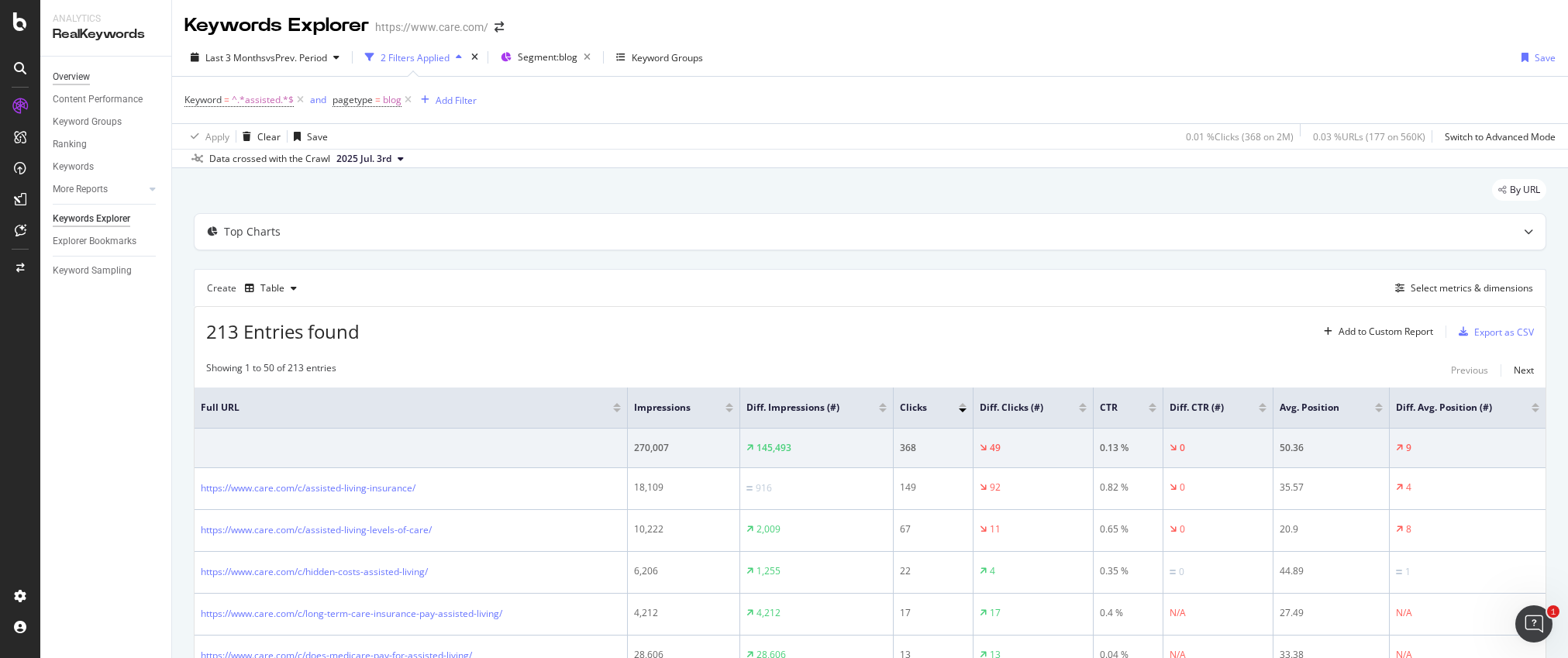 click on "Overview" at bounding box center [71, 77] 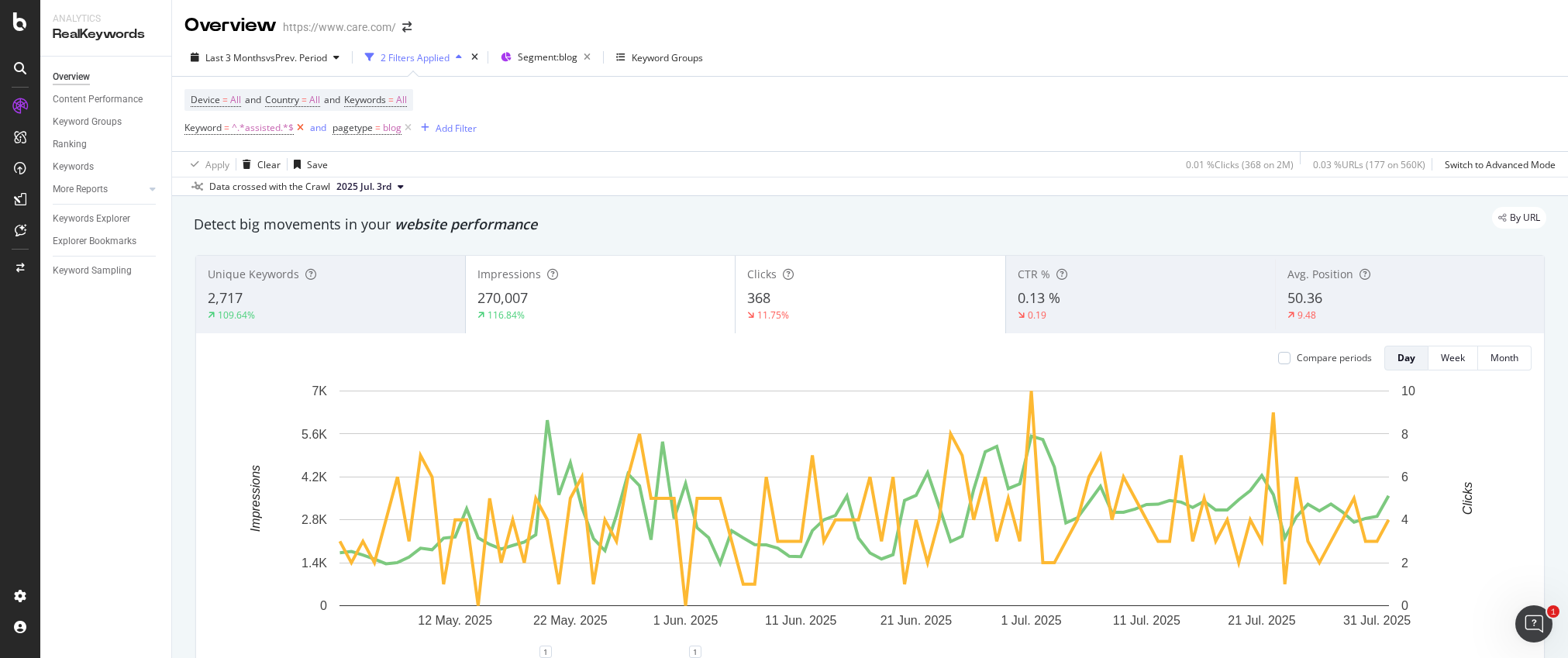 click at bounding box center [300, 128] 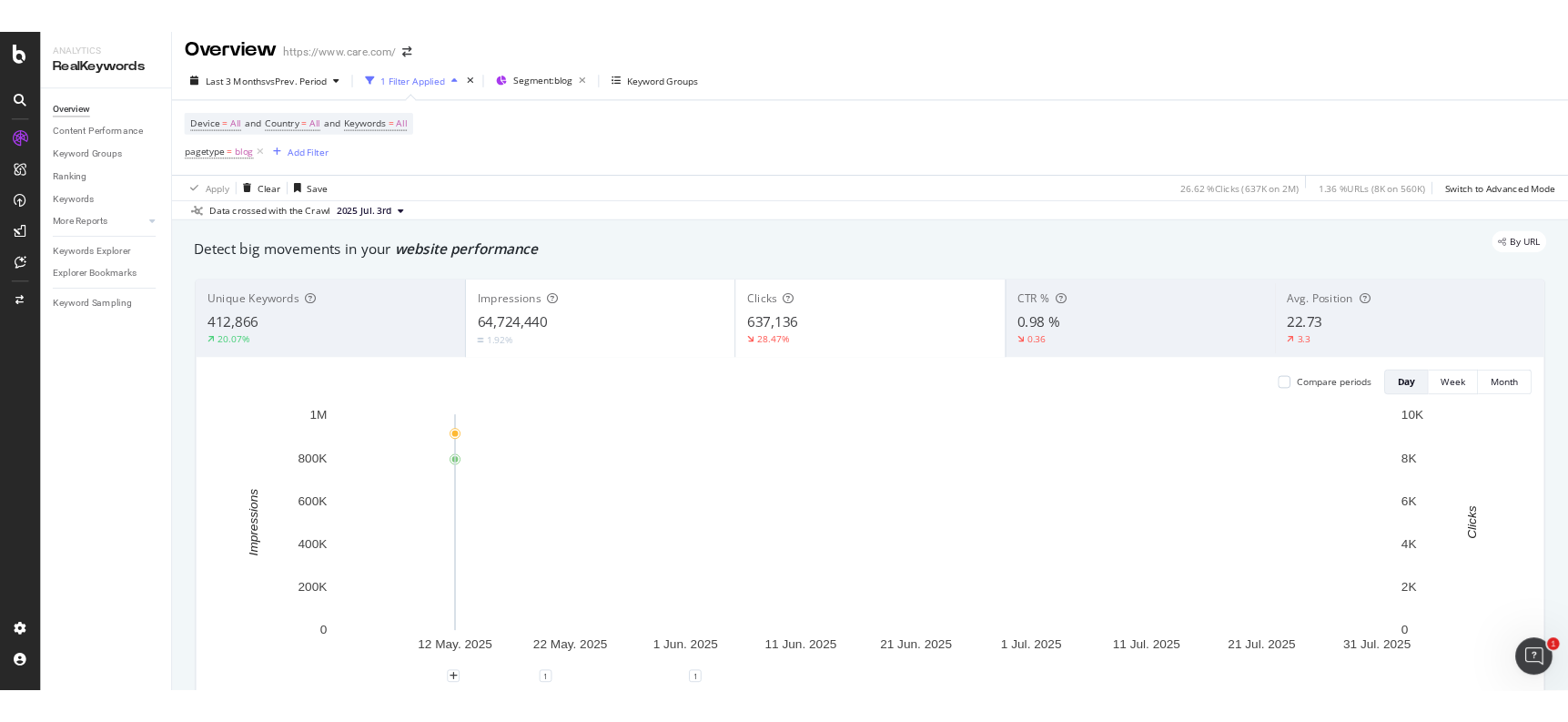 scroll, scrollTop: 0, scrollLeft: 0, axis: both 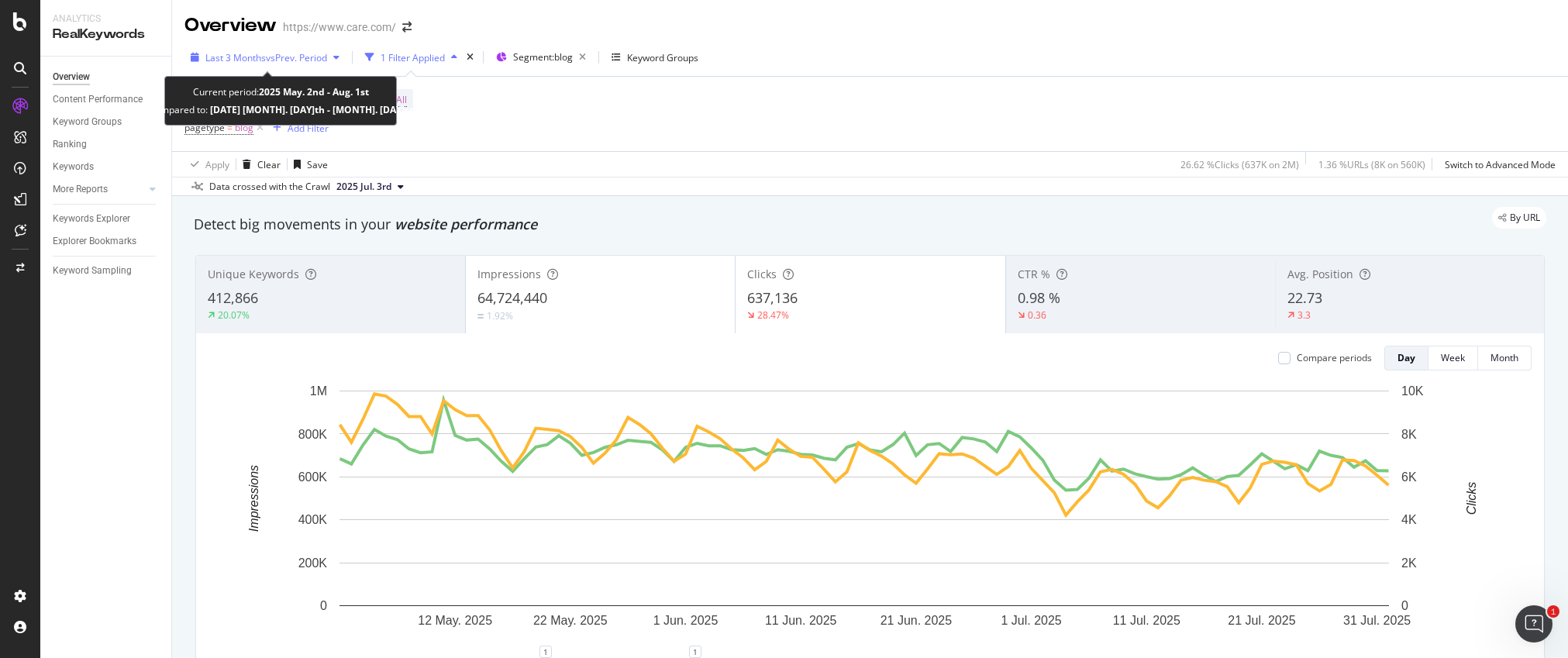 click on "Last 3 Months  vs  Prev. Period" at bounding box center [265, 57] 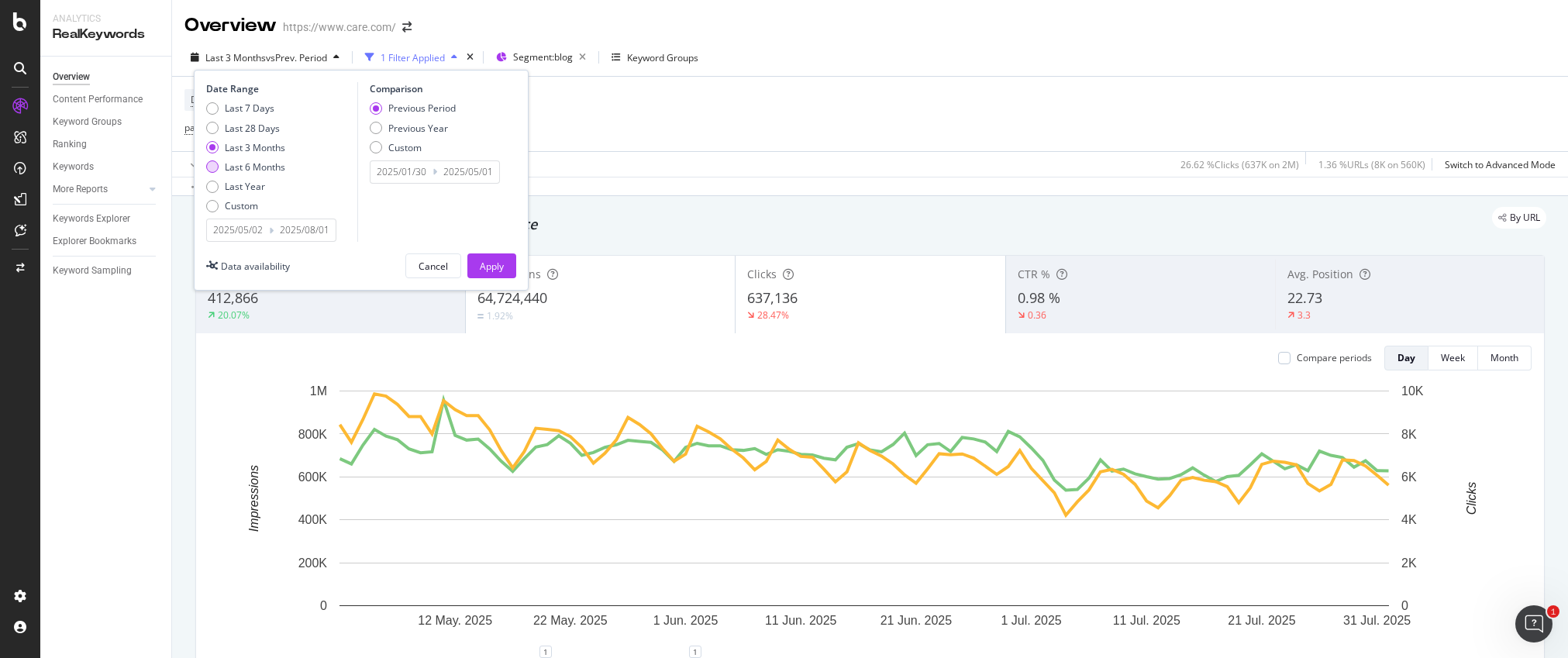 click on "Last 6 Months" at bounding box center [255, 167] 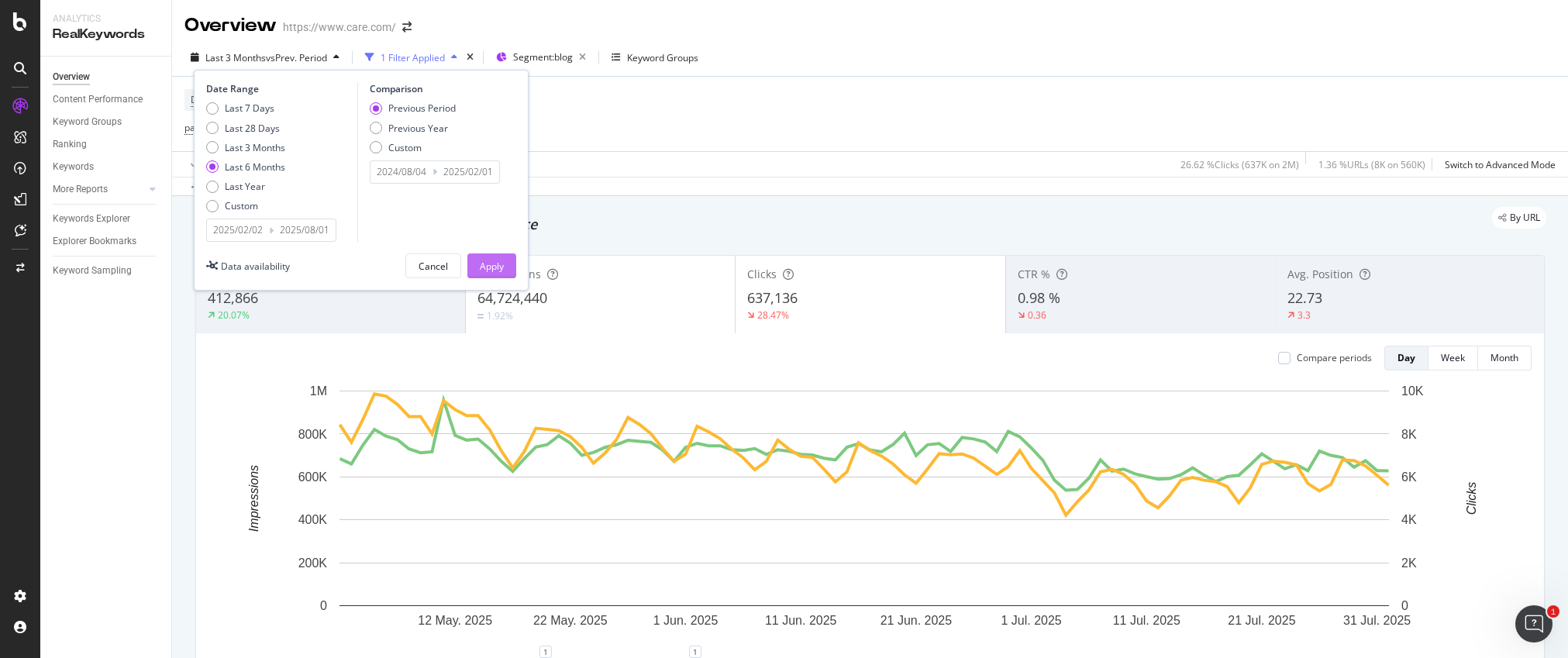 click on "Apply" at bounding box center [491, 266] 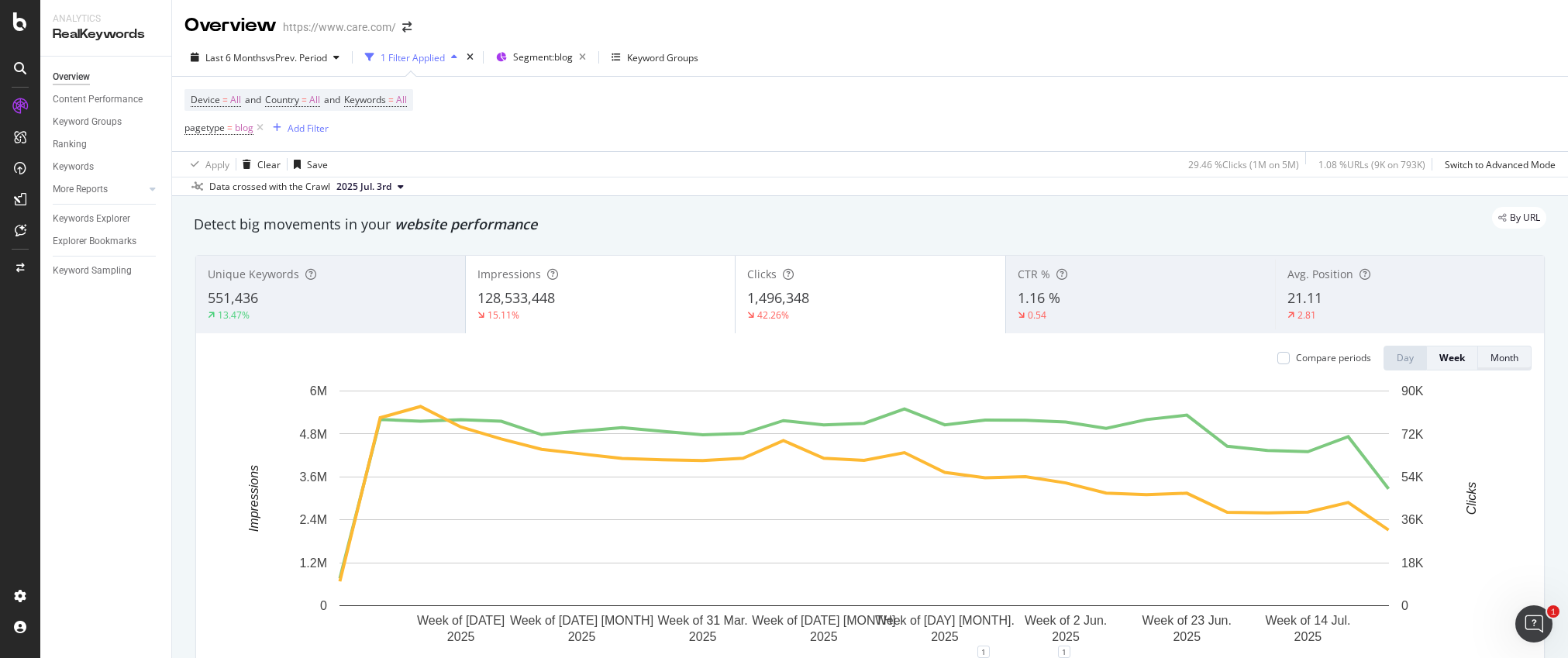click on "Month" at bounding box center [1504, 358] 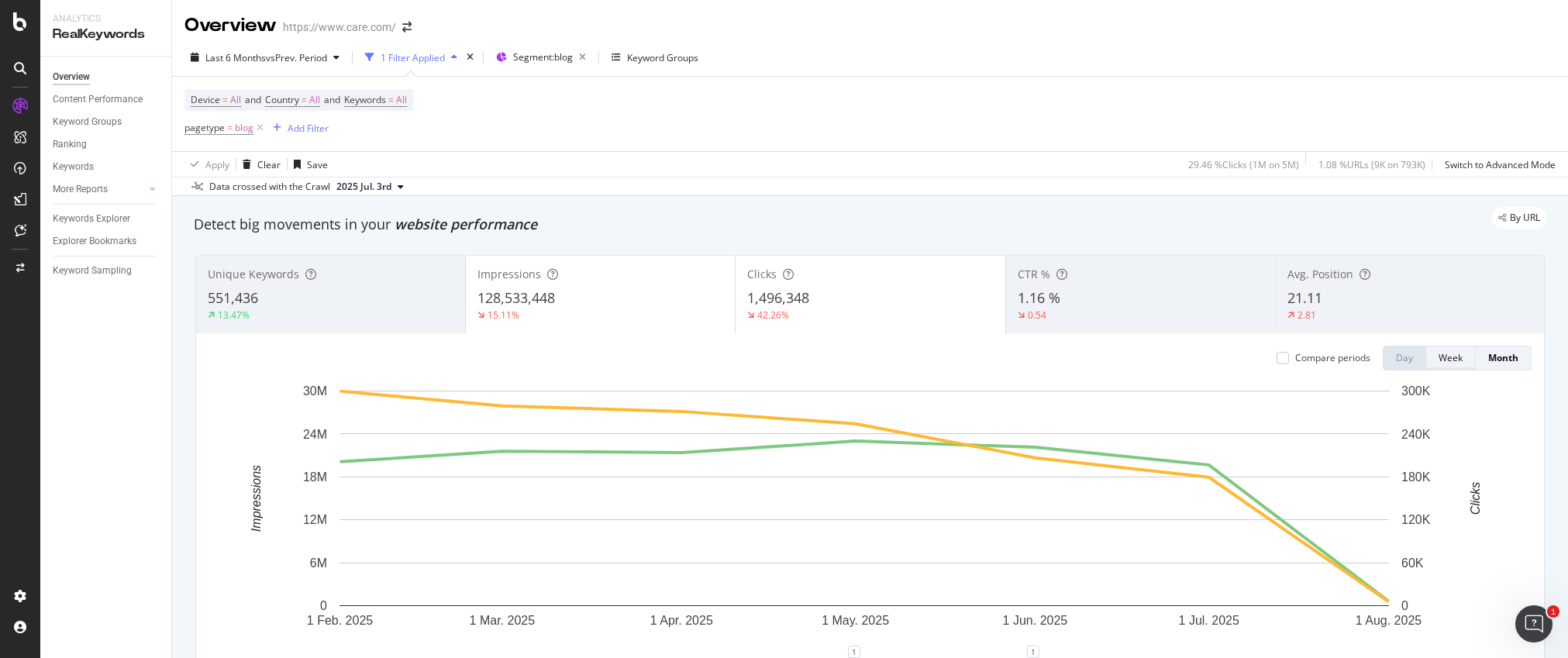 click on "Week" at bounding box center (1451, 358) 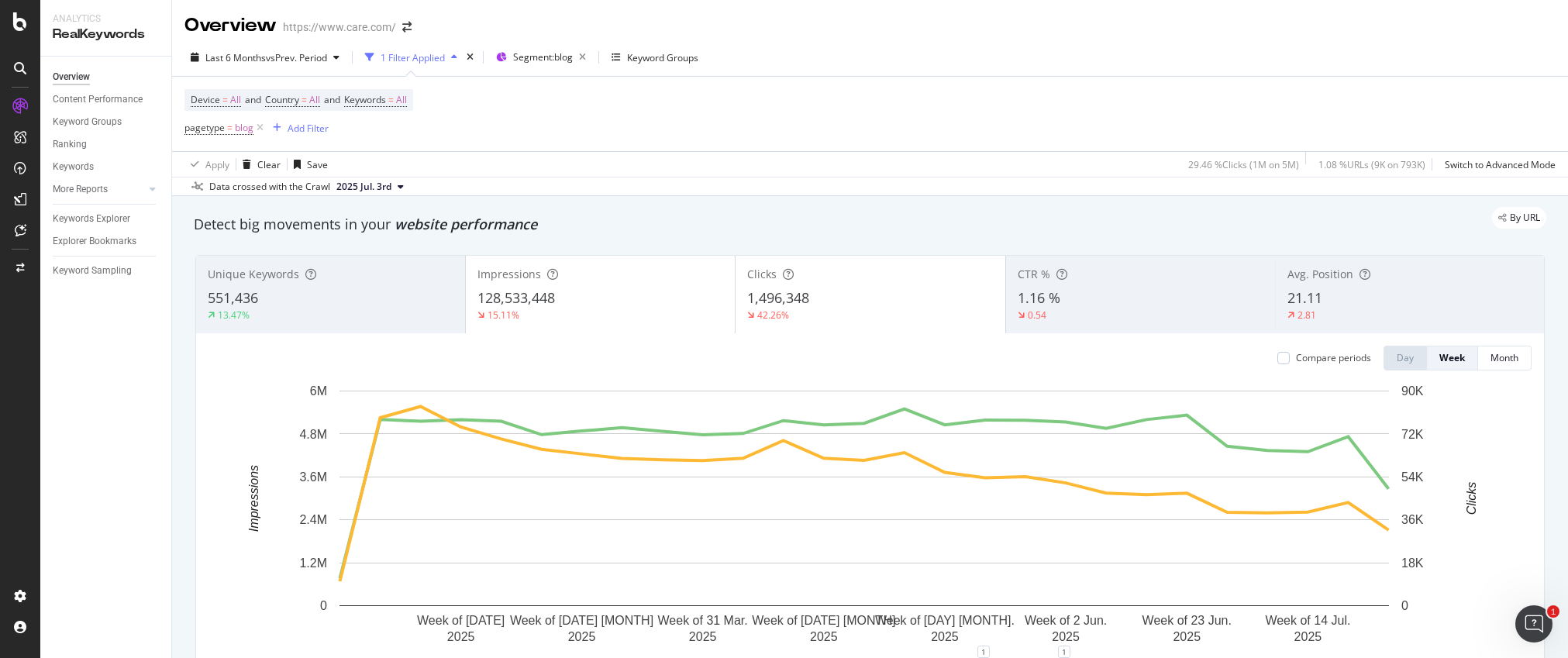 click on "128,533,448" at bounding box center [600, 298] 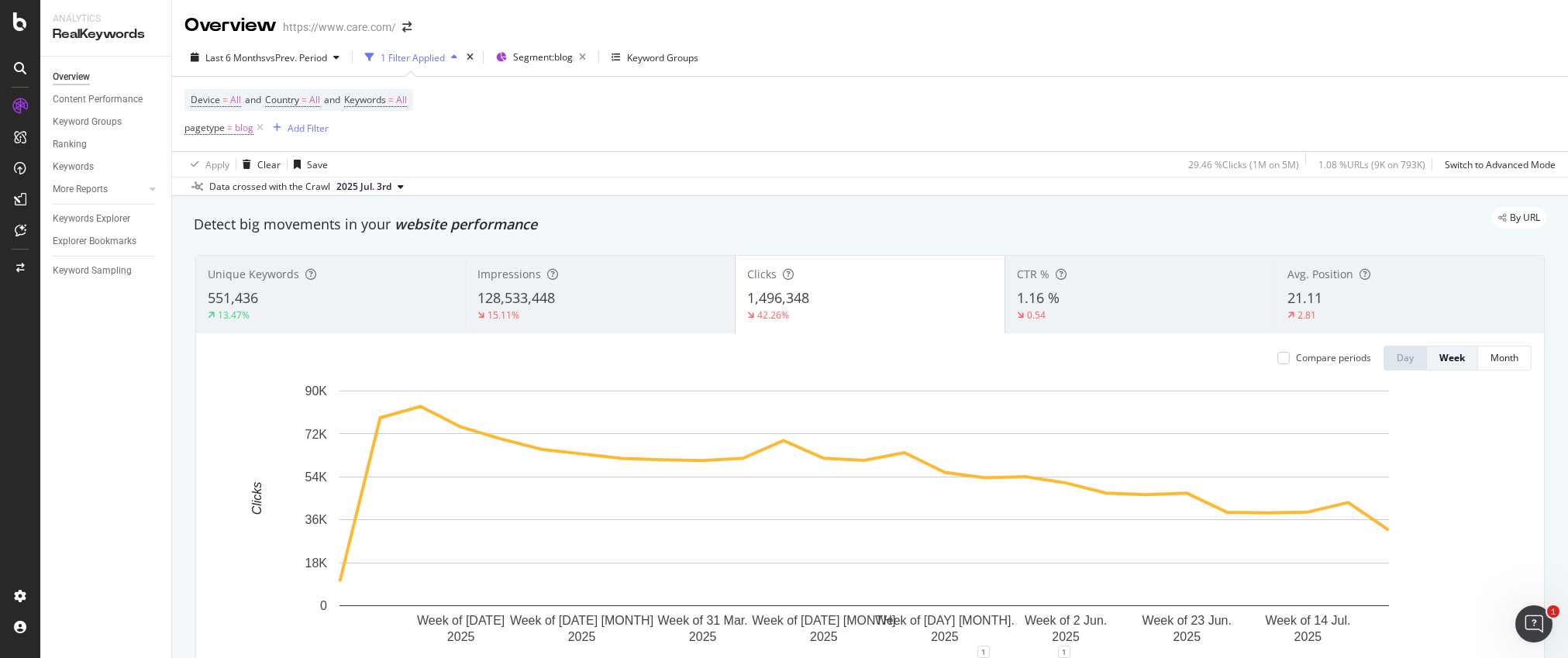 click on "Clicks 1,496,348 42.26%" at bounding box center (870, 295) 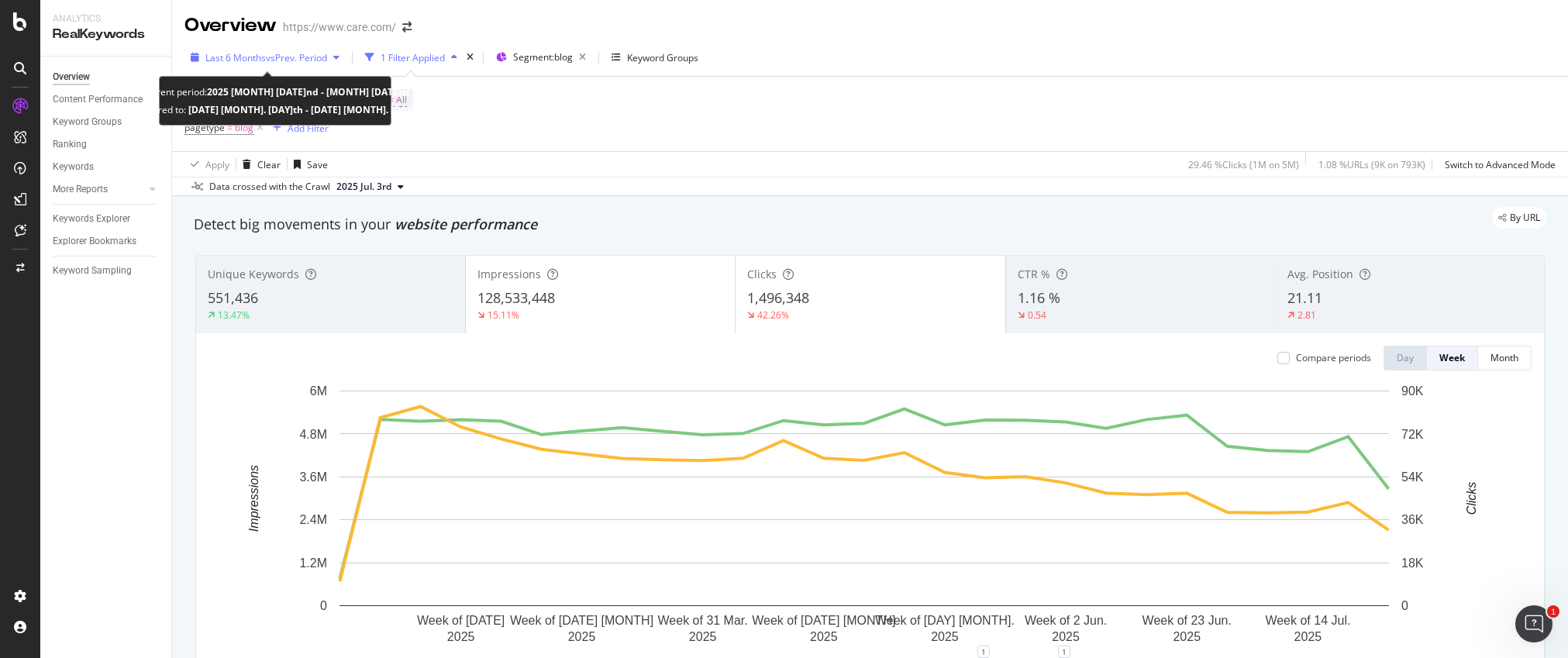 click on "vs  Prev. Period" at bounding box center [296, 57] 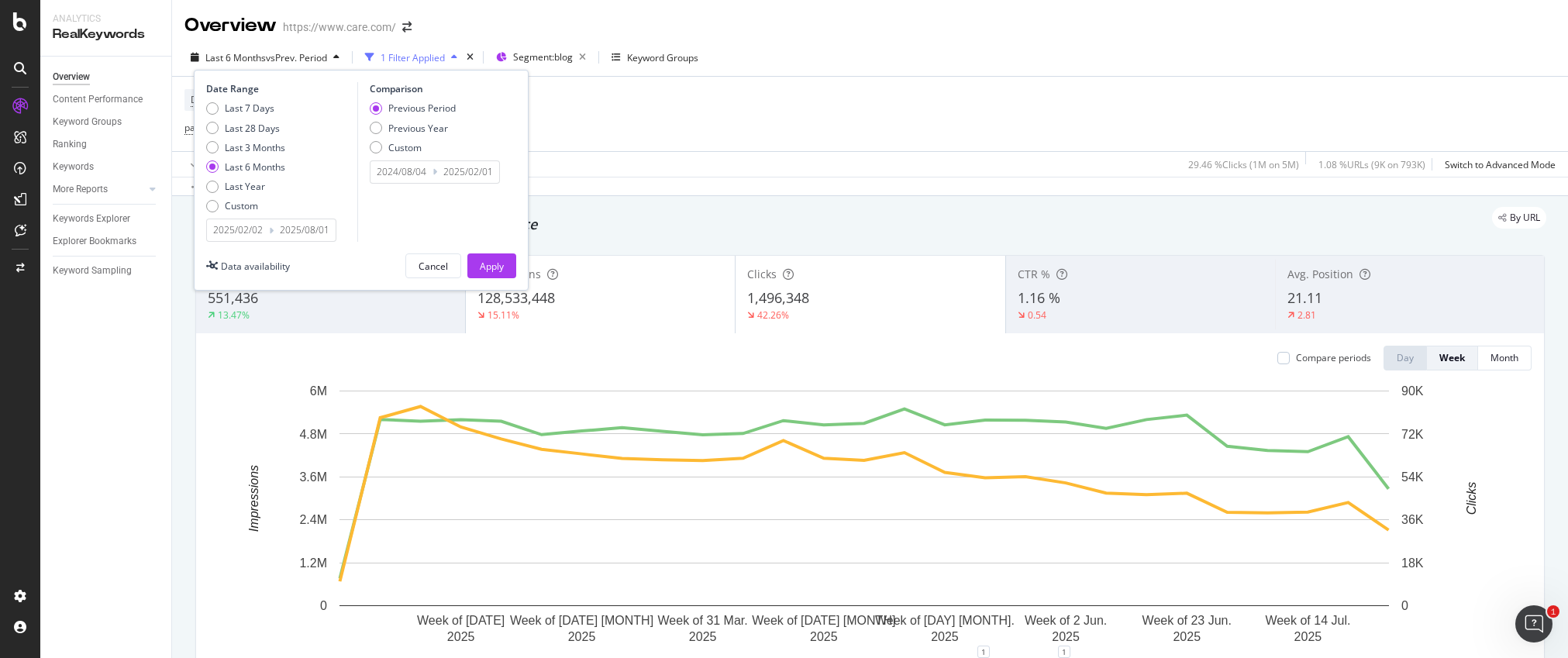 click on "Last 7 Days Last 28 Days Last 3 Months Last 6 Months Last Year Custom" at bounding box center [246, 160] 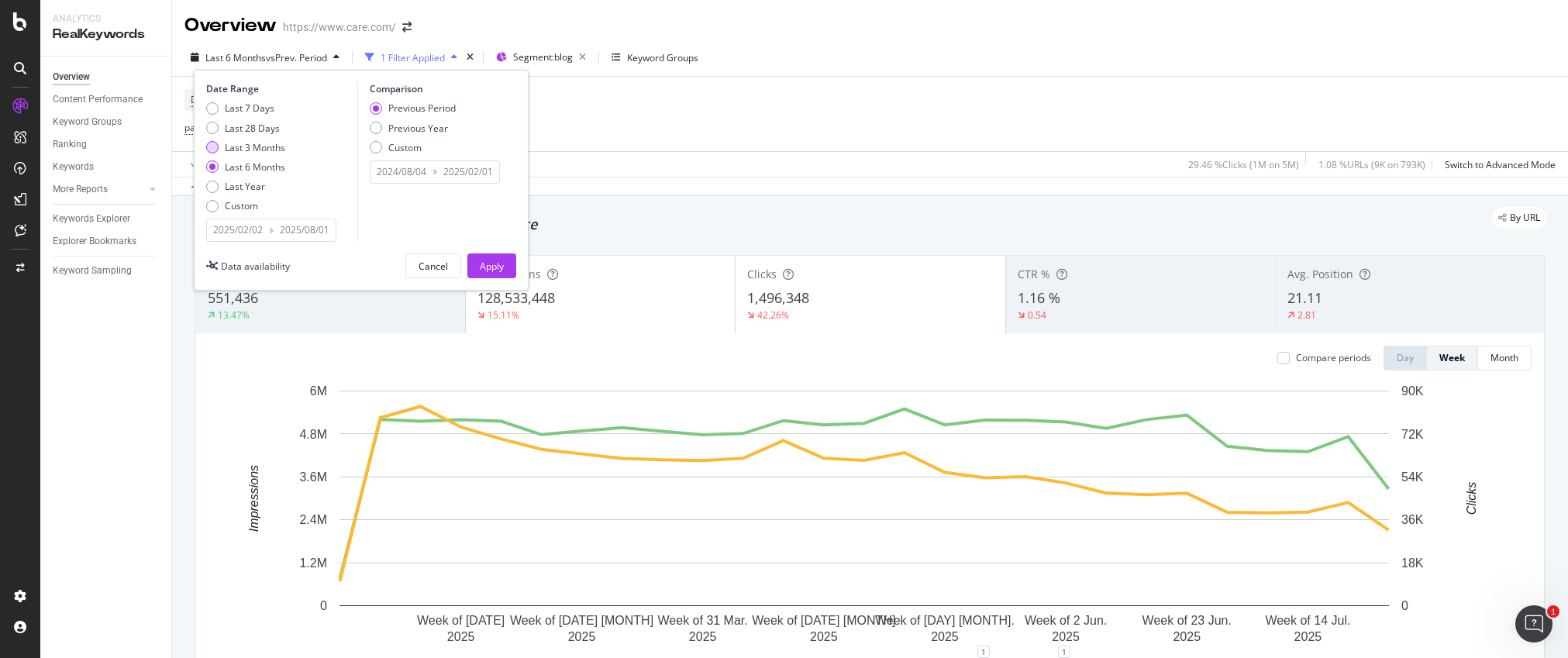 click on "Last 3 Months" at bounding box center [255, 147] 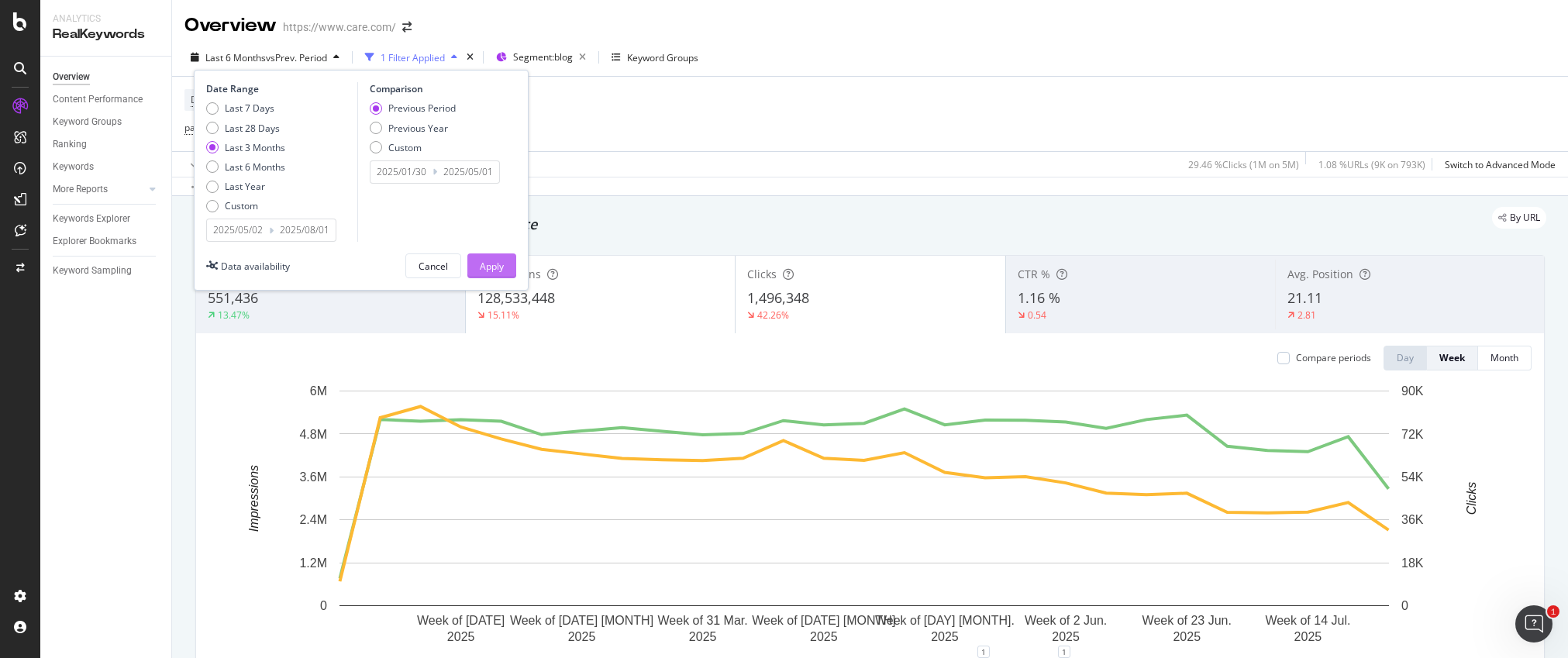 click on "Apply" at bounding box center (491, 266) 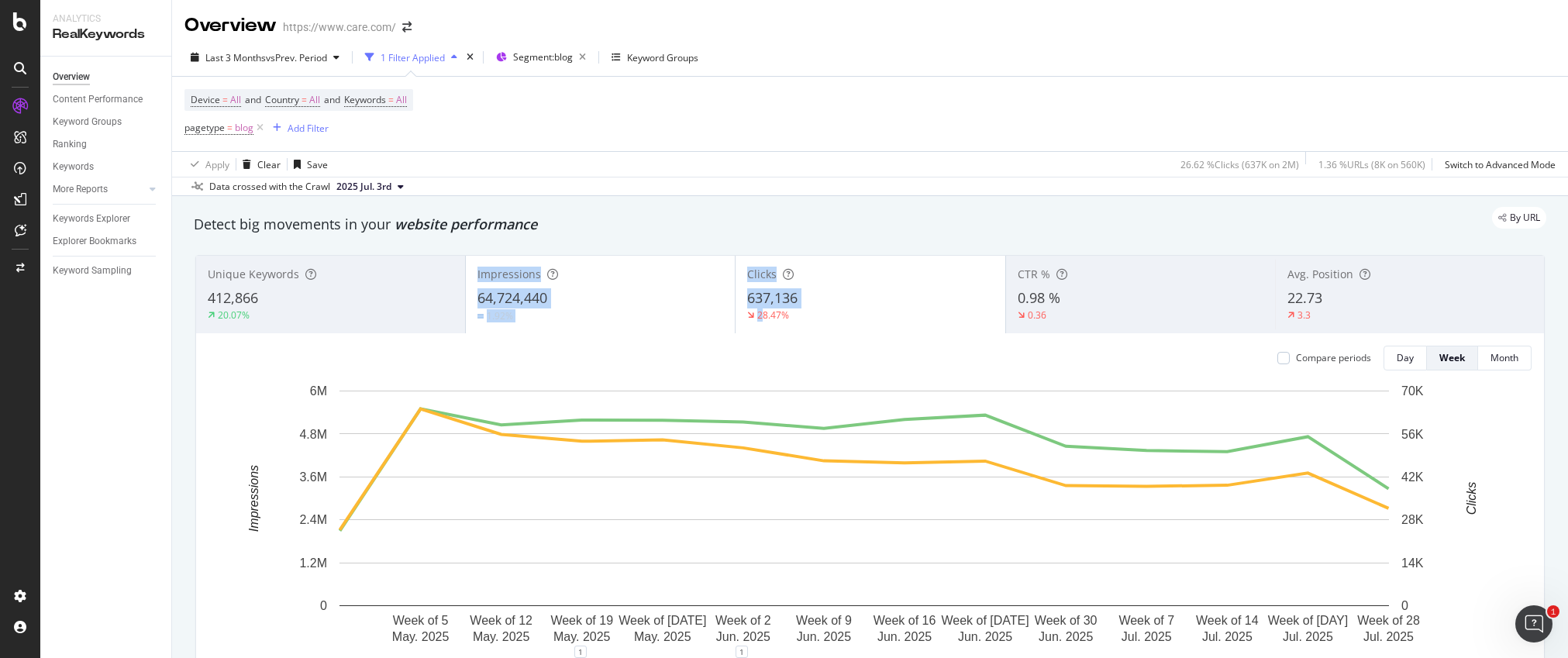 click on "Unique Keywords [NUMBER] [PERCENT] Impressions [NUMBER] [PERCENT] Clicks [NUMBER] [PERCENT] CTR % [PERCENT] [PERCENT] Avg. Position [NUMBER] [NUMBER] Compare periods Day Week Month Week of [DATE] [MONTH] [YEAR] Week of [DATE] [MONTH] [YEAR] Week of [DATE] [MONTH] [YEAR] Week of [DATE] [MONTH] [YEAR] Week of [DATE] [MONTH] [YEAR] Week of [DATE] [MONTH] [YEAR] Week of [DATE] [MONTH] [YEAR] Week of [DATE] [MONTH] [YEAR] Week of [DATE] [MONTH] [YEAR] Week of [DATE] [MONTH] [YEAR] Week of [DATE] [MONTH] [YEAR] Week of [DATE] [MONTH] [YEAR] Week of [DATE] [MONTH] [YEAR] [NUMBER] [NUMBER] [NUMBER] [NUMBER] [NUMBER] [NUMBER] Impressions Clicks Date Impressions Clicks Week of [DATE] [MONTH] [YEAR] [NUMBER] [NUMBER] Week of [DATE] [MONTH] [YEAR] [NUMBER] [NUMBER] Week of [DATE] [MONTH] [YEAR] [NUMBER] [NUMBER] Week of [DATE] [MONTH] [YEAR] [NUMBER] [NUMBER] Week of [DATE] [MONTH] [YEAR] [NUMBER] [NUMBER] Week of [DATE] [MONTH] [YEAR] [NUMBER] [NUMBER] Week of [DATE] [MONTH] [YEAR] [NUMBER] [NUMBER] Week of [DATE] [MONTH] [YEAR] [NUMBER] [NUMBER] Week of [DATE] [MONTH] [YEAR] [NUMBER] [NUMBER] Week of [DATE] [MONTH] [YEAR] [NUMBER] [NUMBER] Week of [DATE] [MONTH] [YEAR] [NUMBER] [NUMBER] Week of [DATE] [MONTH] [YEAR] [NUMBER] [NUMBER] Week of [DATE] [MONTH] [YEAR]" at bounding box center [870, 475] 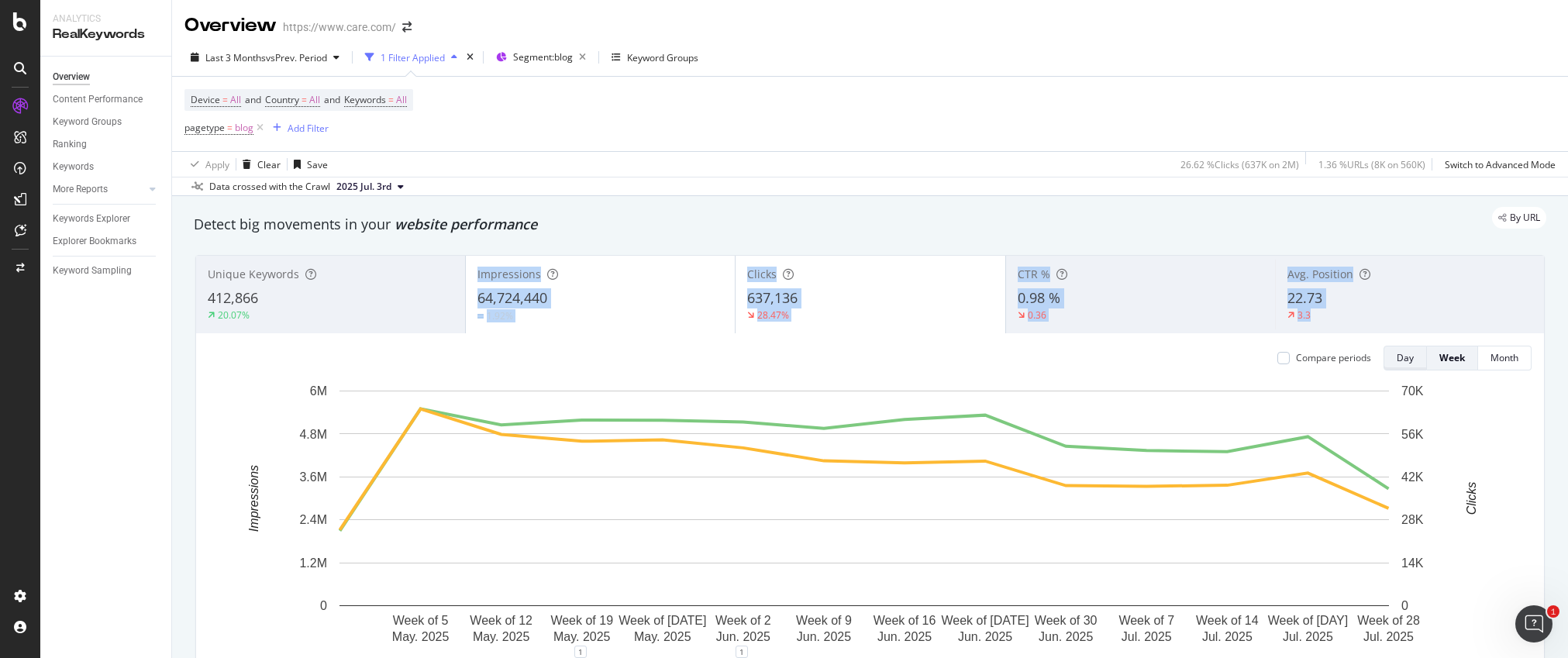 click on "Day" at bounding box center [1405, 357] 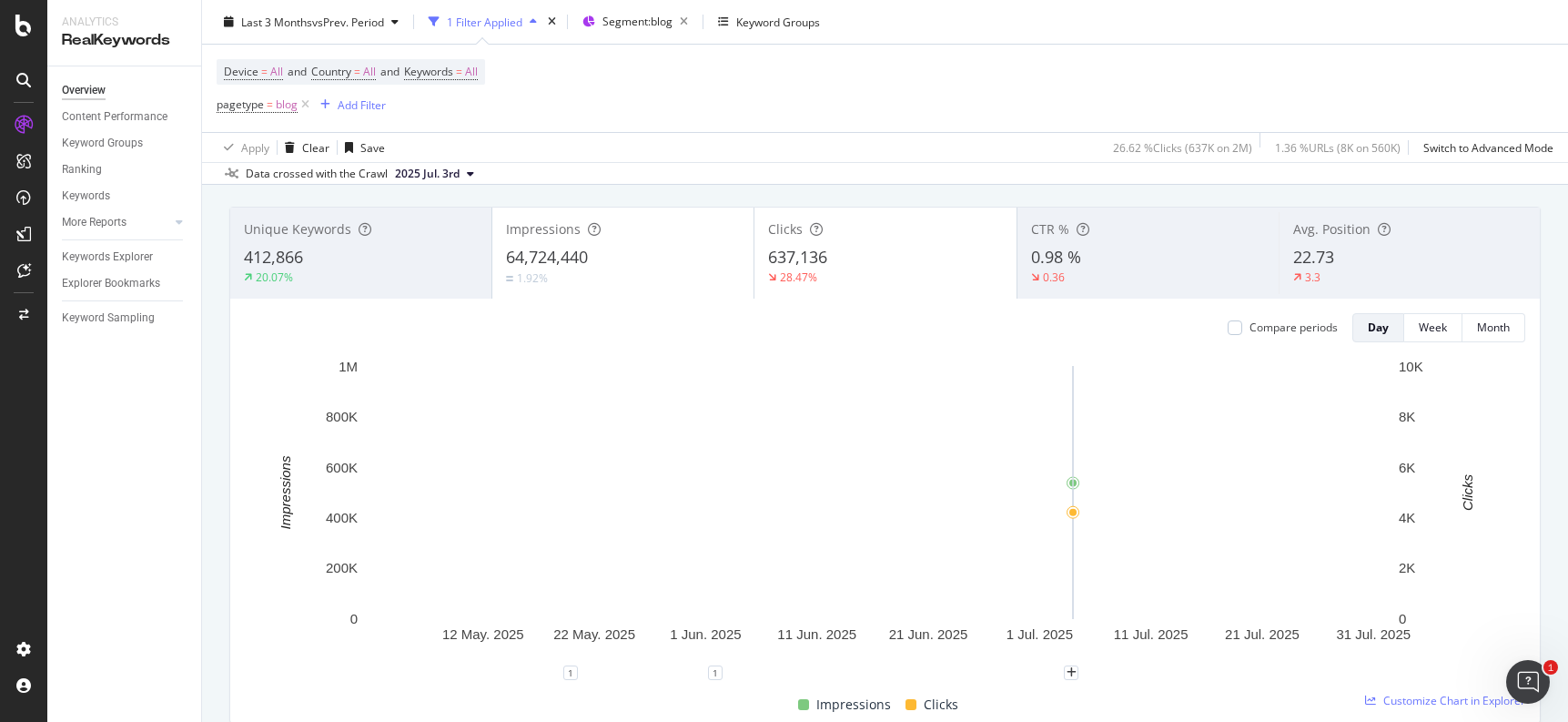 scroll, scrollTop: 79, scrollLeft: 0, axis: vertical 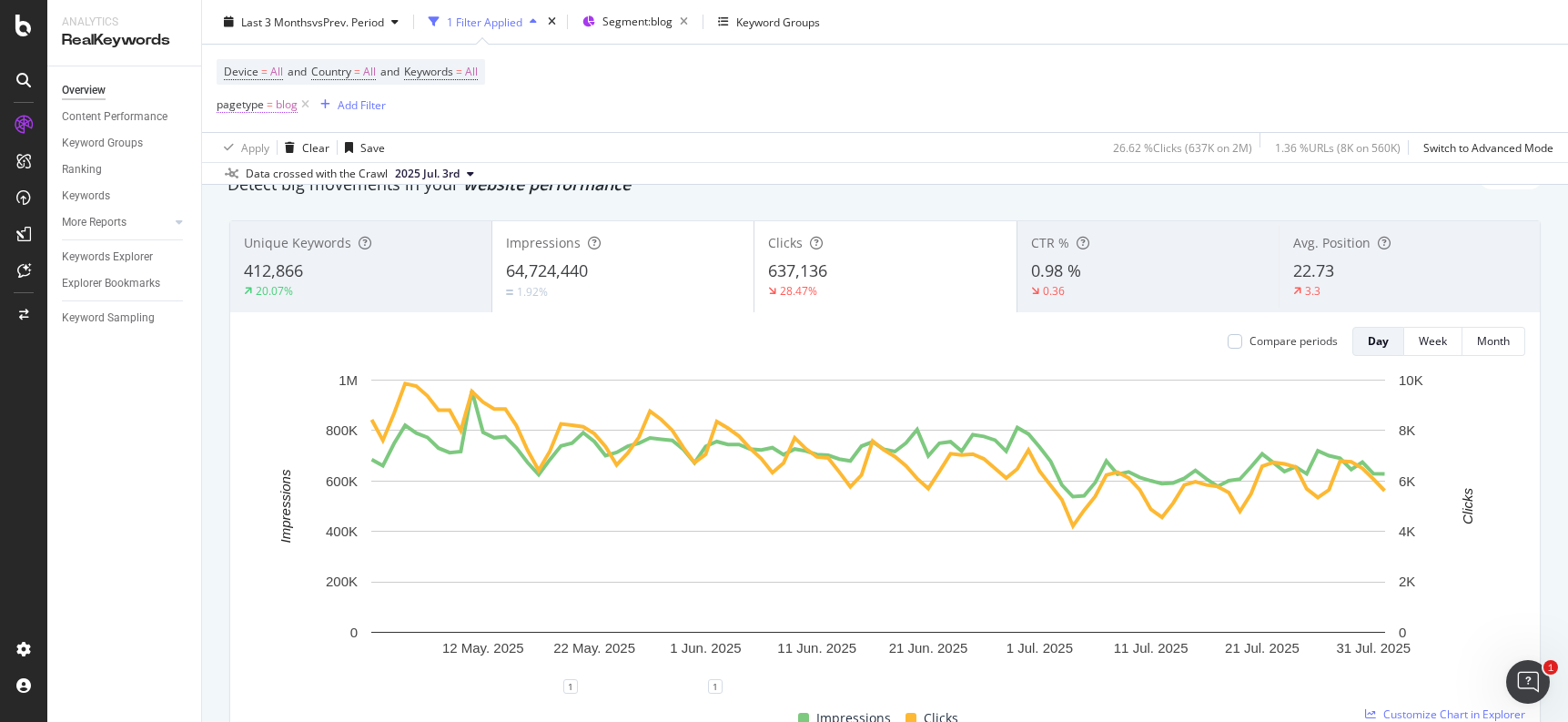 click on "=" at bounding box center (269, 104) 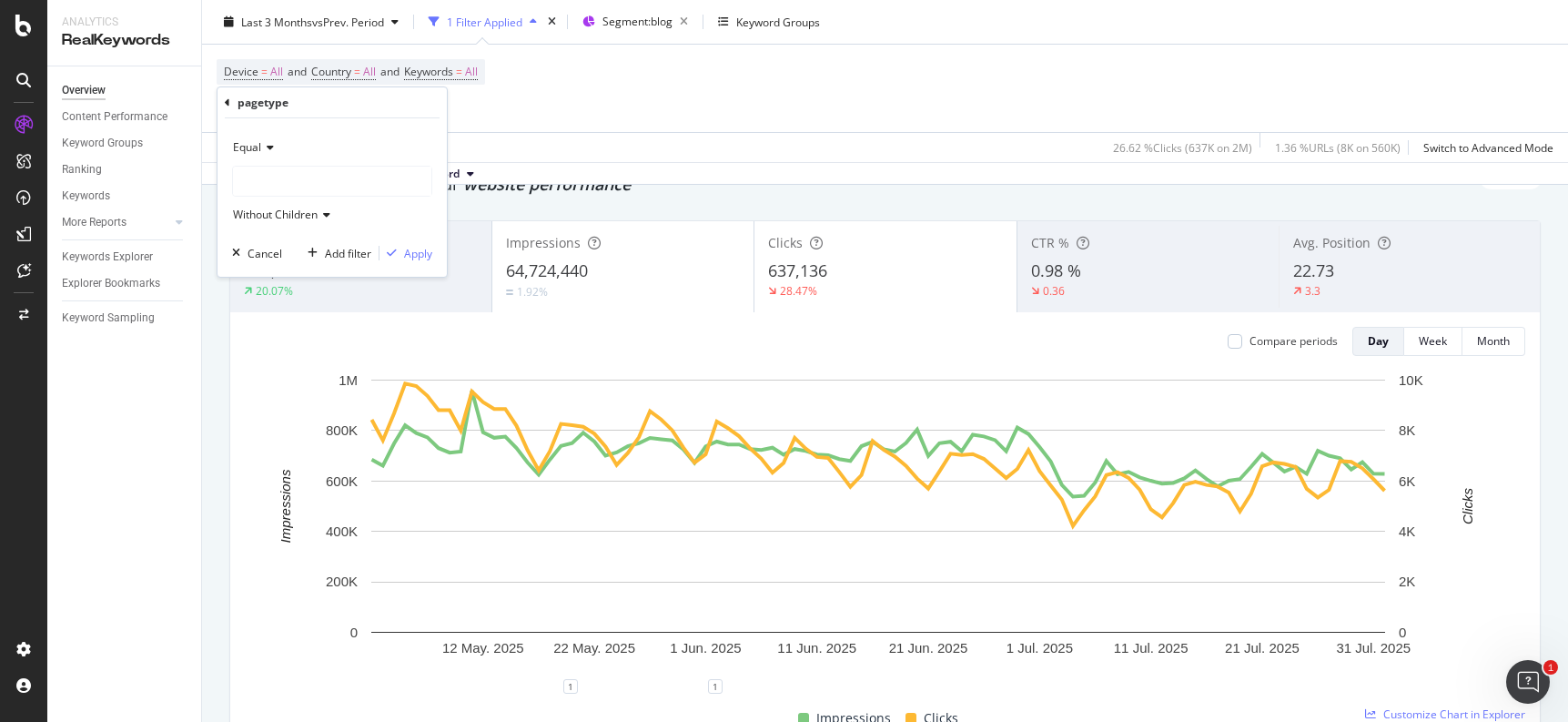 click at bounding box center (268, 147) 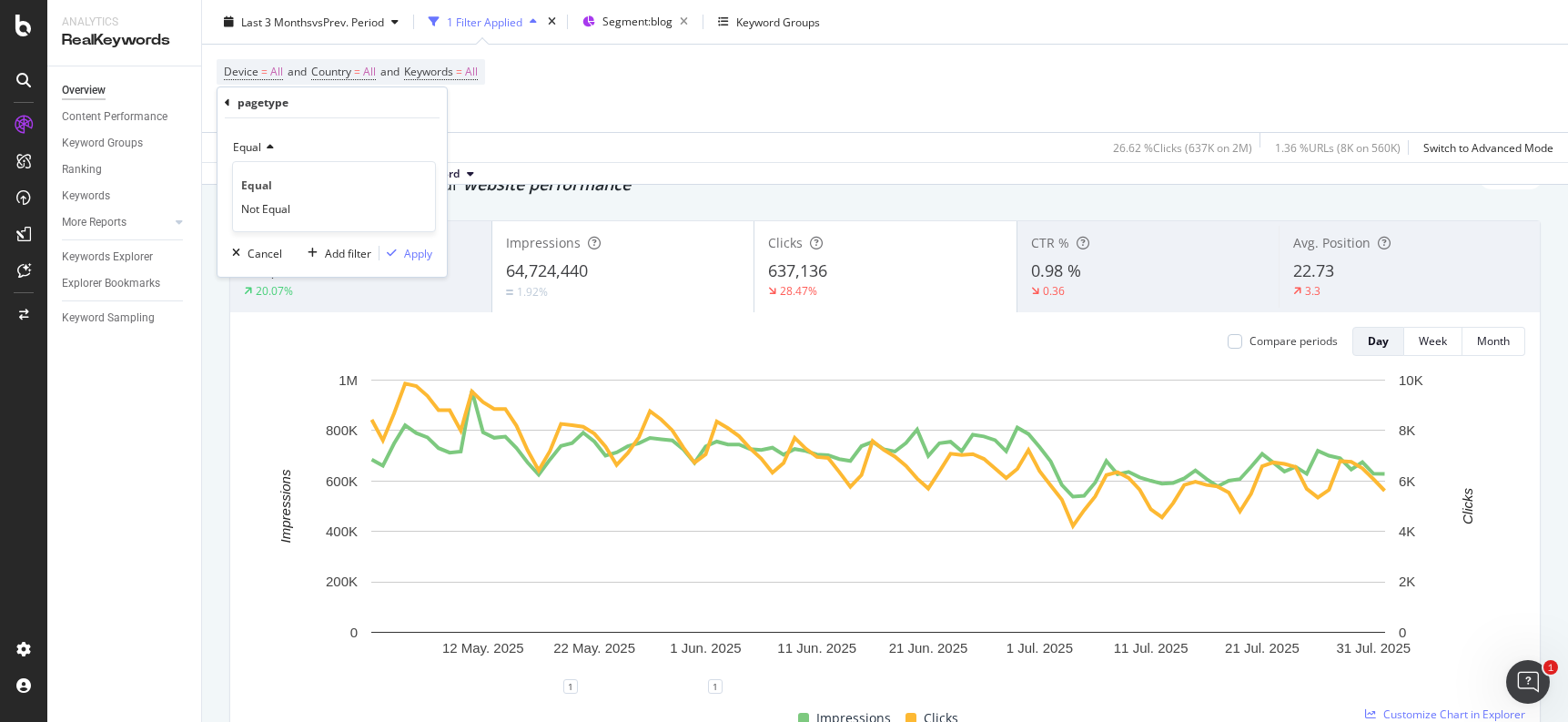 click on "Equal" at bounding box center [247, 147] 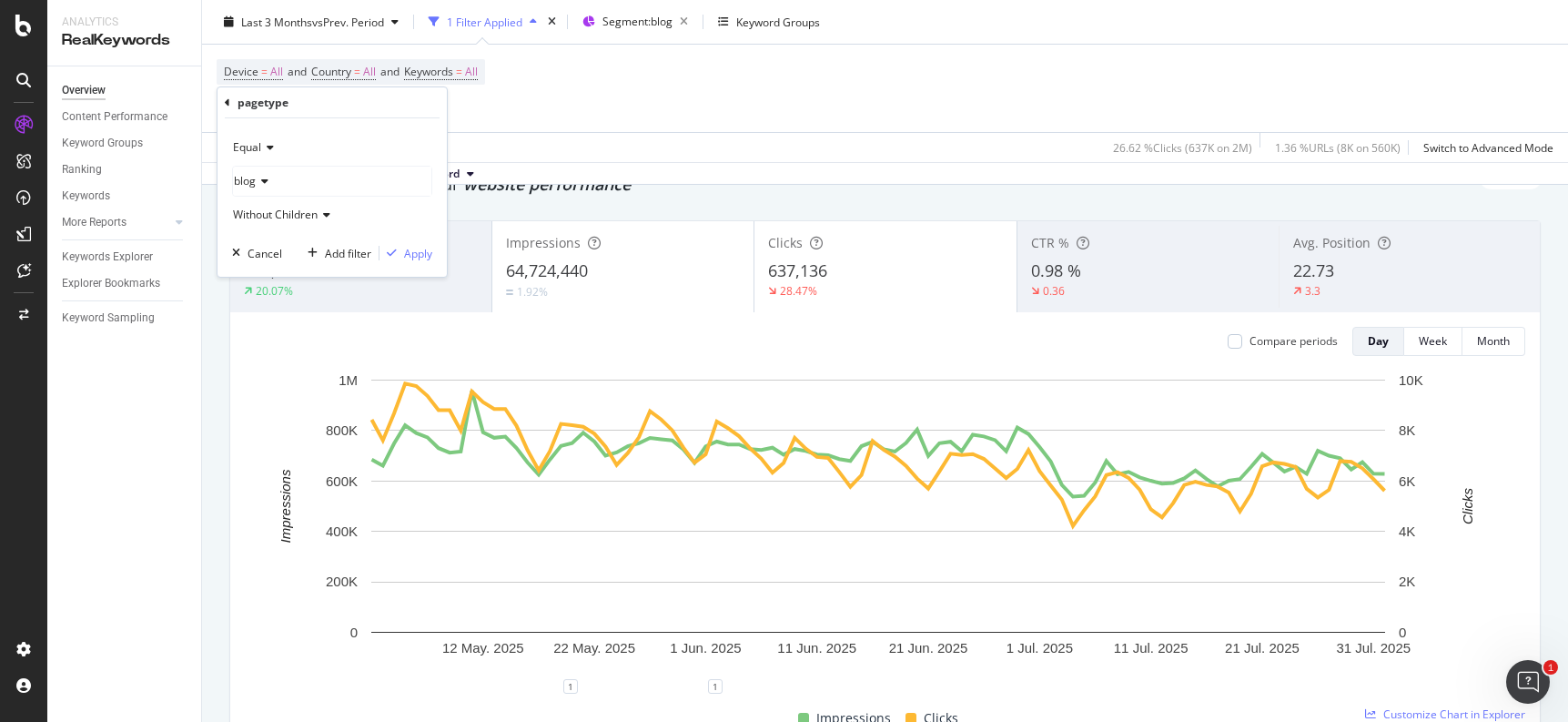 click on "pagetype" at bounding box center [263, 102] 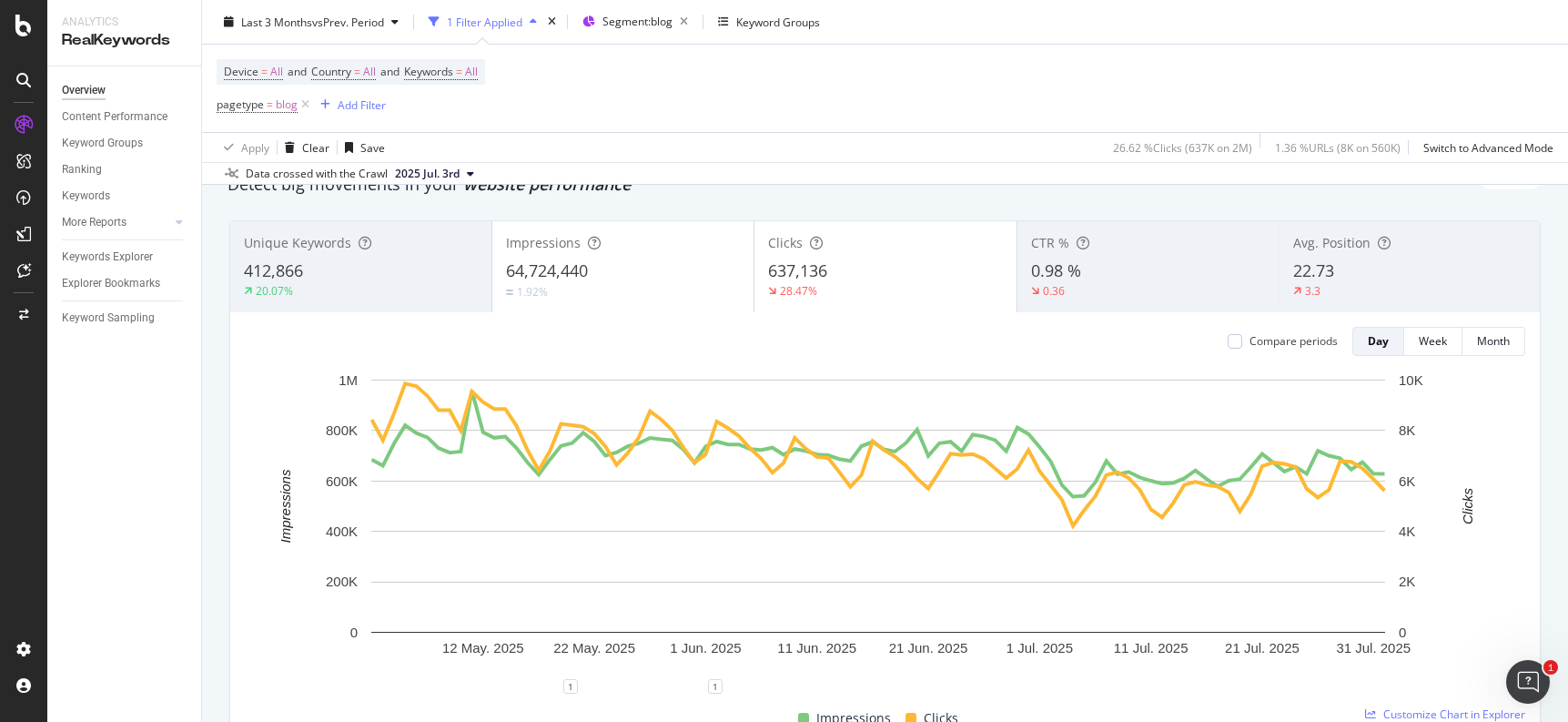 click on "Device   =     All  and  Country   =     All  and  Keywords   =     All pagetype   =     blog Add Filter" at bounding box center (885, 88) 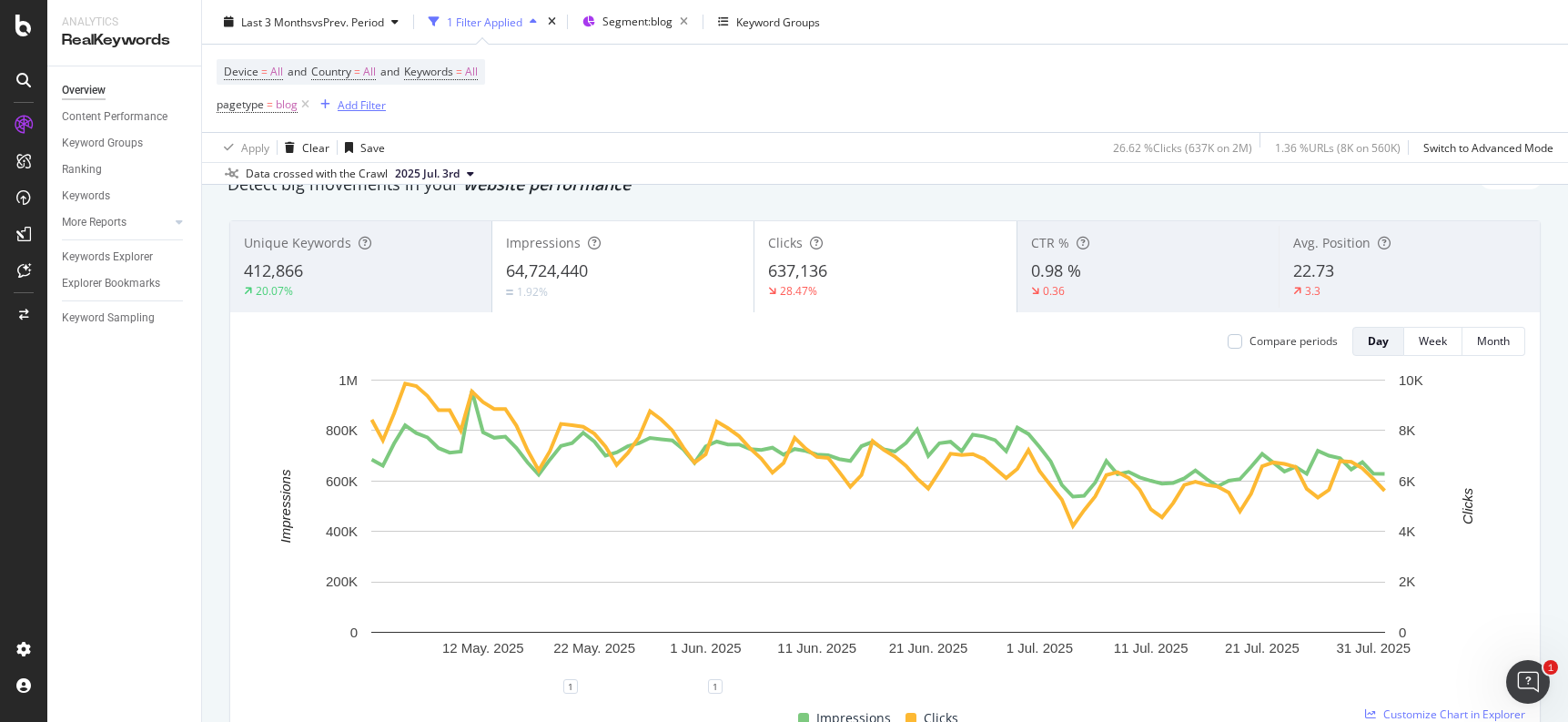 click on "Add Filter" at bounding box center (361, 104) 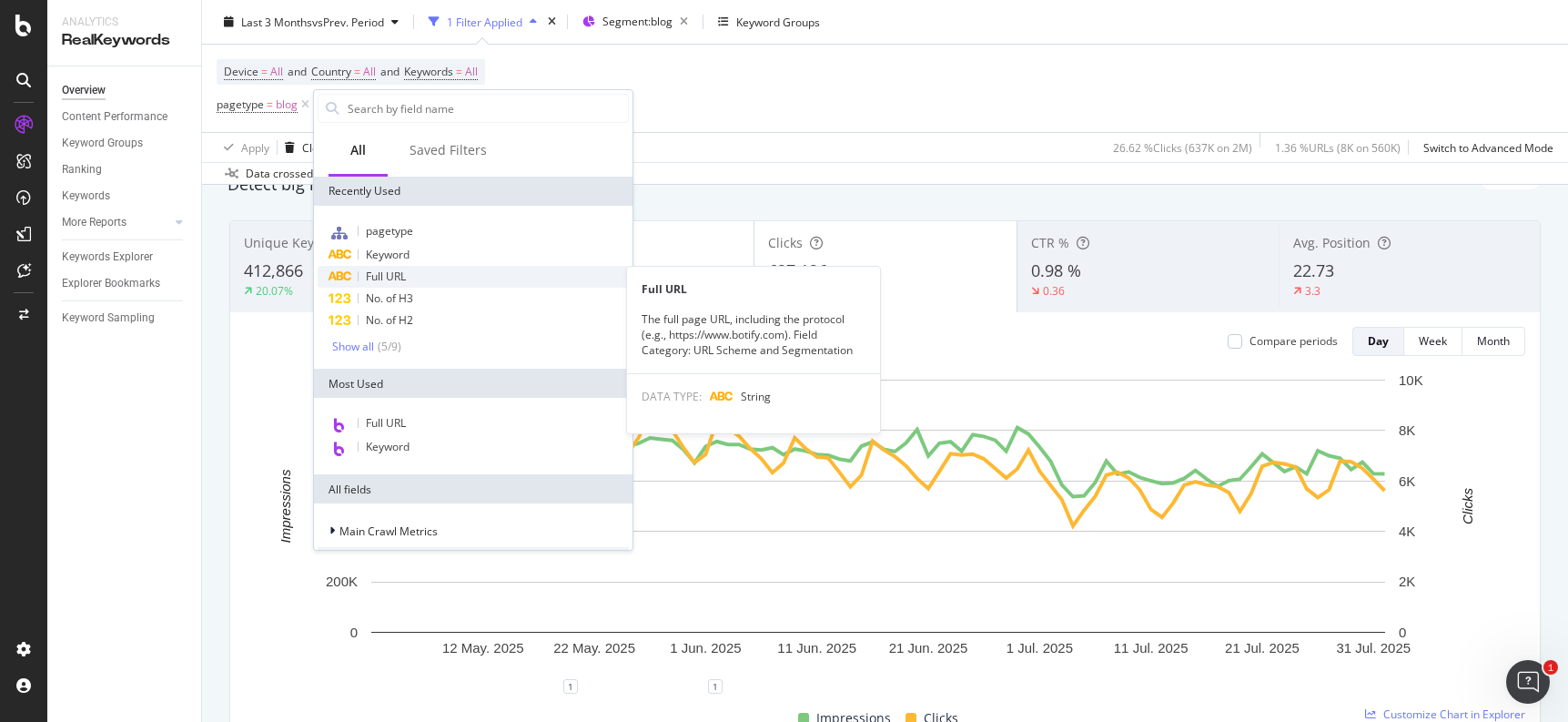 click on "Full URL" at bounding box center [473, 277] 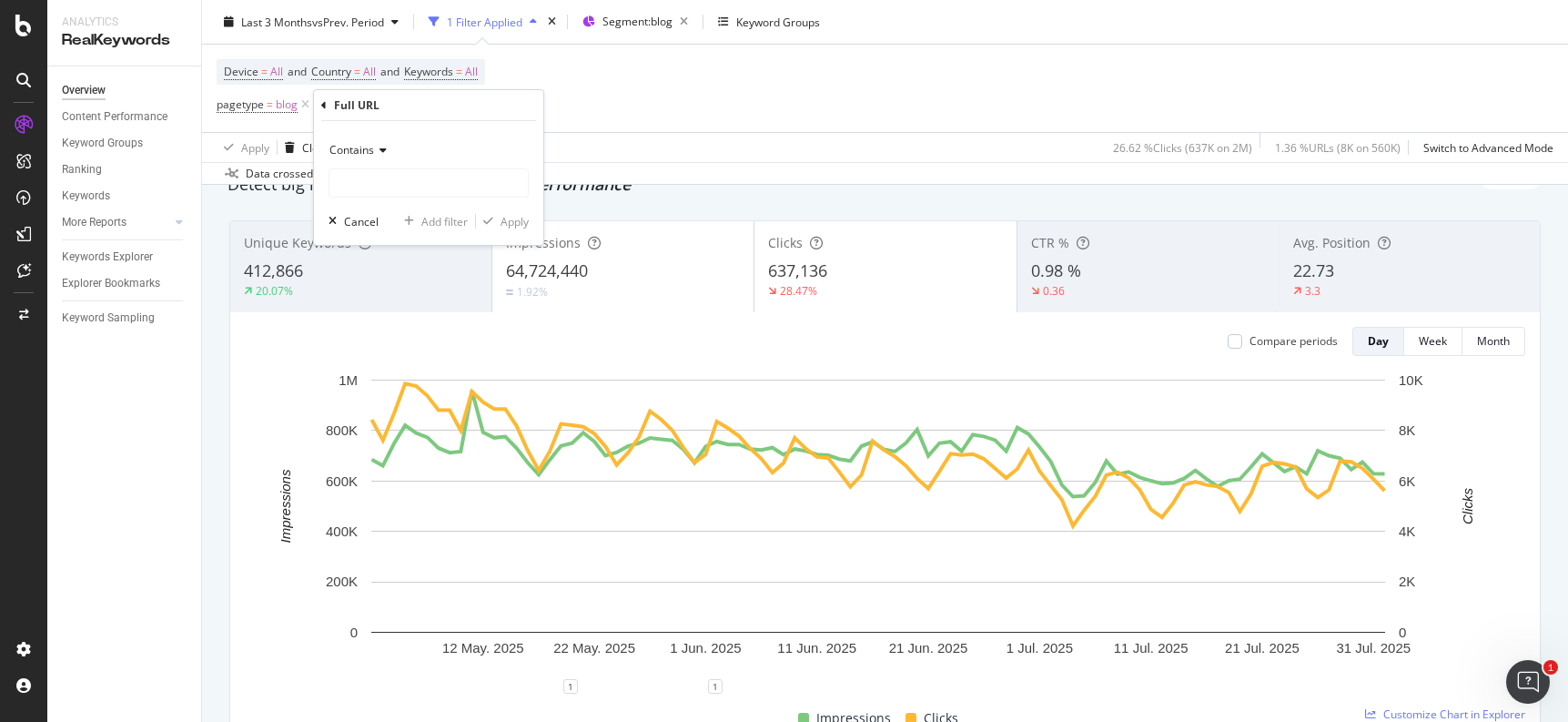 click at bounding box center (380, 150) 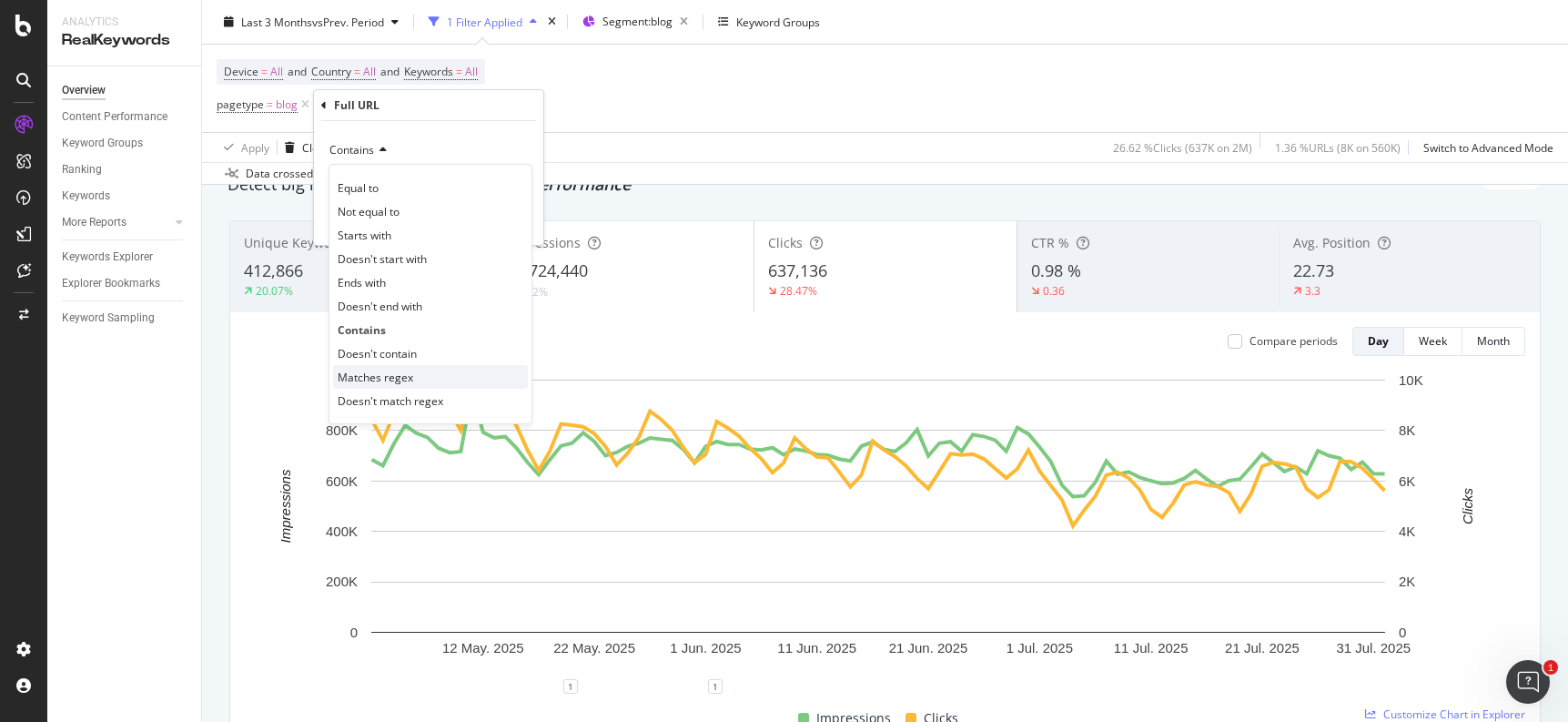 click on "Matches regex" at bounding box center (375, 377) 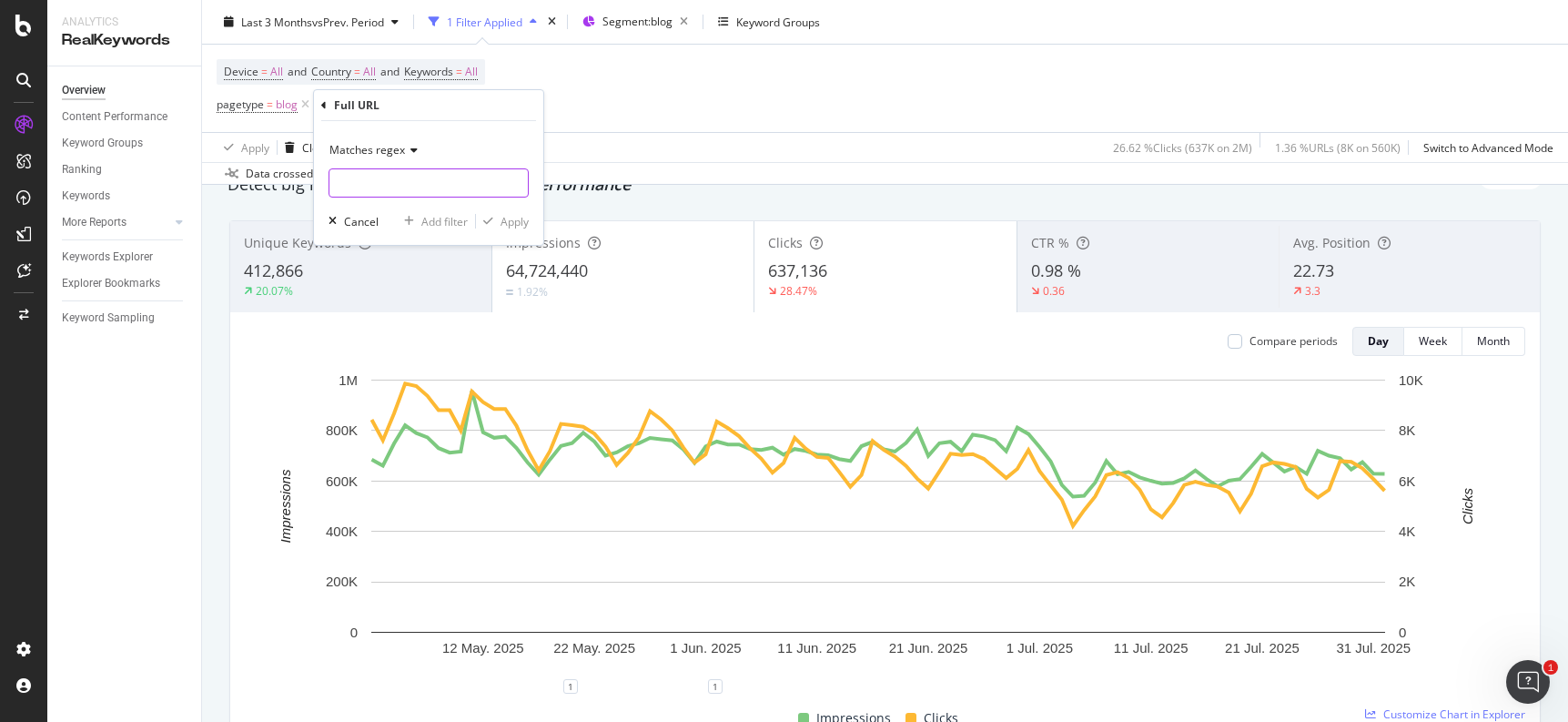 click at bounding box center [429, 183] 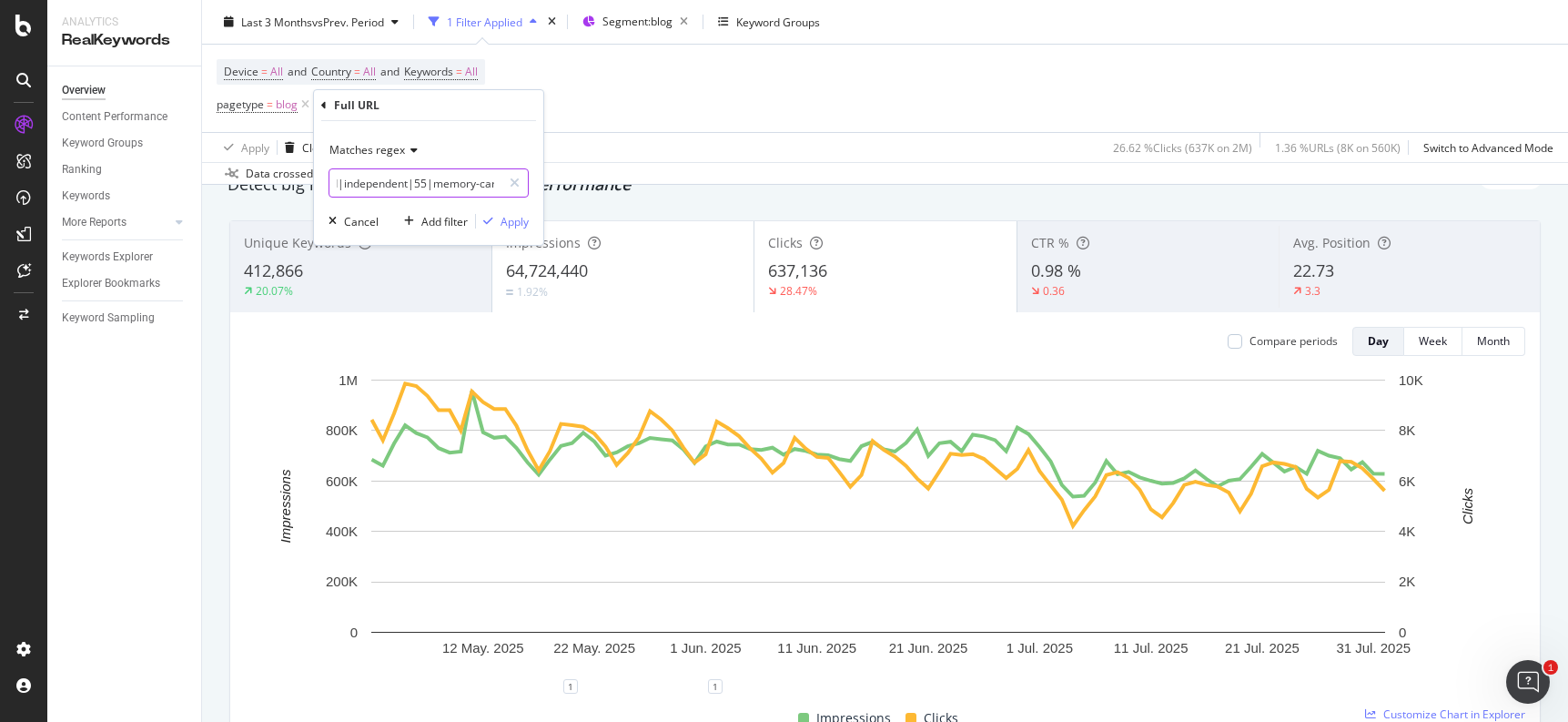 scroll, scrollTop: 0, scrollLeft: 119, axis: horizontal 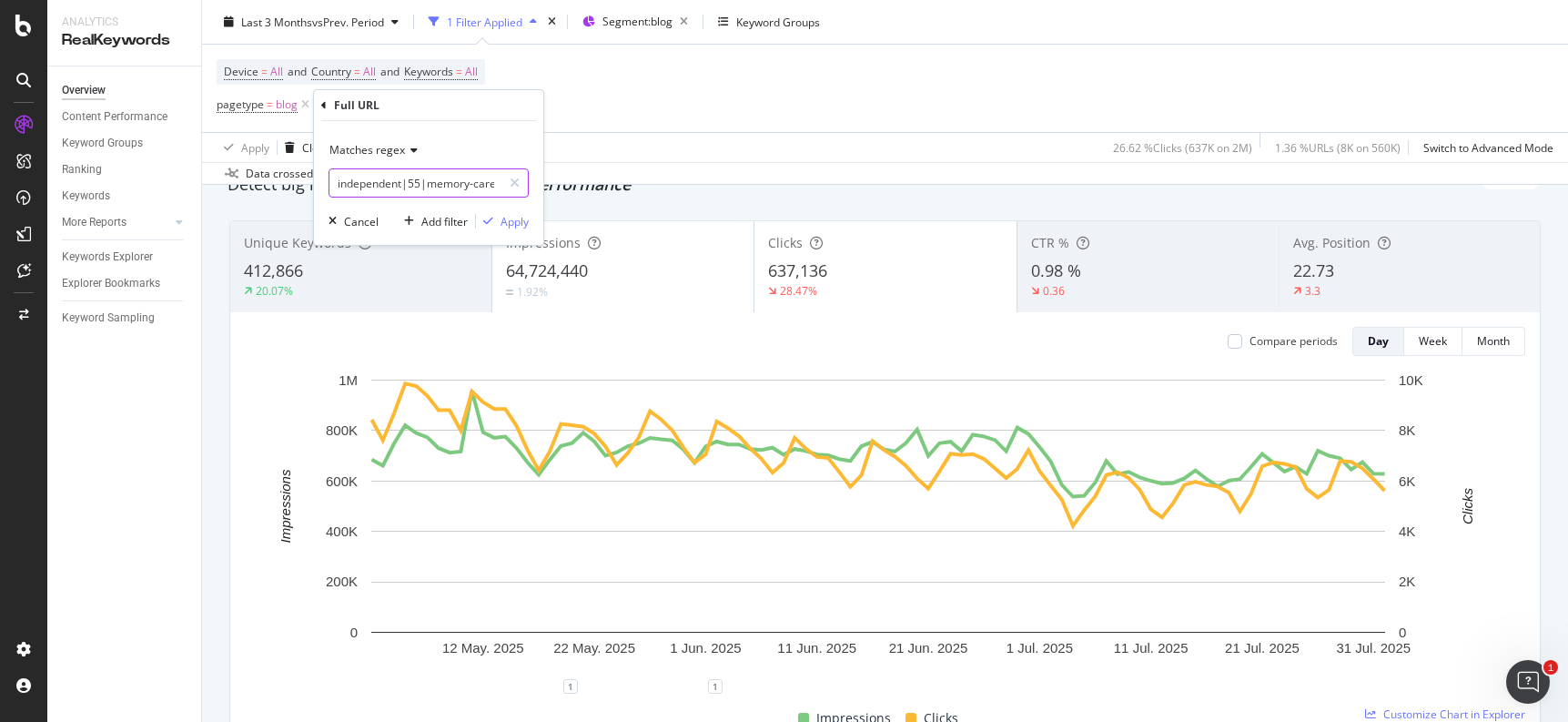 type on "communities|assisted|independent|55|memory-care" 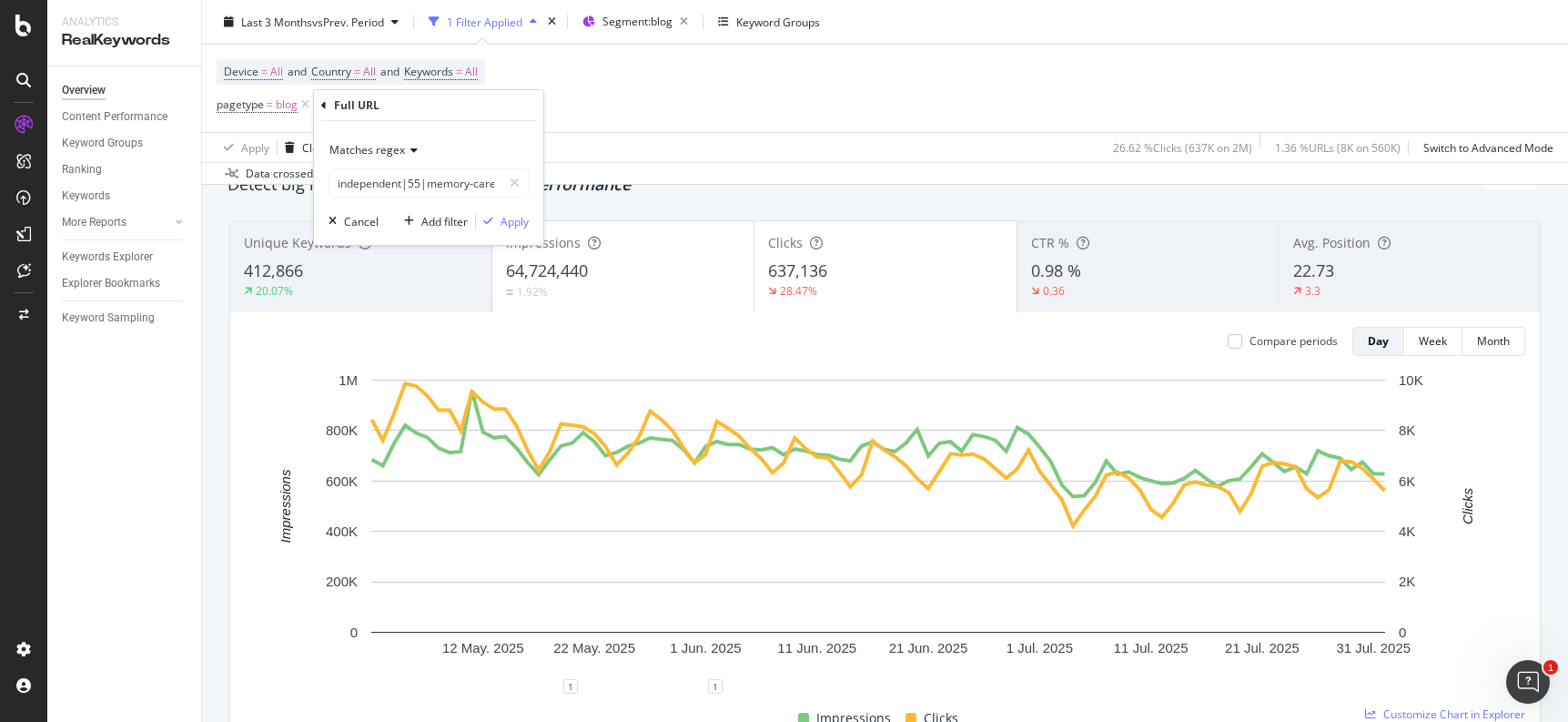scroll, scrollTop: 0, scrollLeft: 0, axis: both 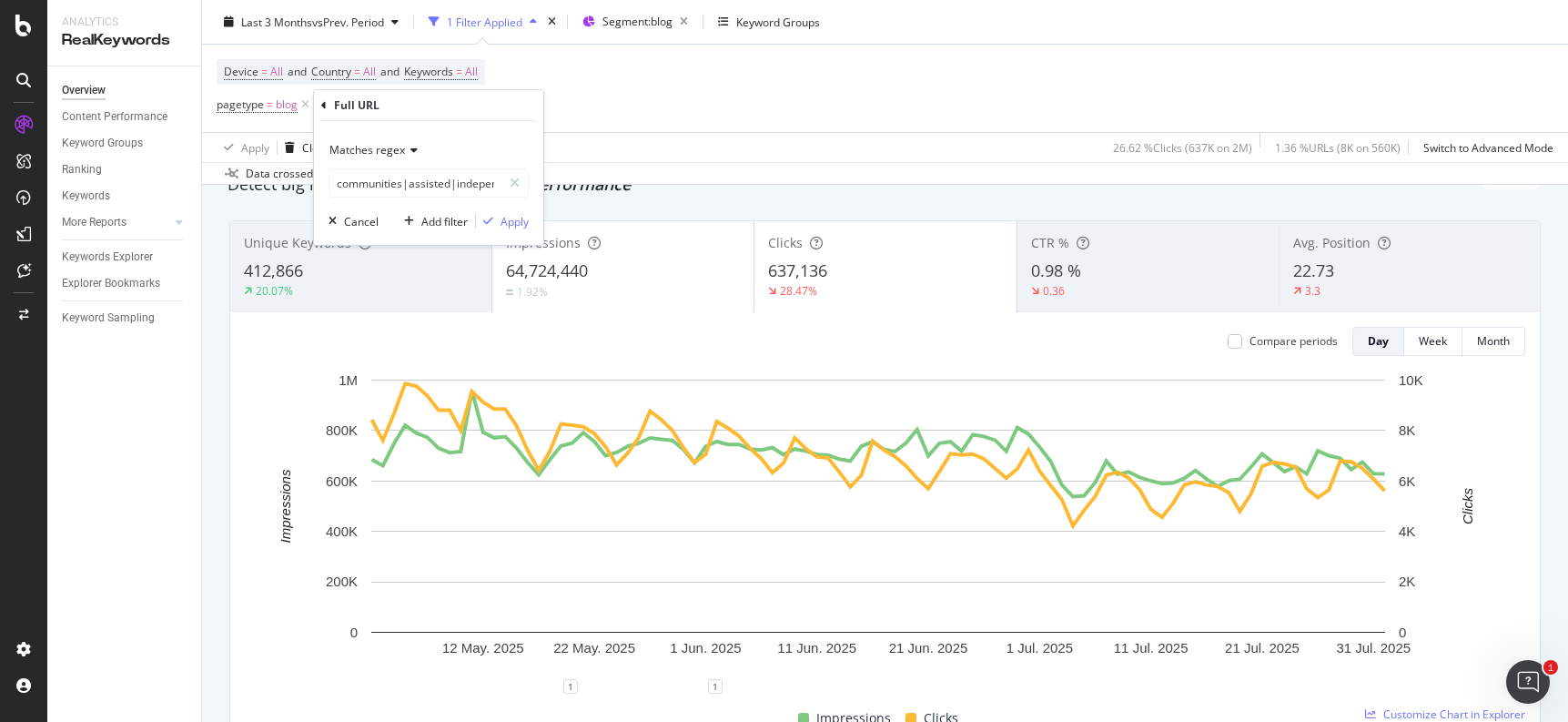 click on "Matches regex communities|assisted|independent|[NUMBER]|memory-care Cancel Add filter Apply" at bounding box center [429, 183] 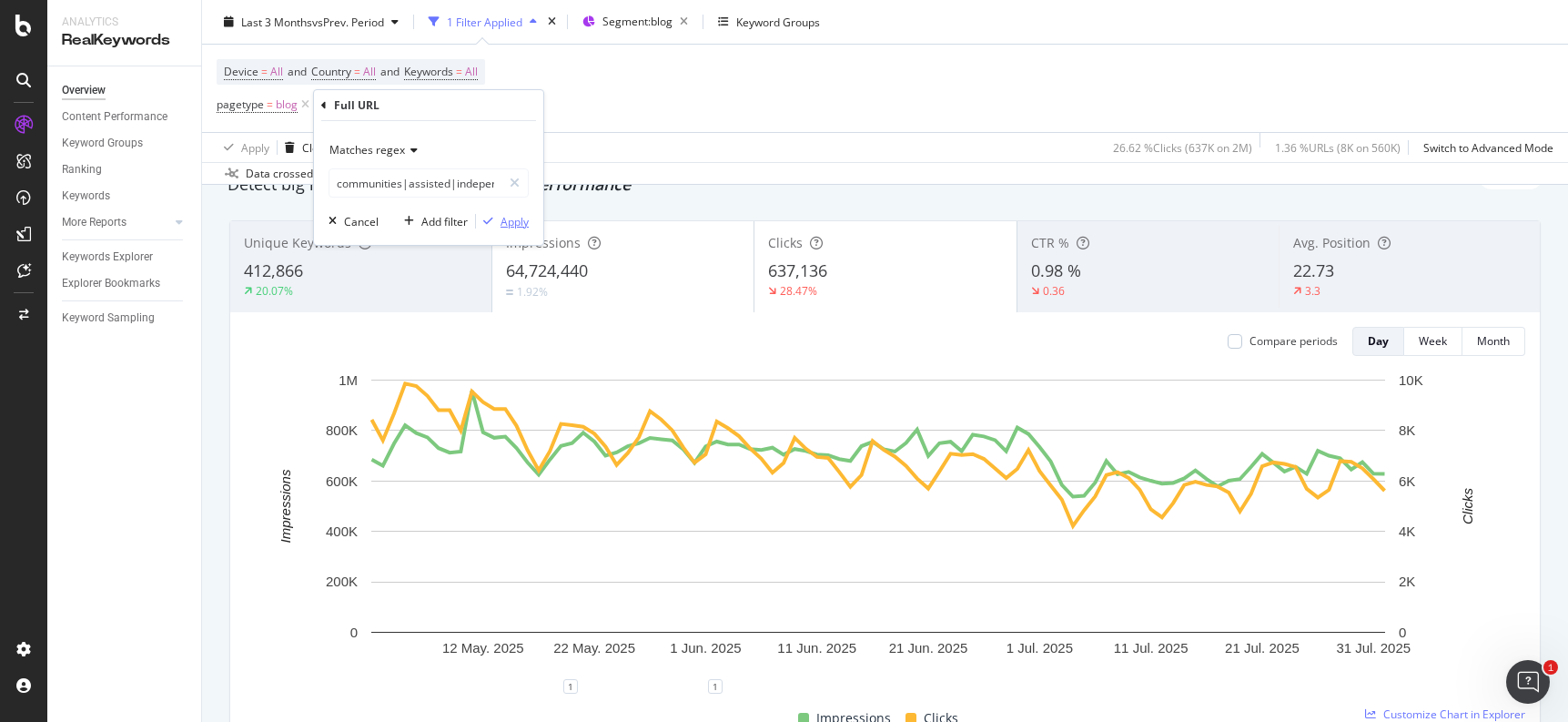 click on "Apply" at bounding box center (514, 221) 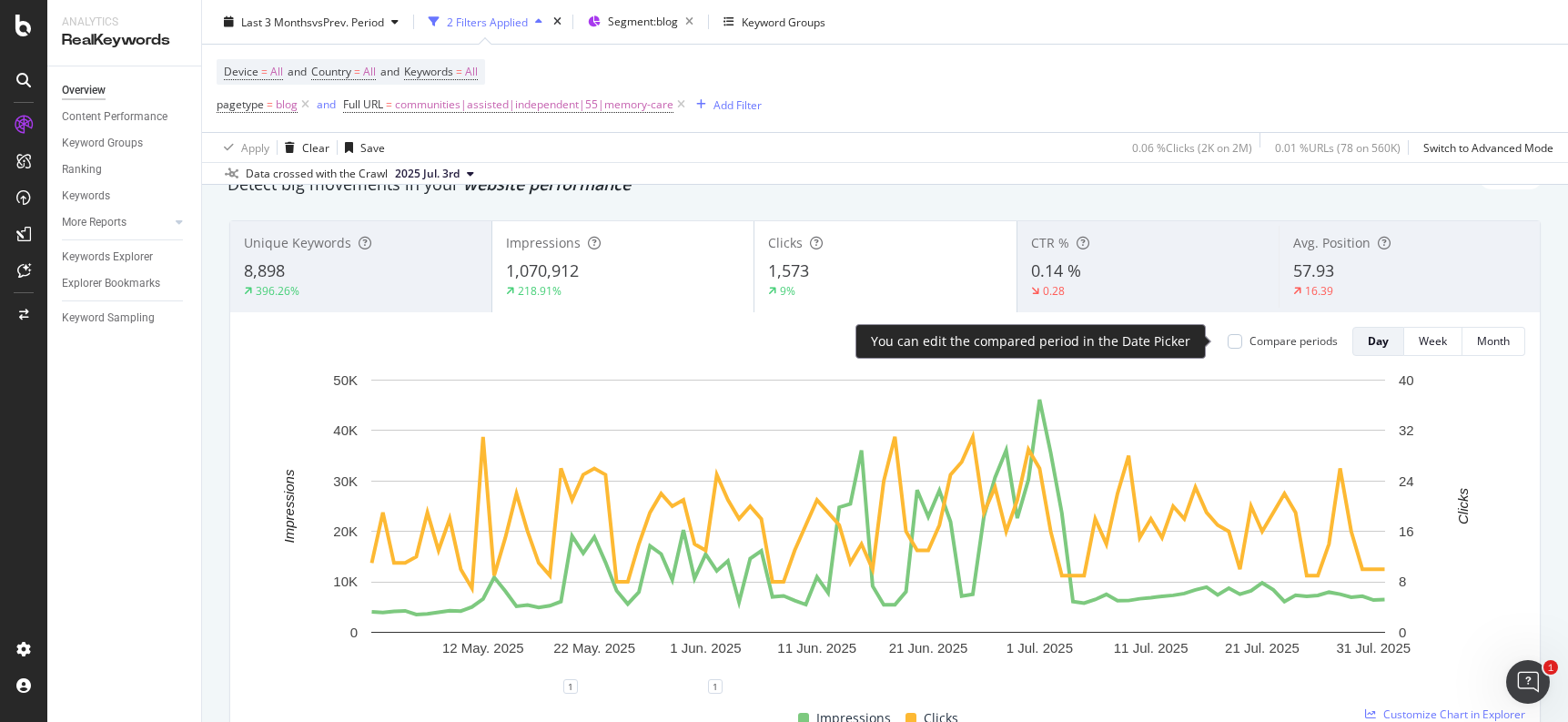 click on "Compare periods Day Week Month" at bounding box center (1369, 341) 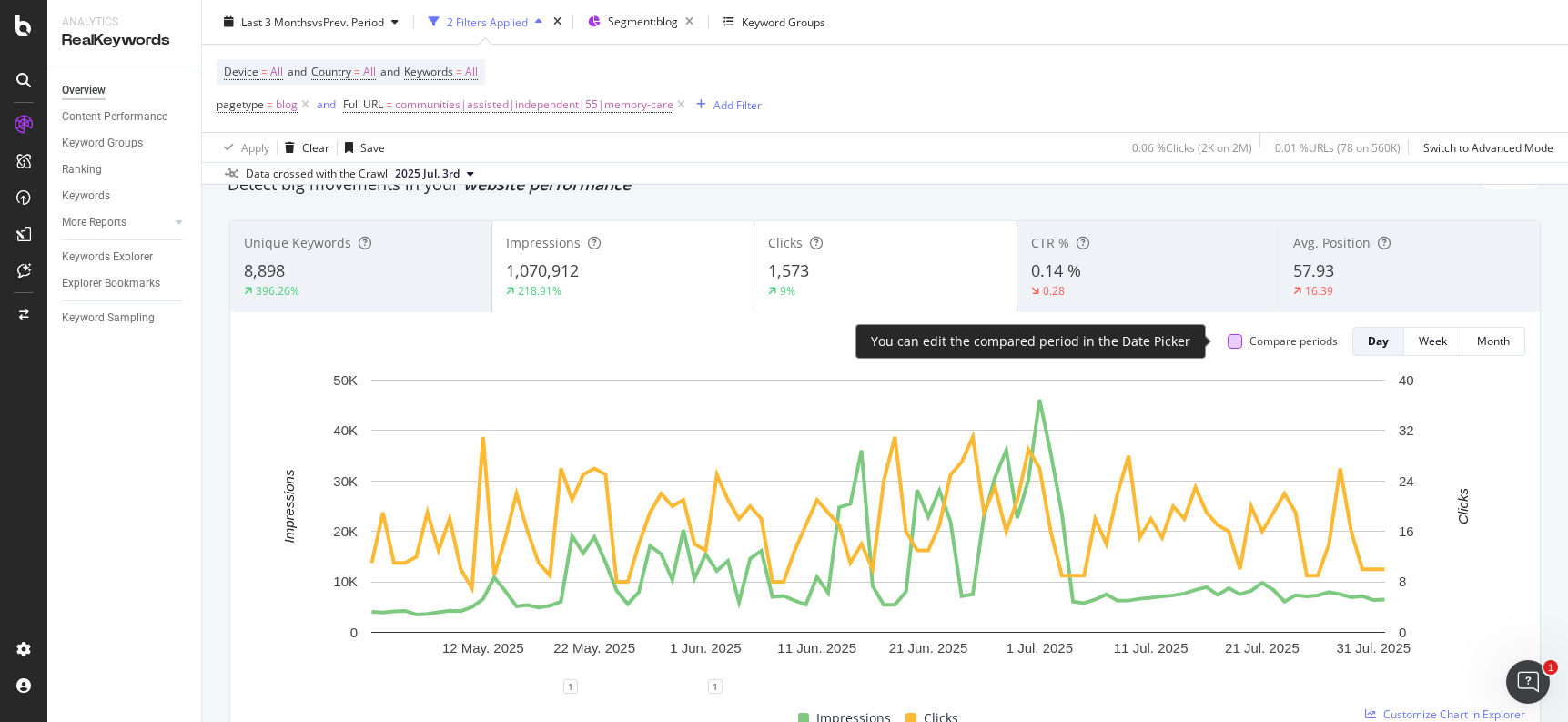 click at bounding box center [1235, 341] 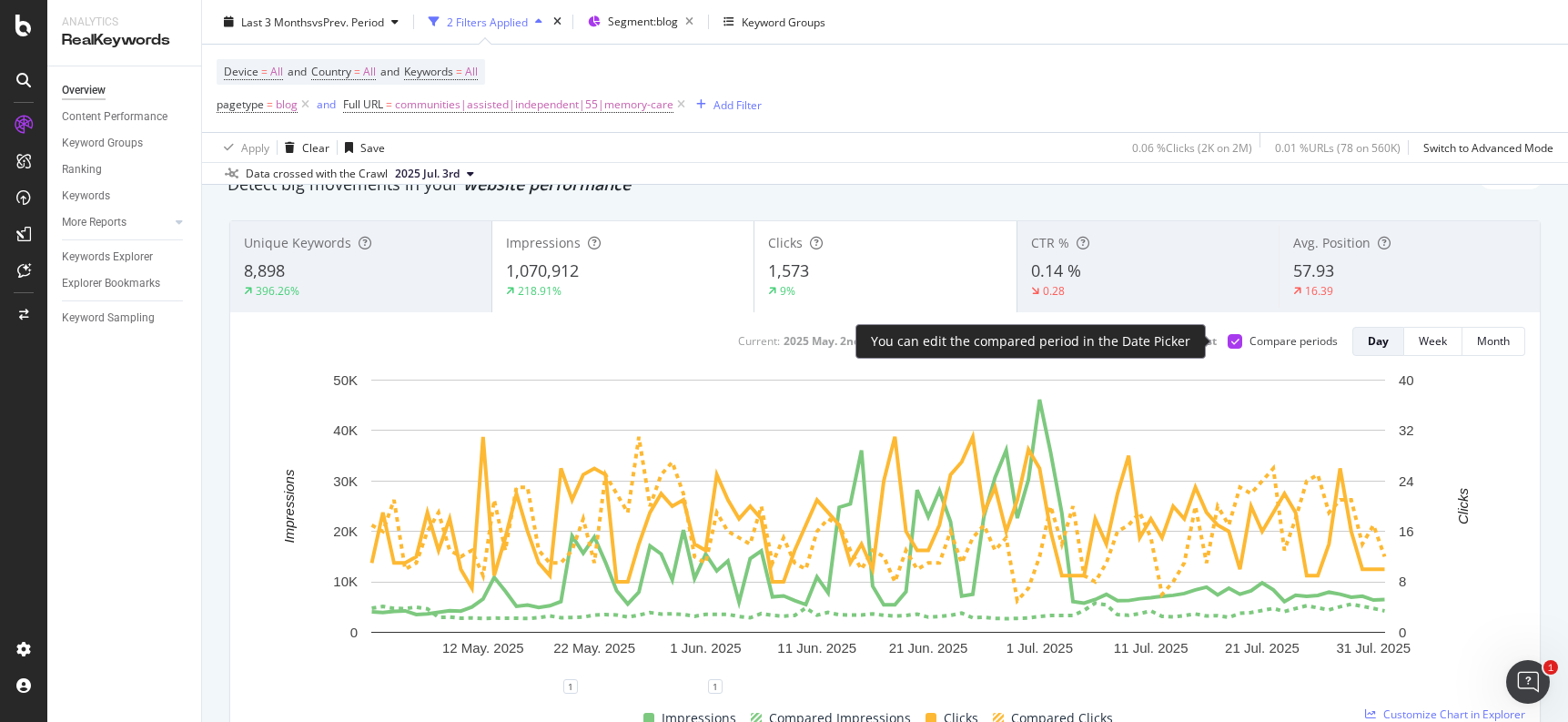 click at bounding box center [1235, 341] 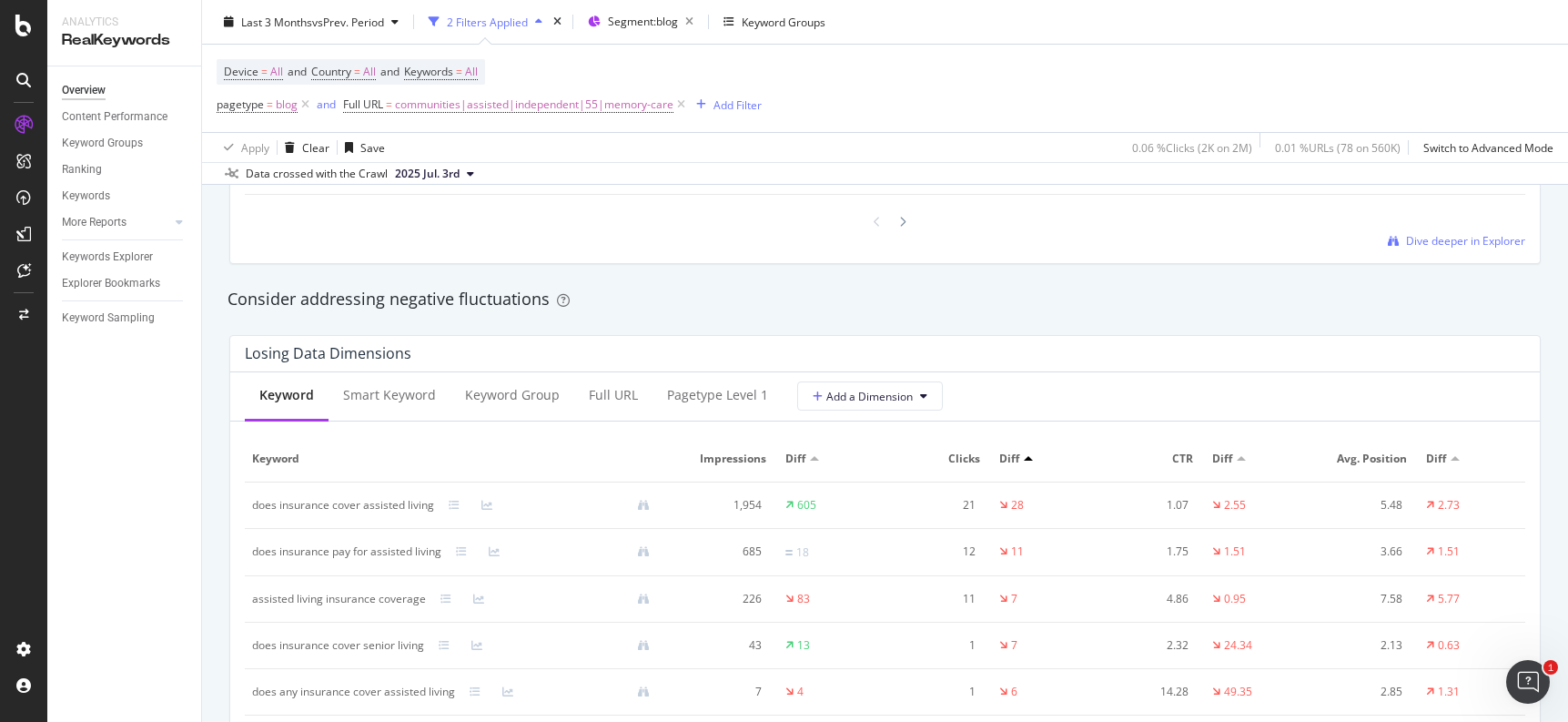 scroll, scrollTop: 1955, scrollLeft: 0, axis: vertical 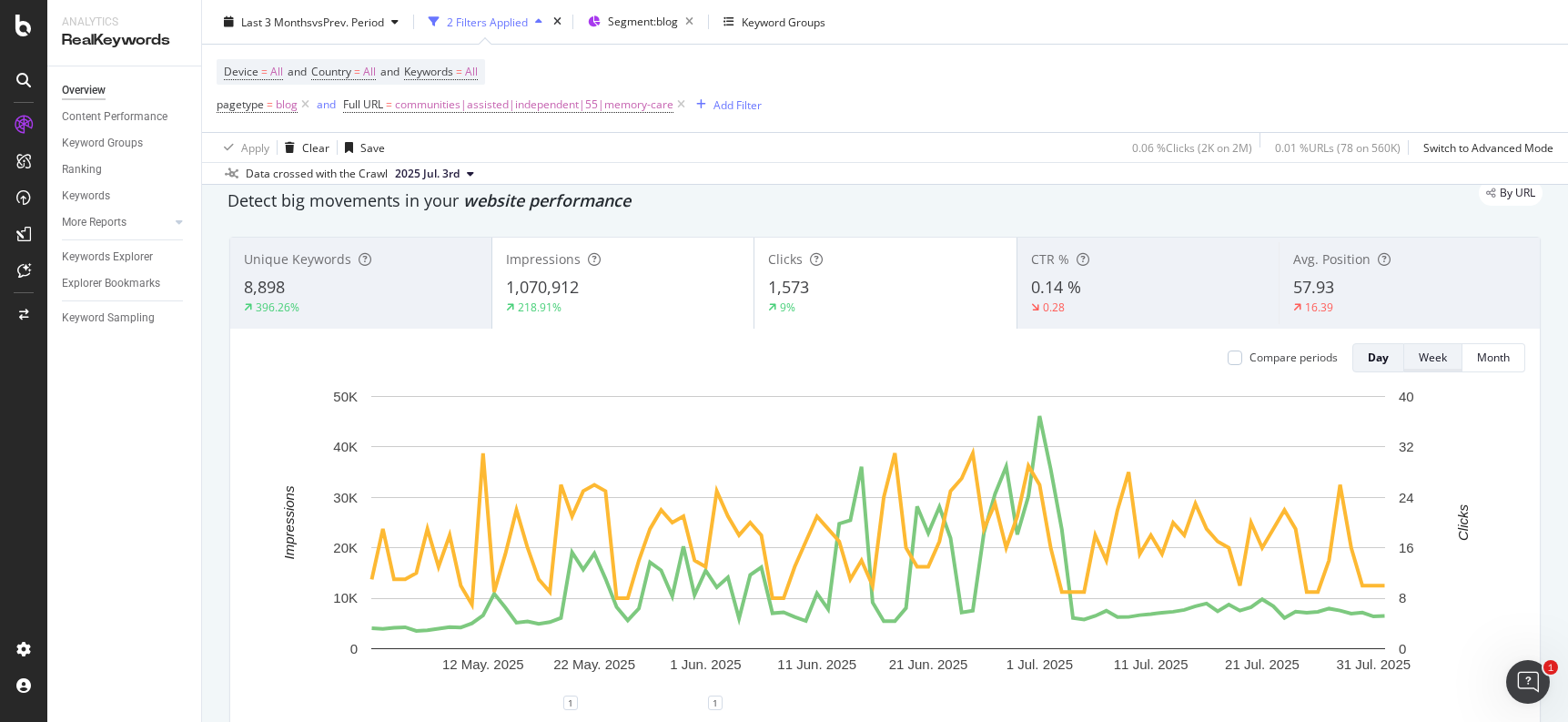 click on "Week" at bounding box center [1432, 357] 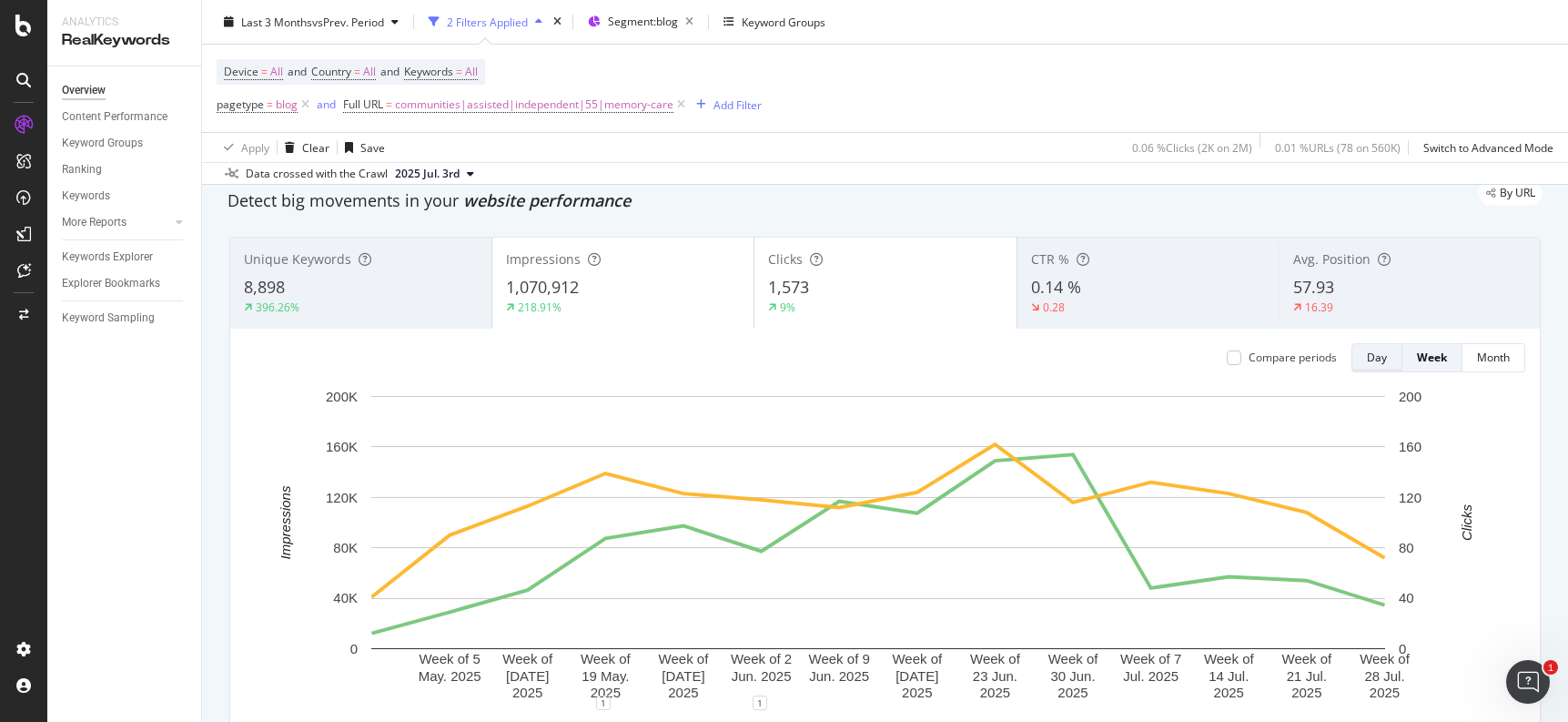 click on "Day" at bounding box center (1377, 358) 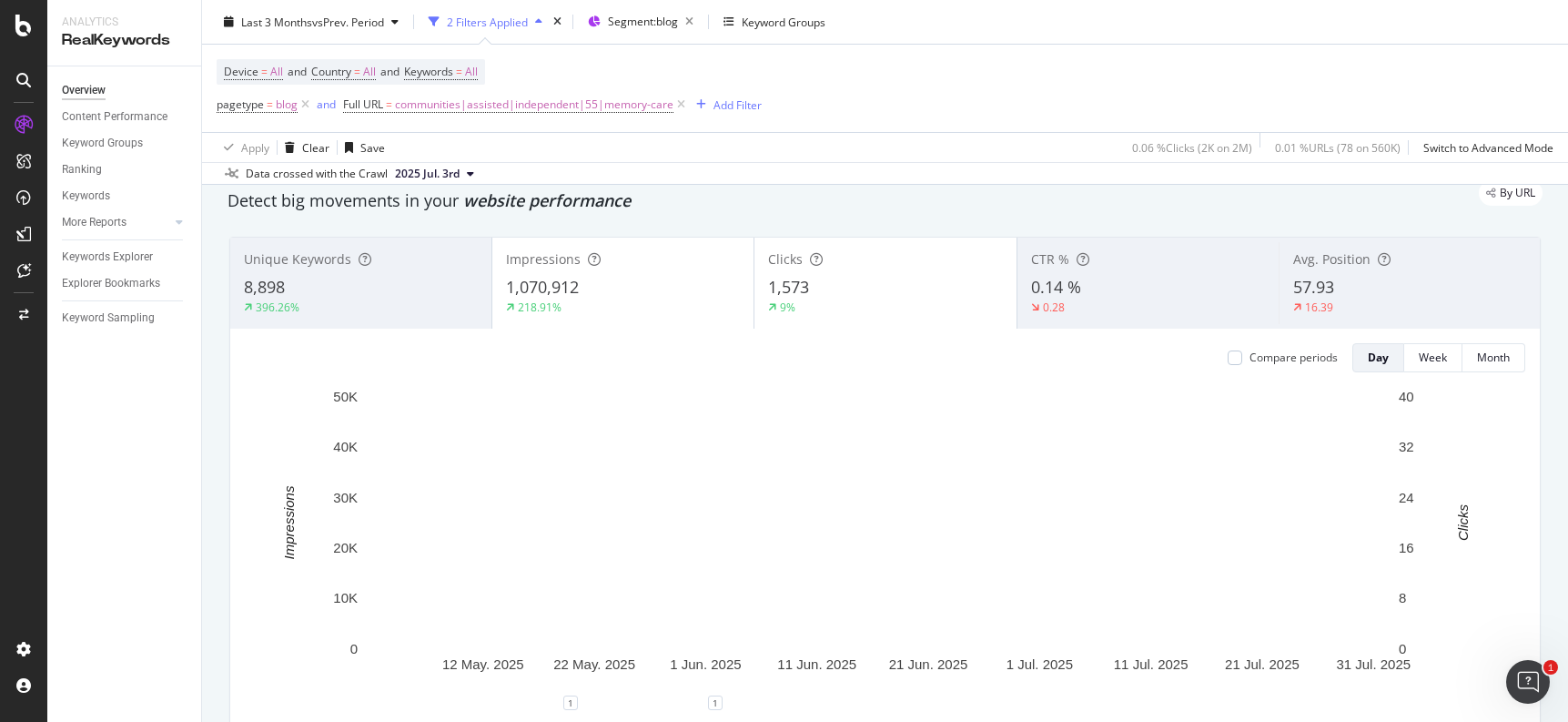 scroll, scrollTop: 0, scrollLeft: 0, axis: both 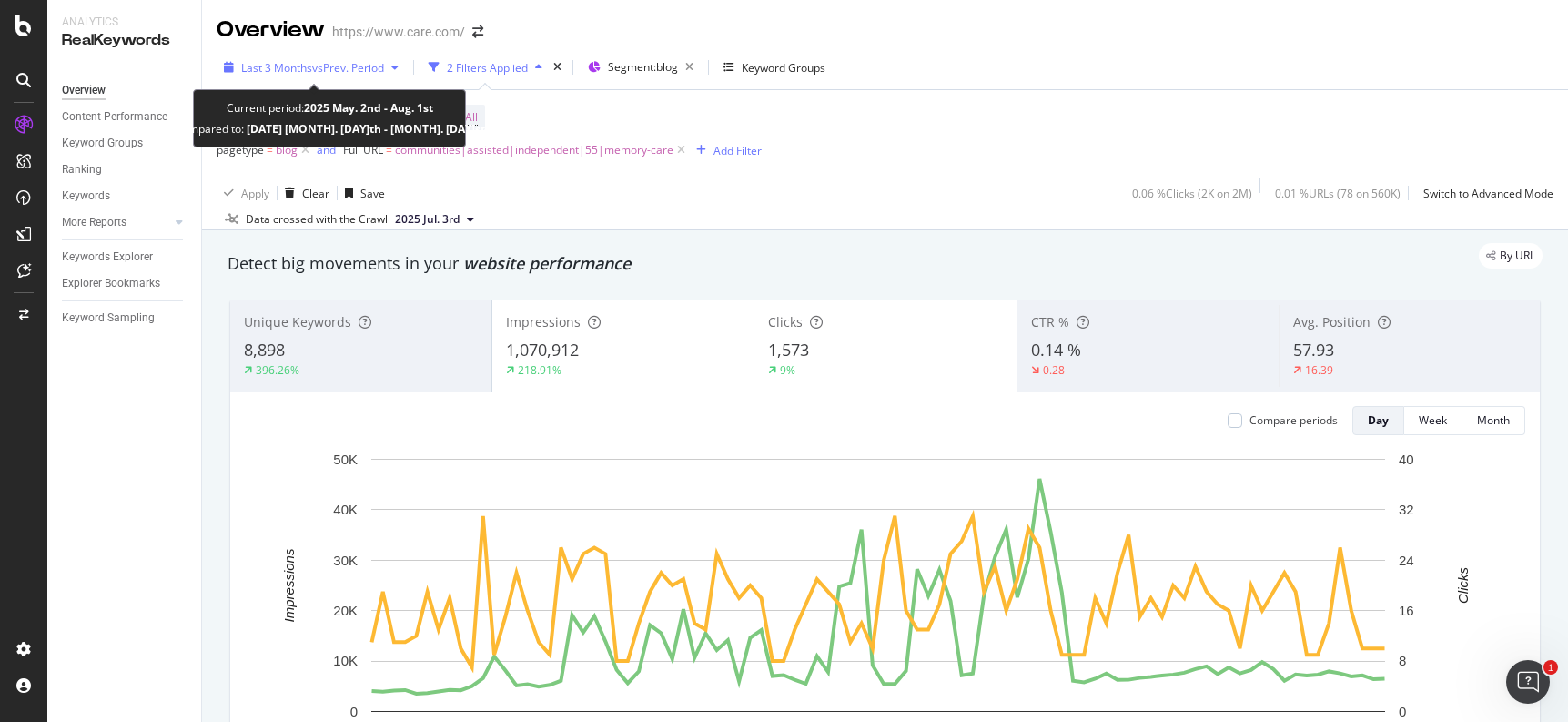 click on "vs  Prev. Period" at bounding box center [348, 67] 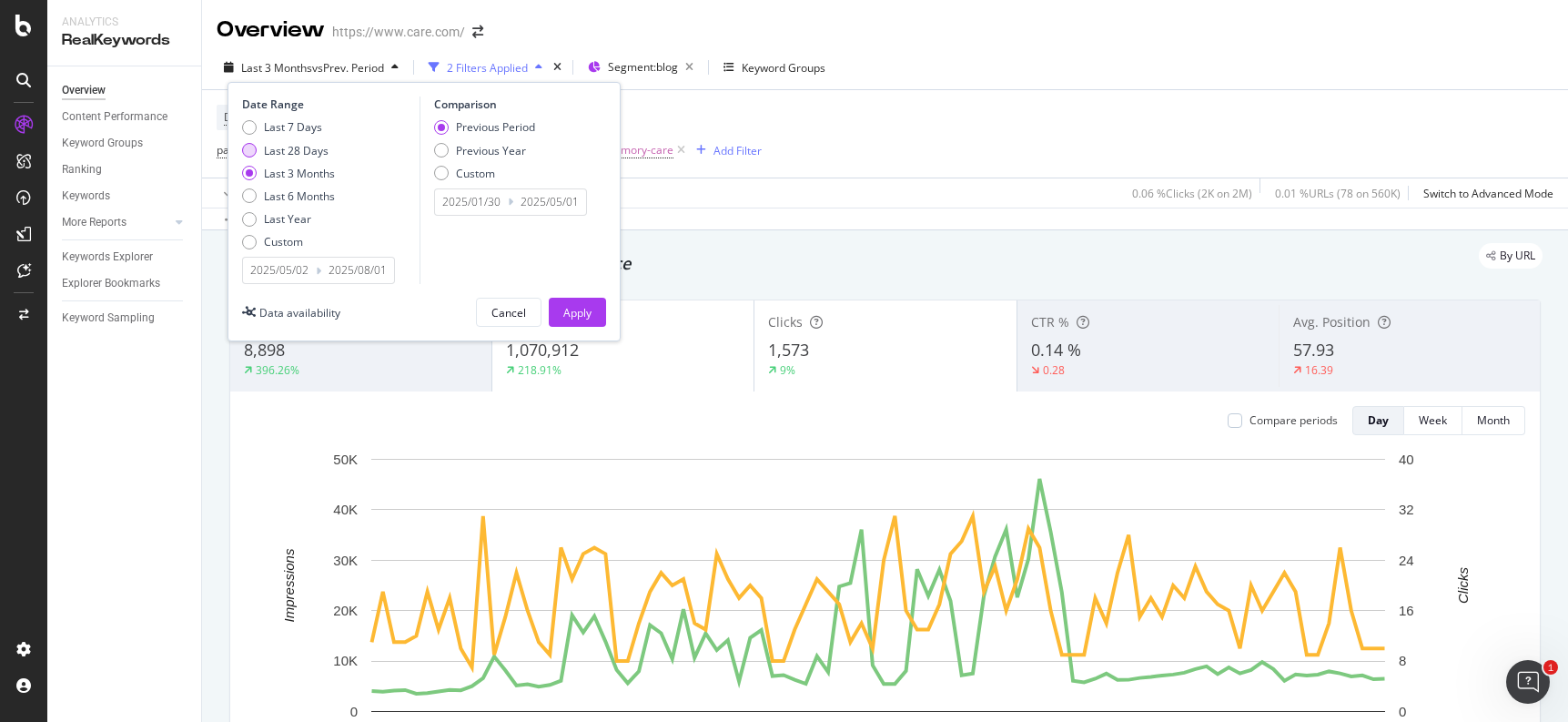 click on "Last 28 Days" at bounding box center [296, 150] 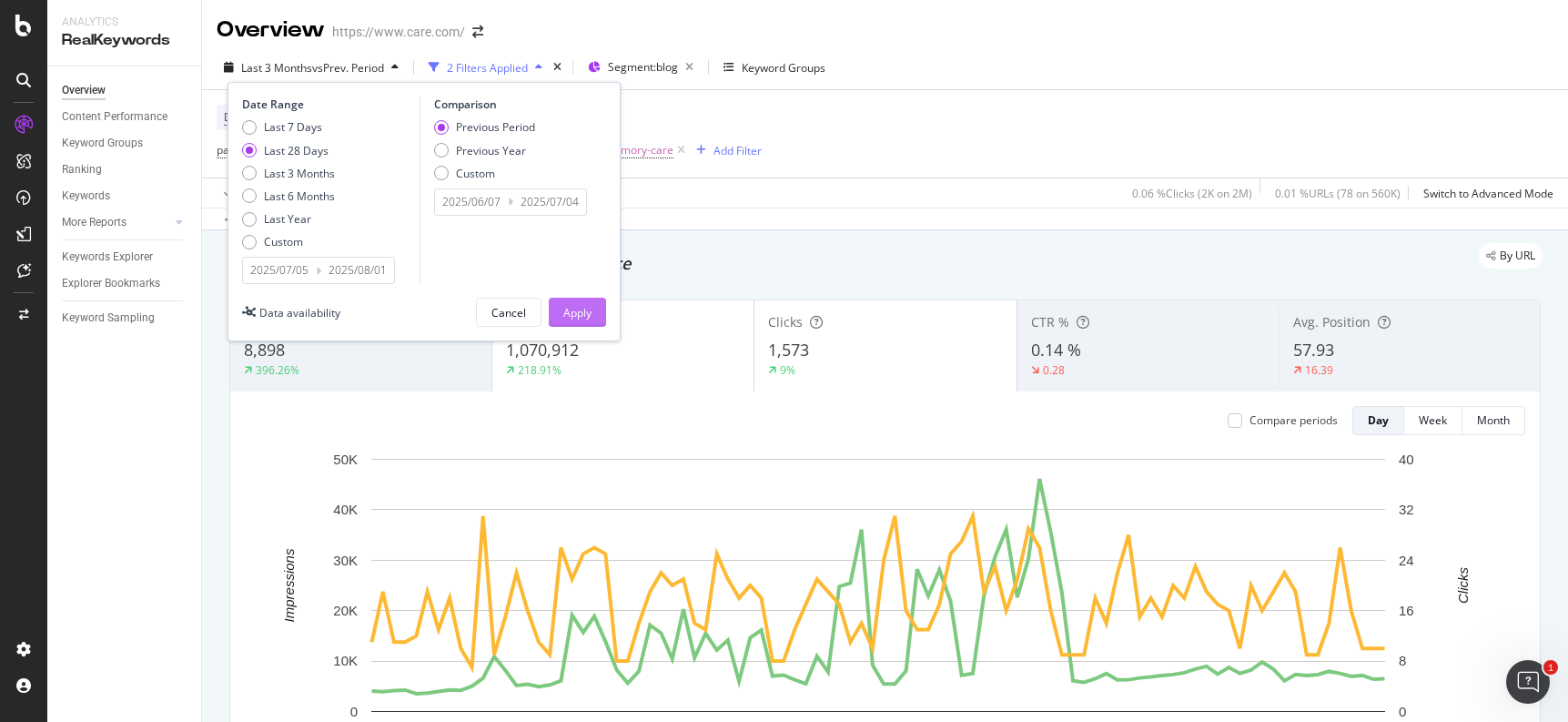 click on "Apply" at bounding box center [577, 312] 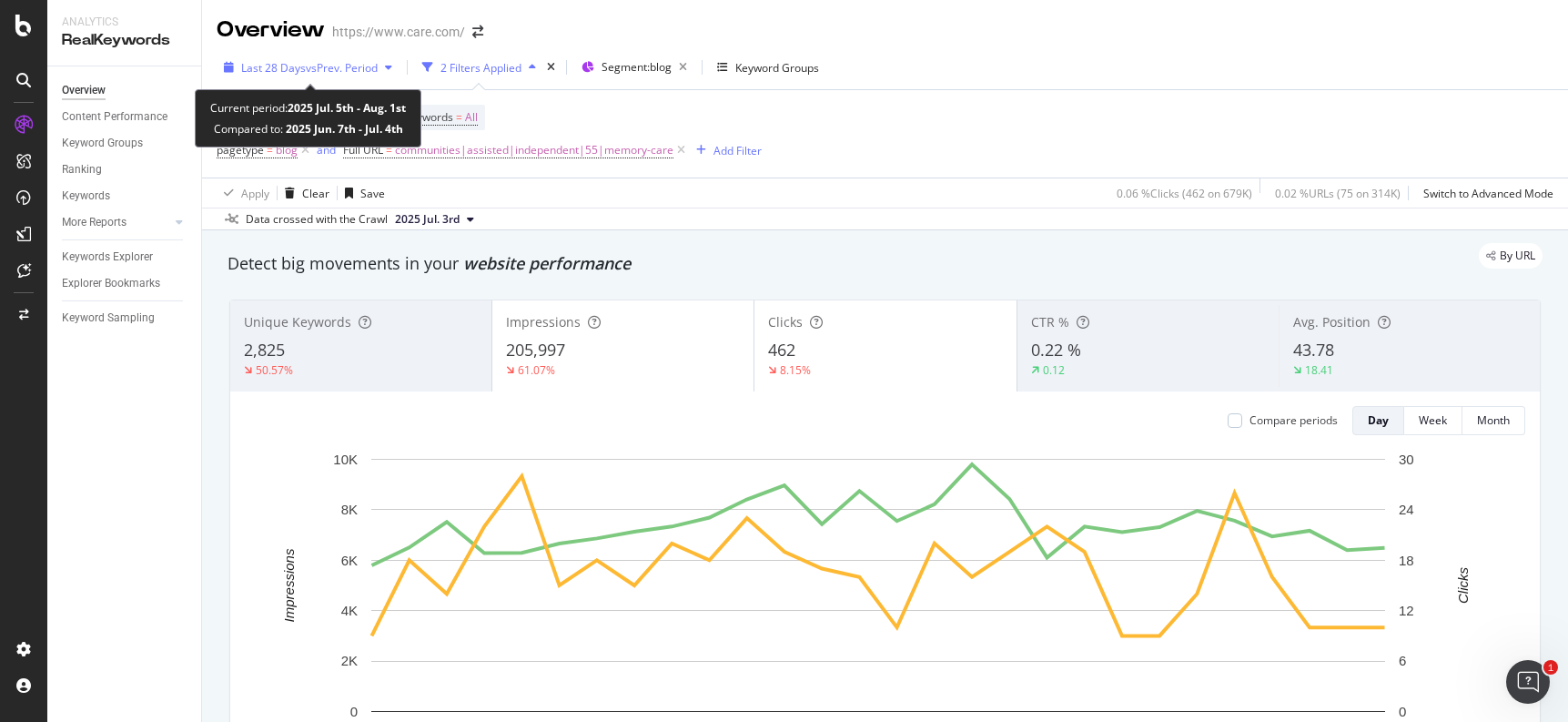 click on "Last 28 Days  vs  Prev. Period" at bounding box center [308, 67] 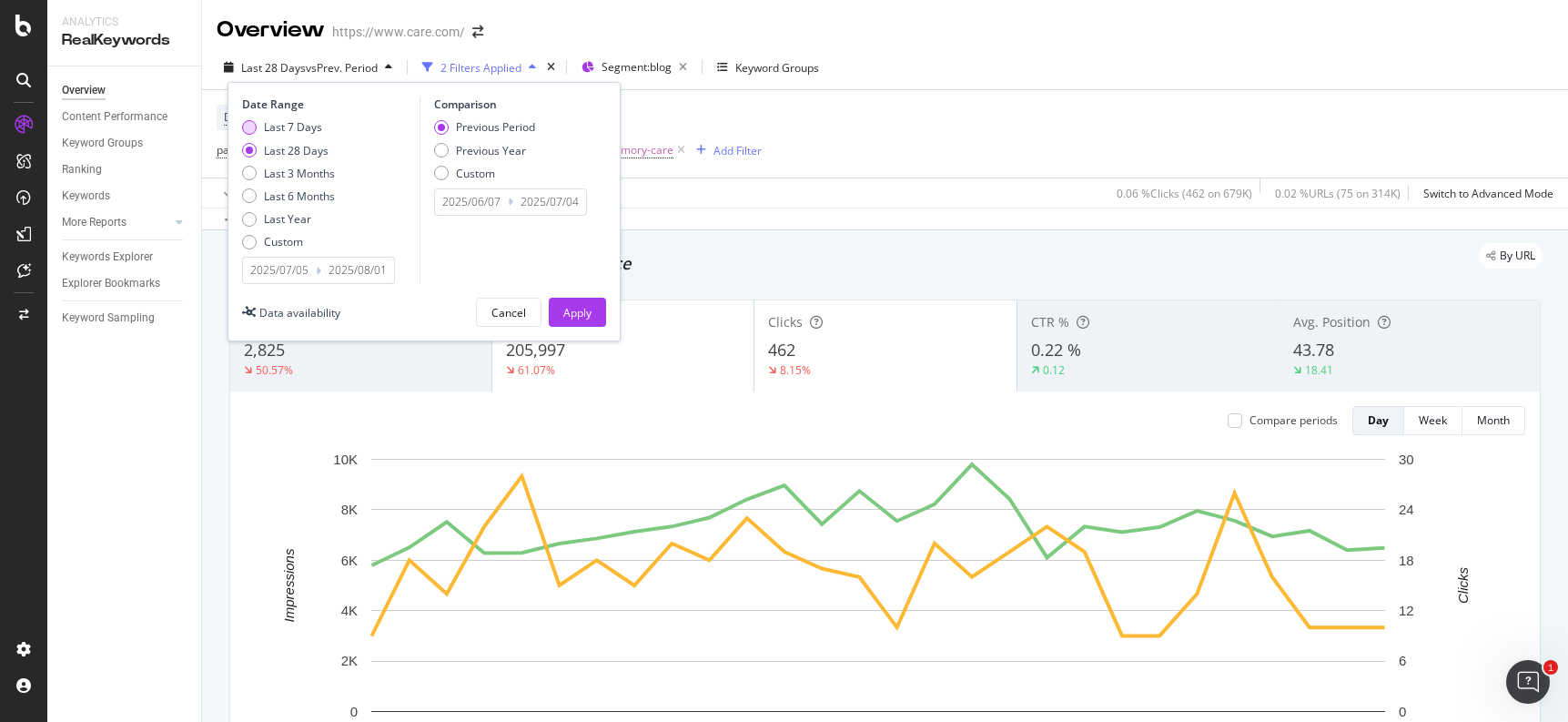 click on "Last 7 Days" at bounding box center [293, 127] 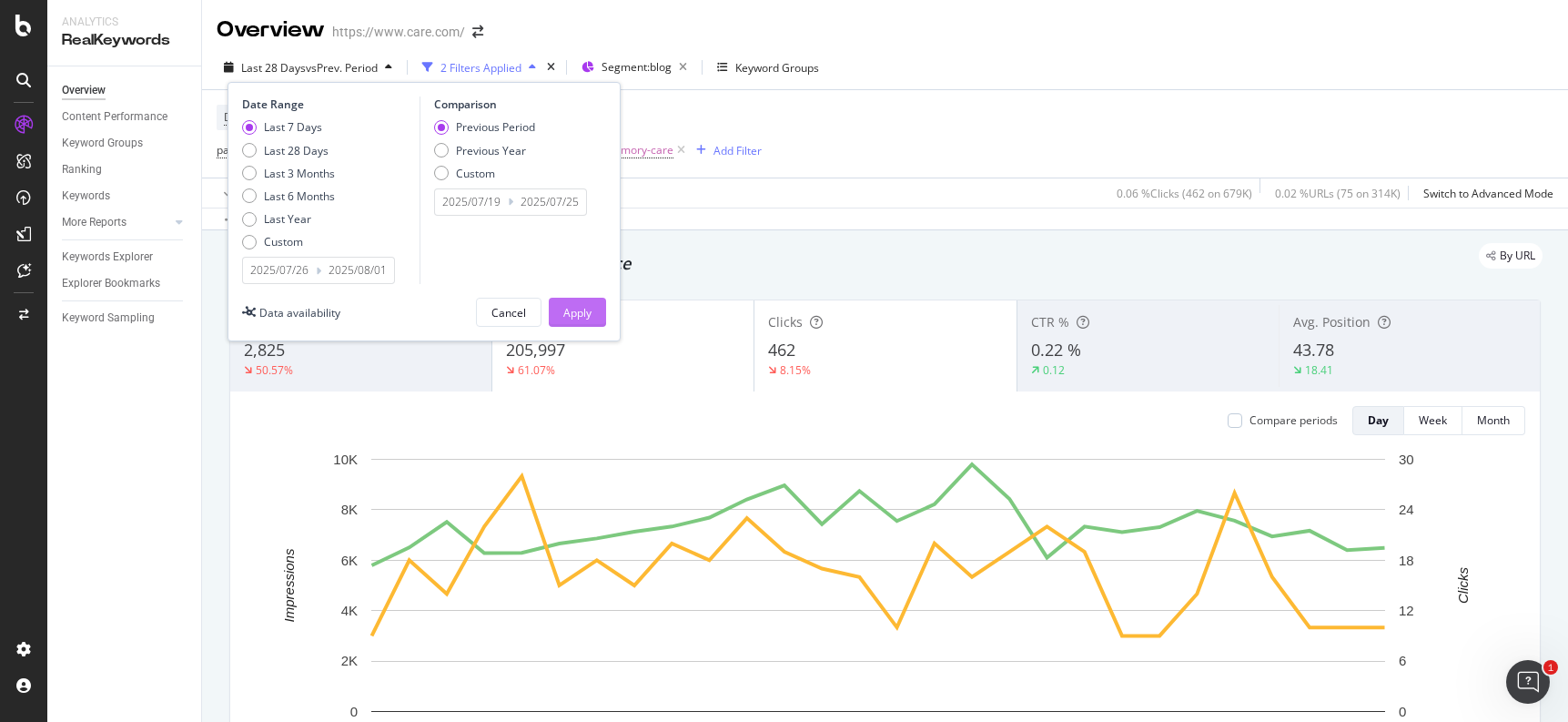 click on "Apply" at bounding box center (577, 312) 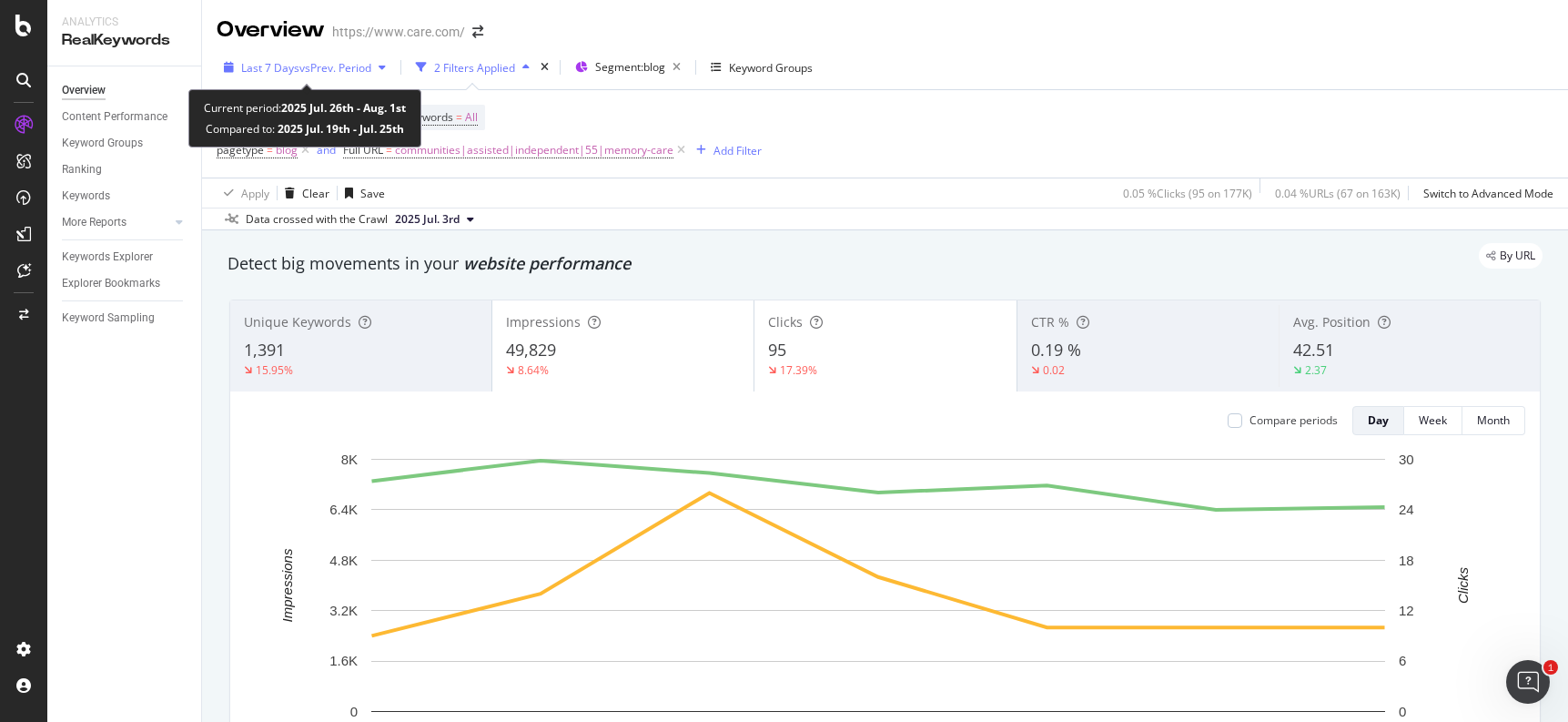 click on "vs  Prev. Period" at bounding box center [335, 67] 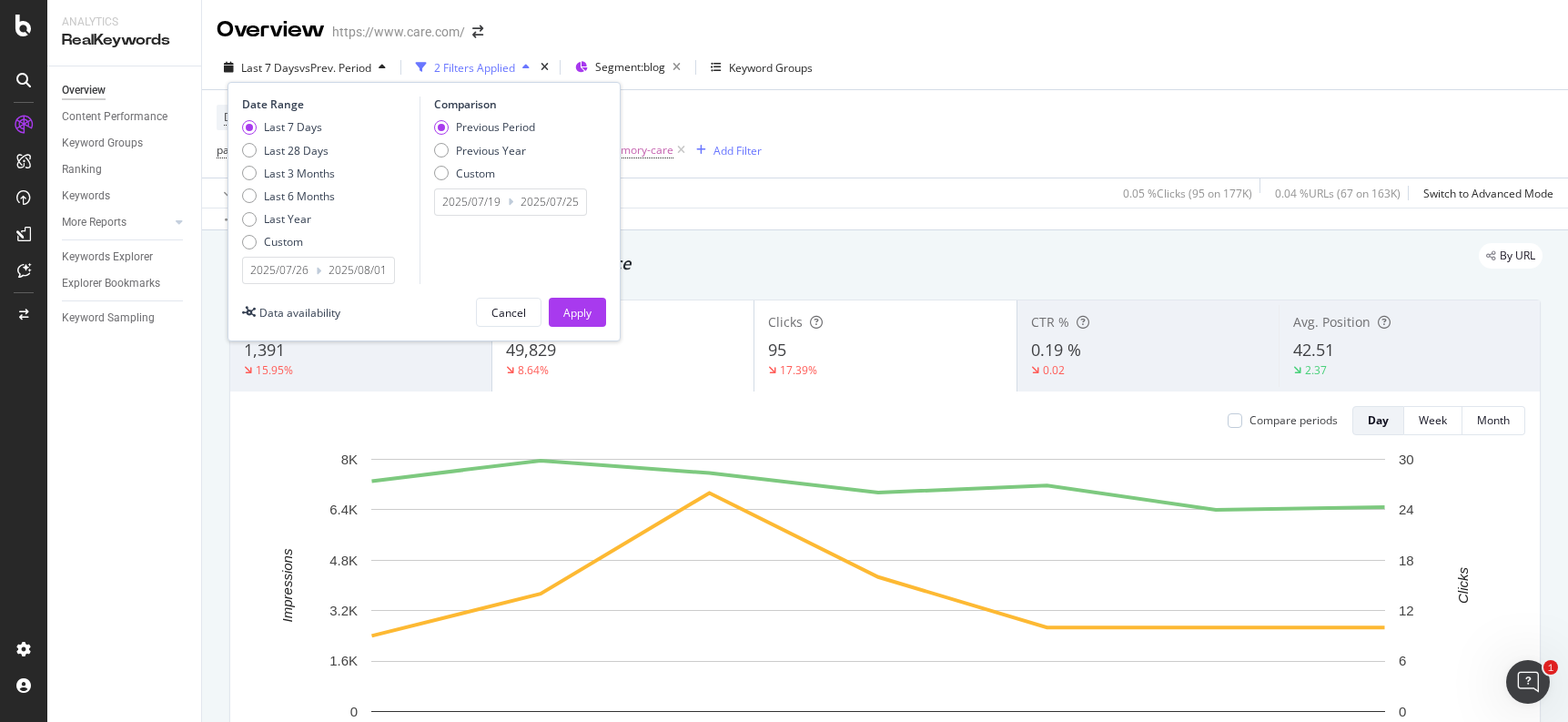 click on "Previous Period" at bounding box center [495, 127] 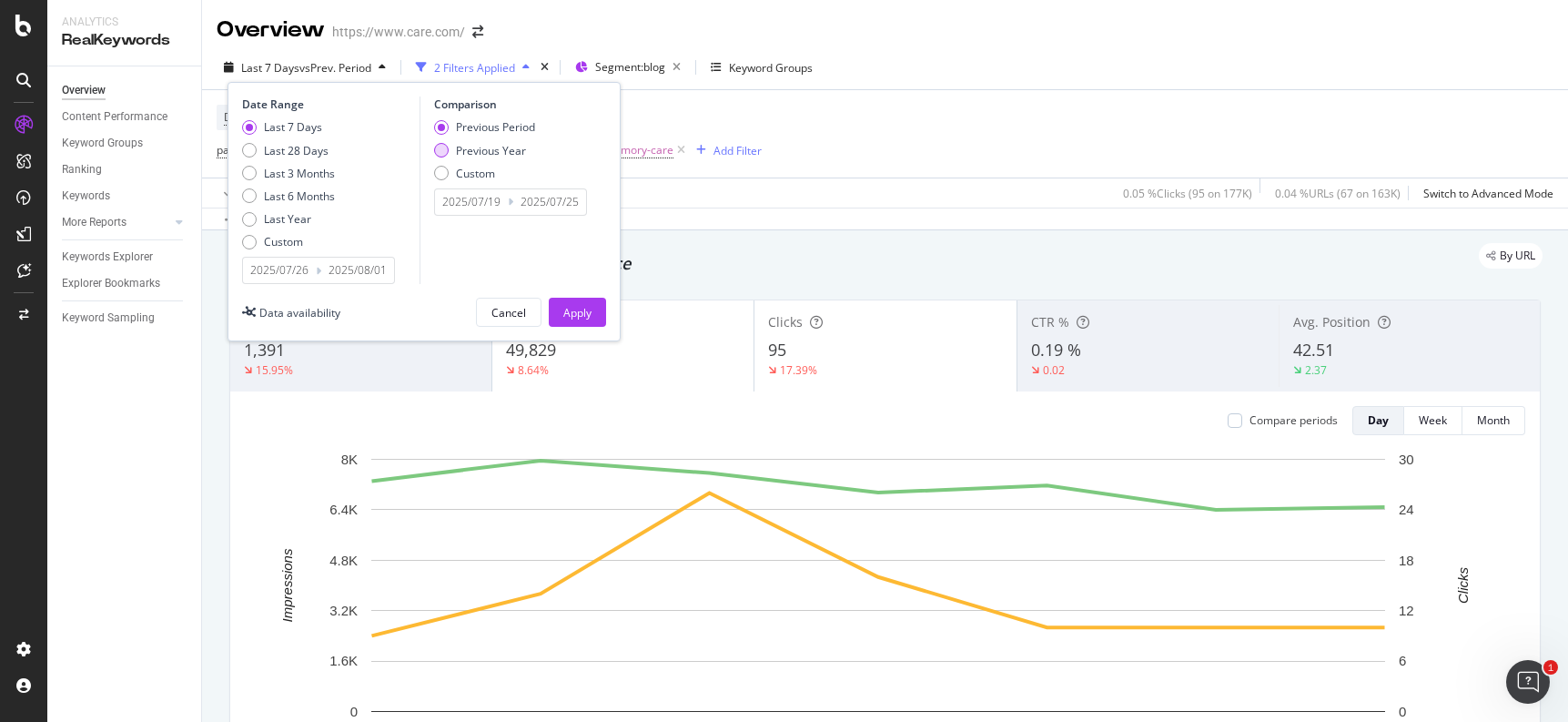 click on "Previous Year" at bounding box center (491, 150) 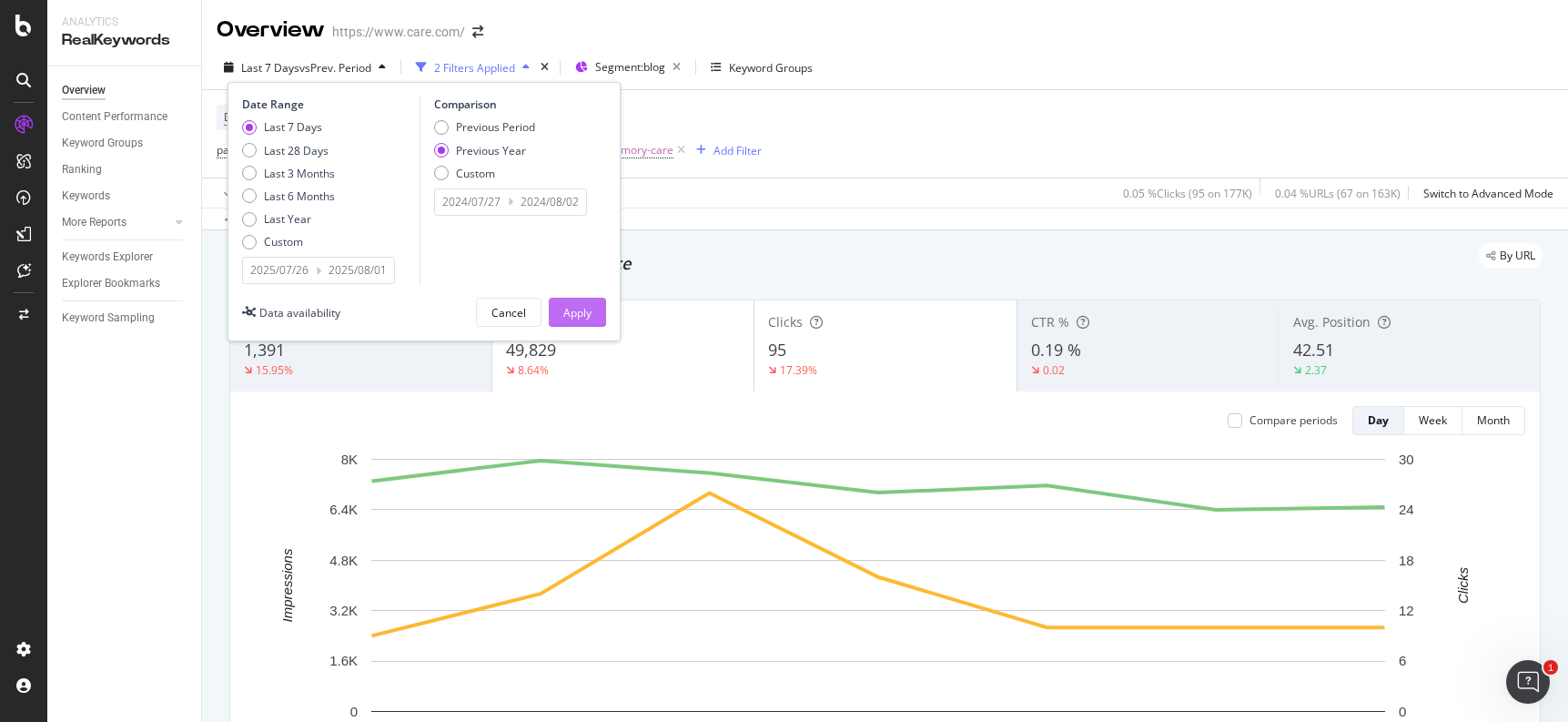 click on "Apply" at bounding box center [577, 312] 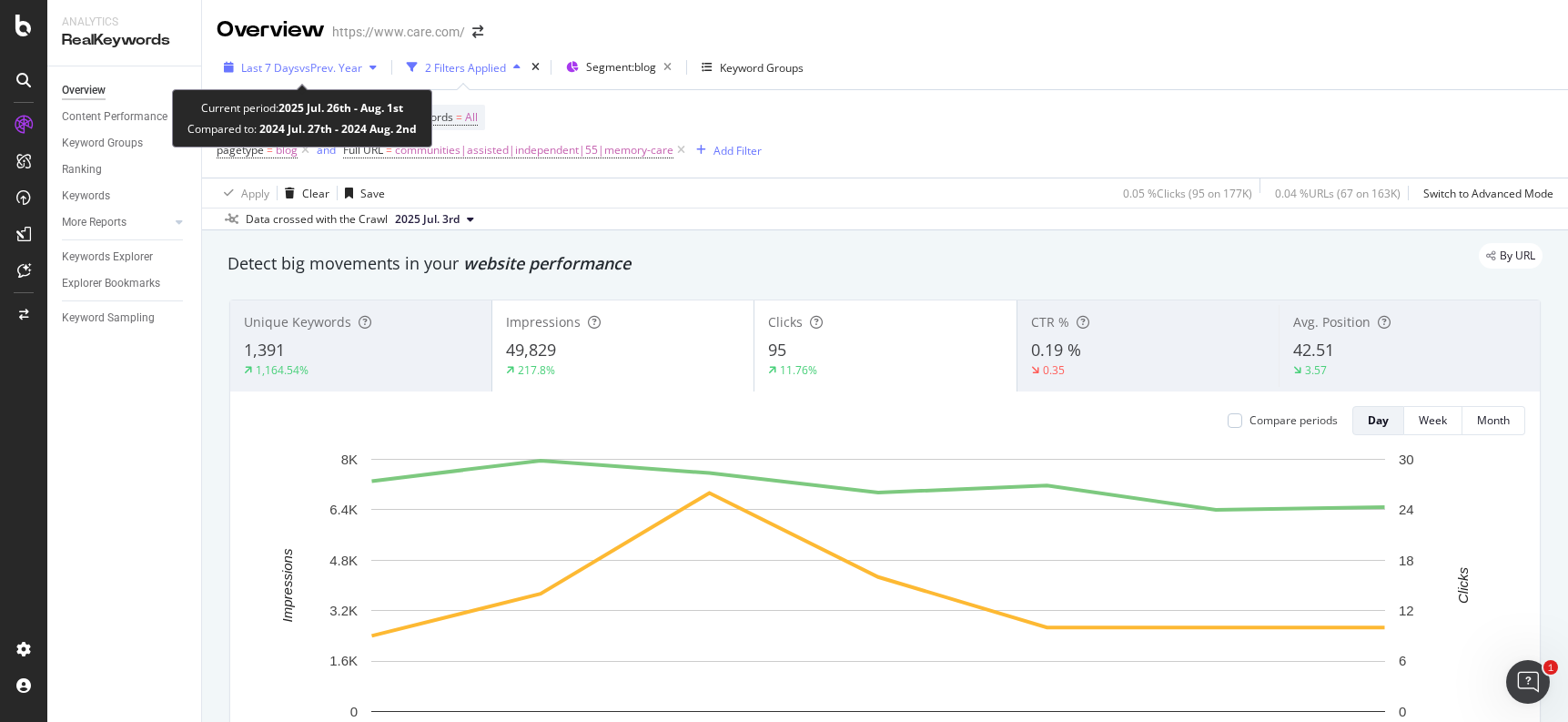 click on "vs  Prev. Year" at bounding box center (330, 67) 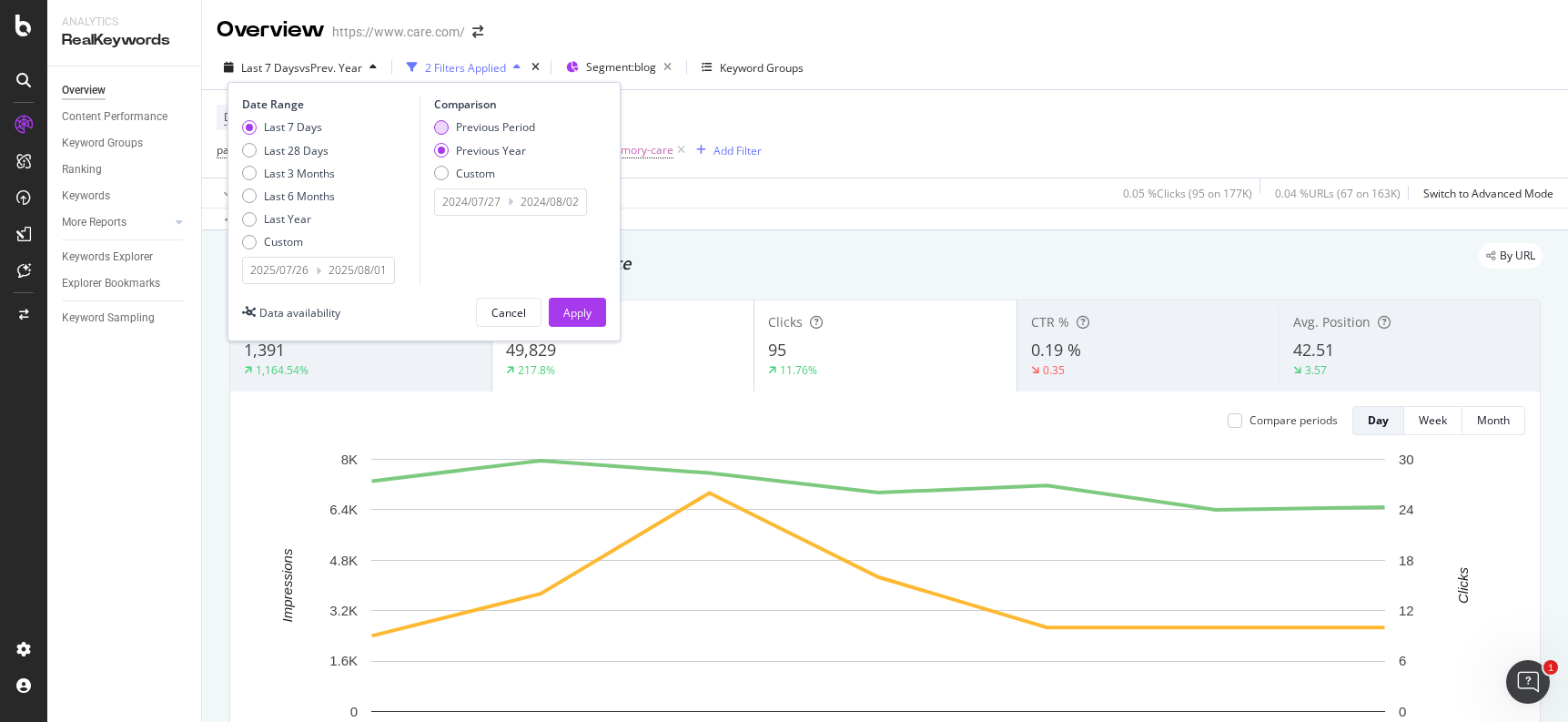 click on "Previous Period" at bounding box center [495, 127] 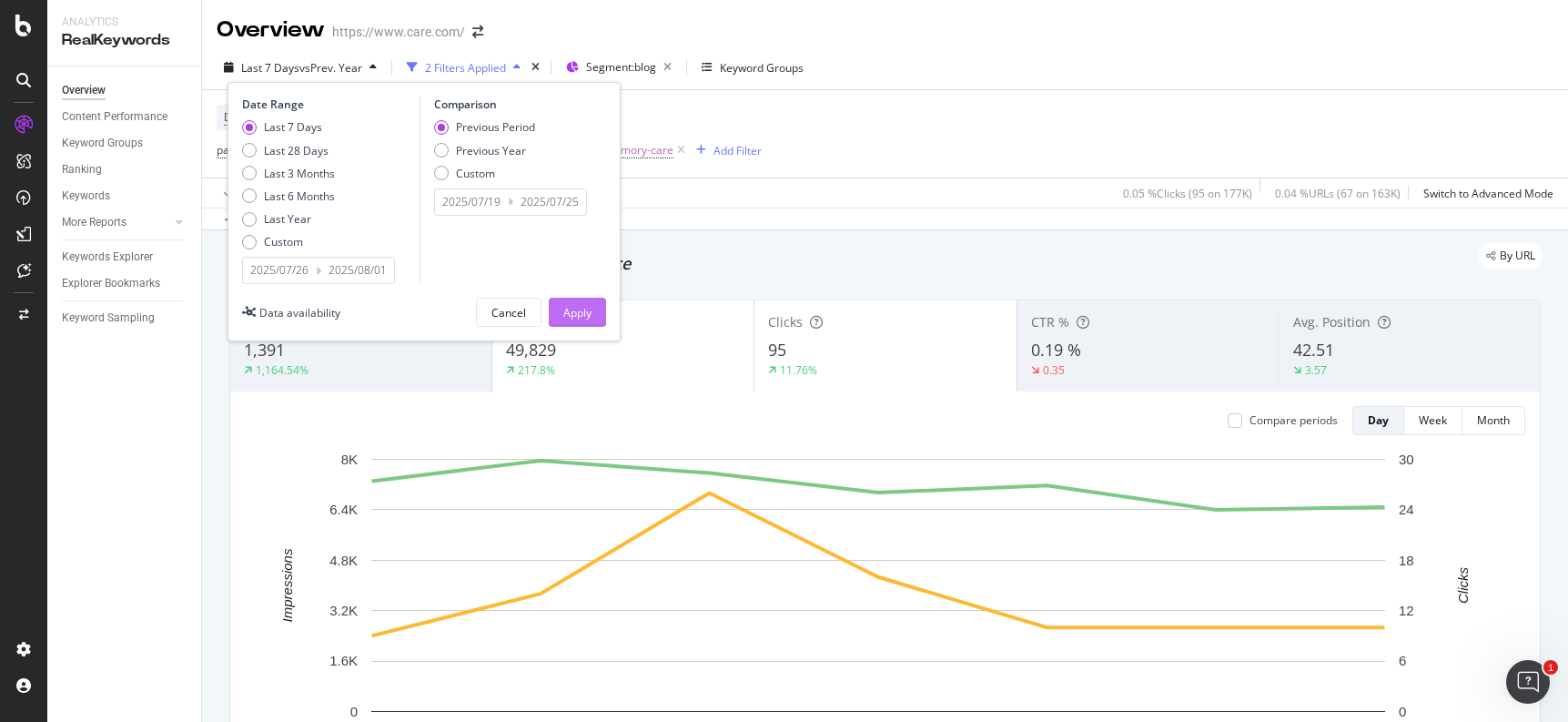 click on "Apply" at bounding box center (577, 312) 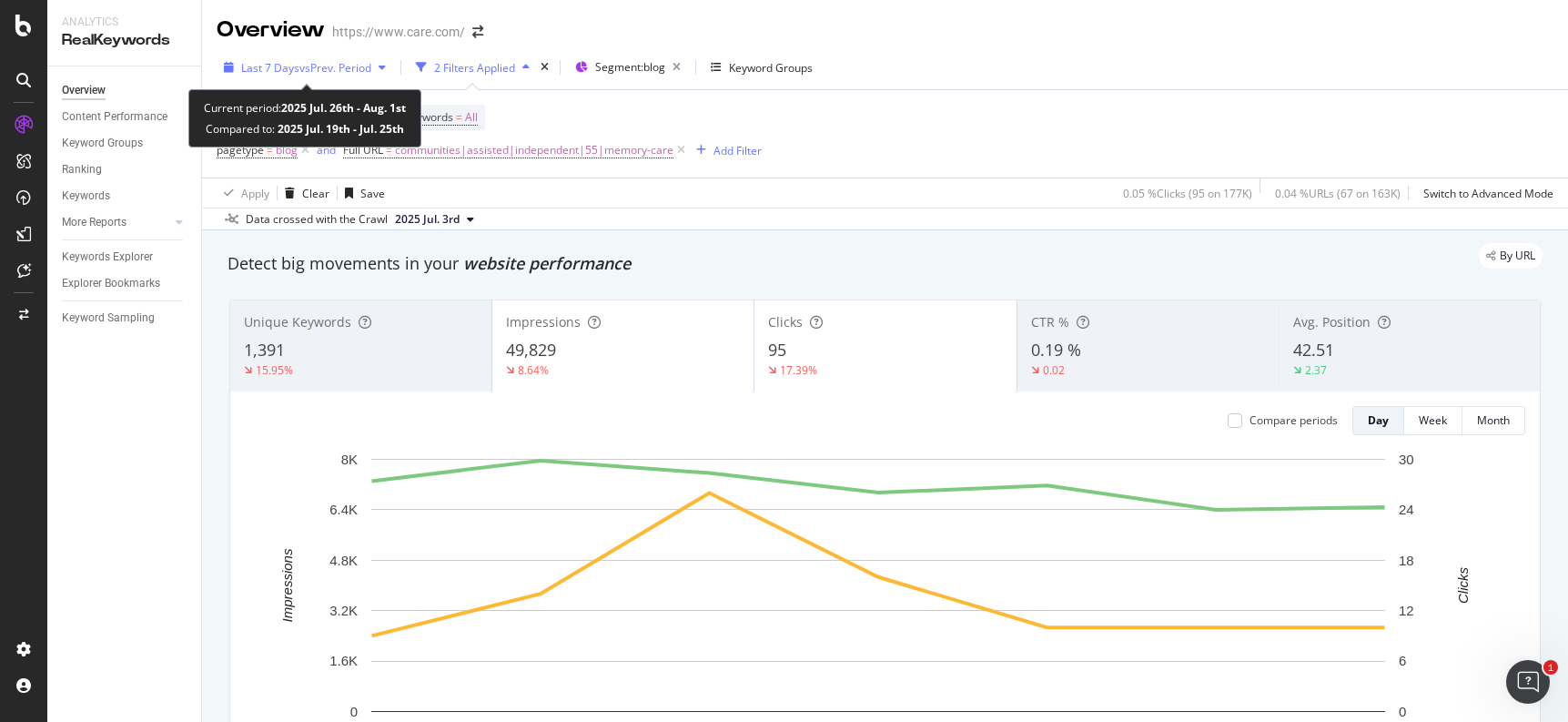 click on "vs  Prev. Period" at bounding box center (335, 67) 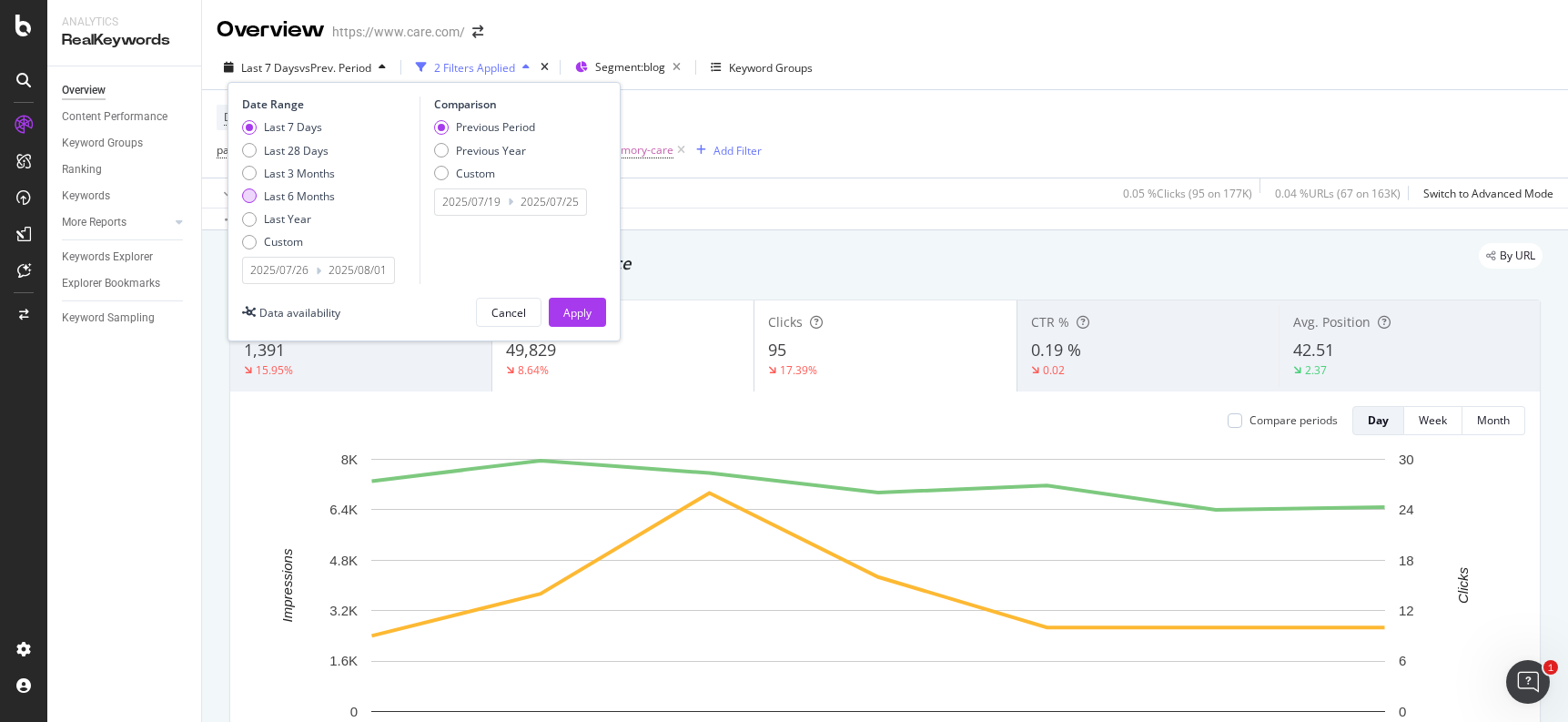 click on "Last 6 Months" at bounding box center (299, 196) 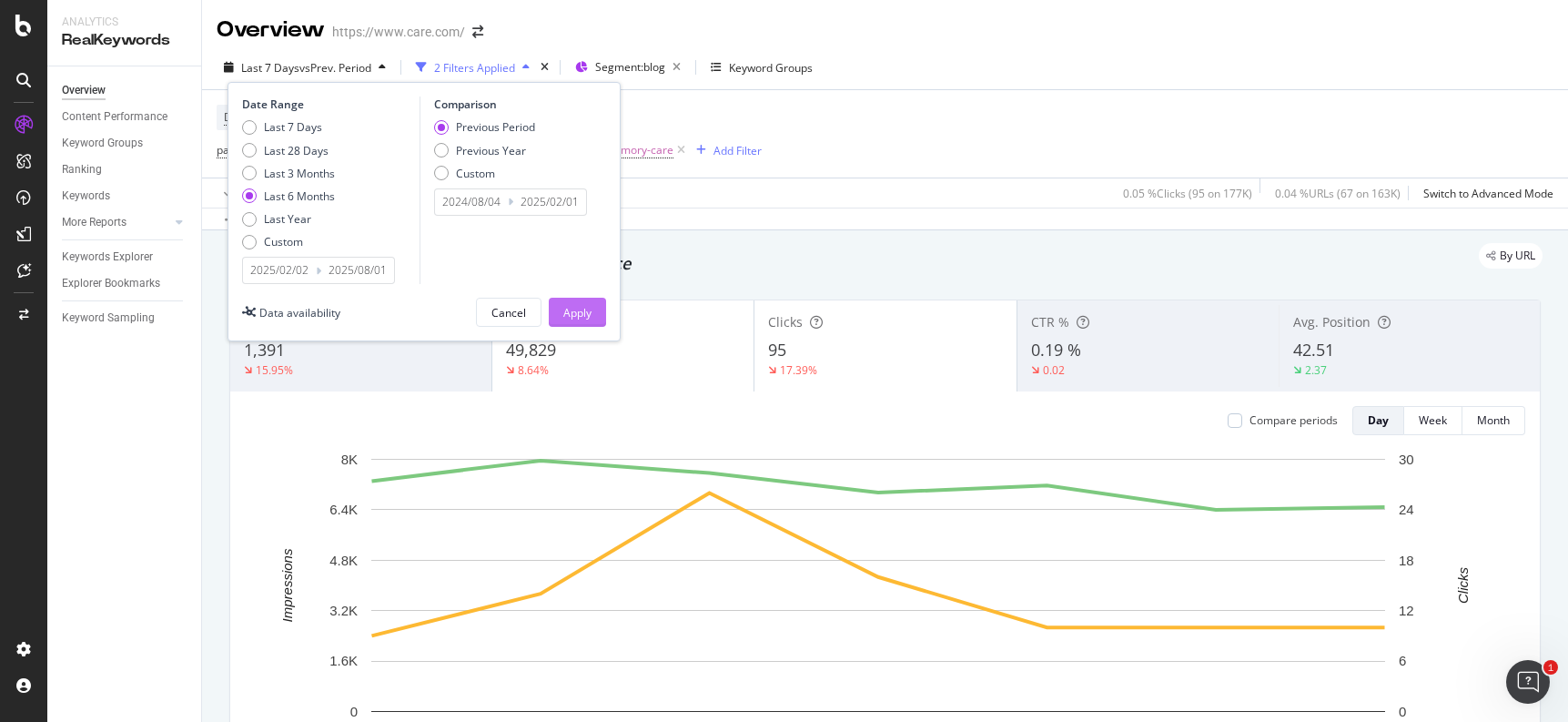 click on "Apply" at bounding box center (577, 312) 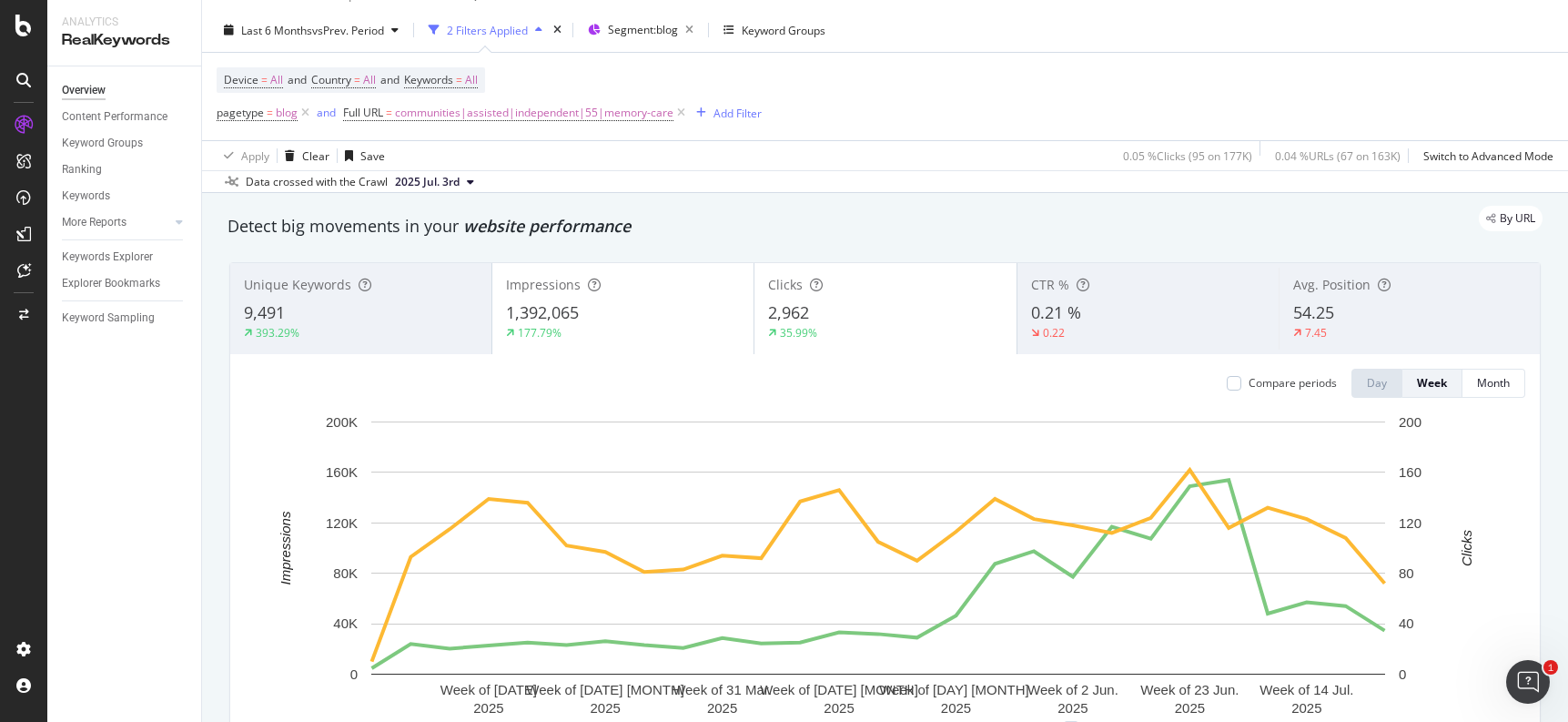scroll, scrollTop: 50, scrollLeft: 0, axis: vertical 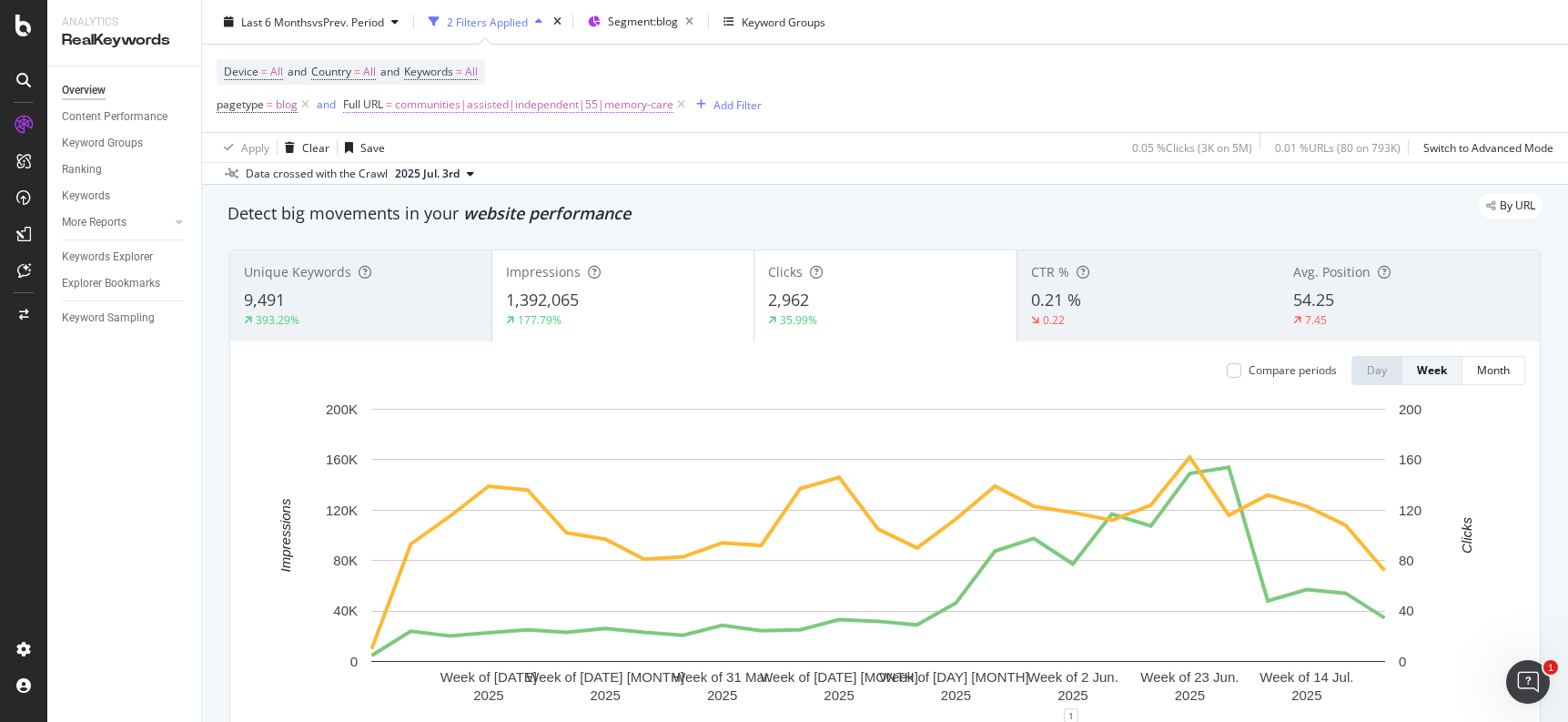 click on "communities|assisted|independent|55|memory-care" at bounding box center [534, 105] 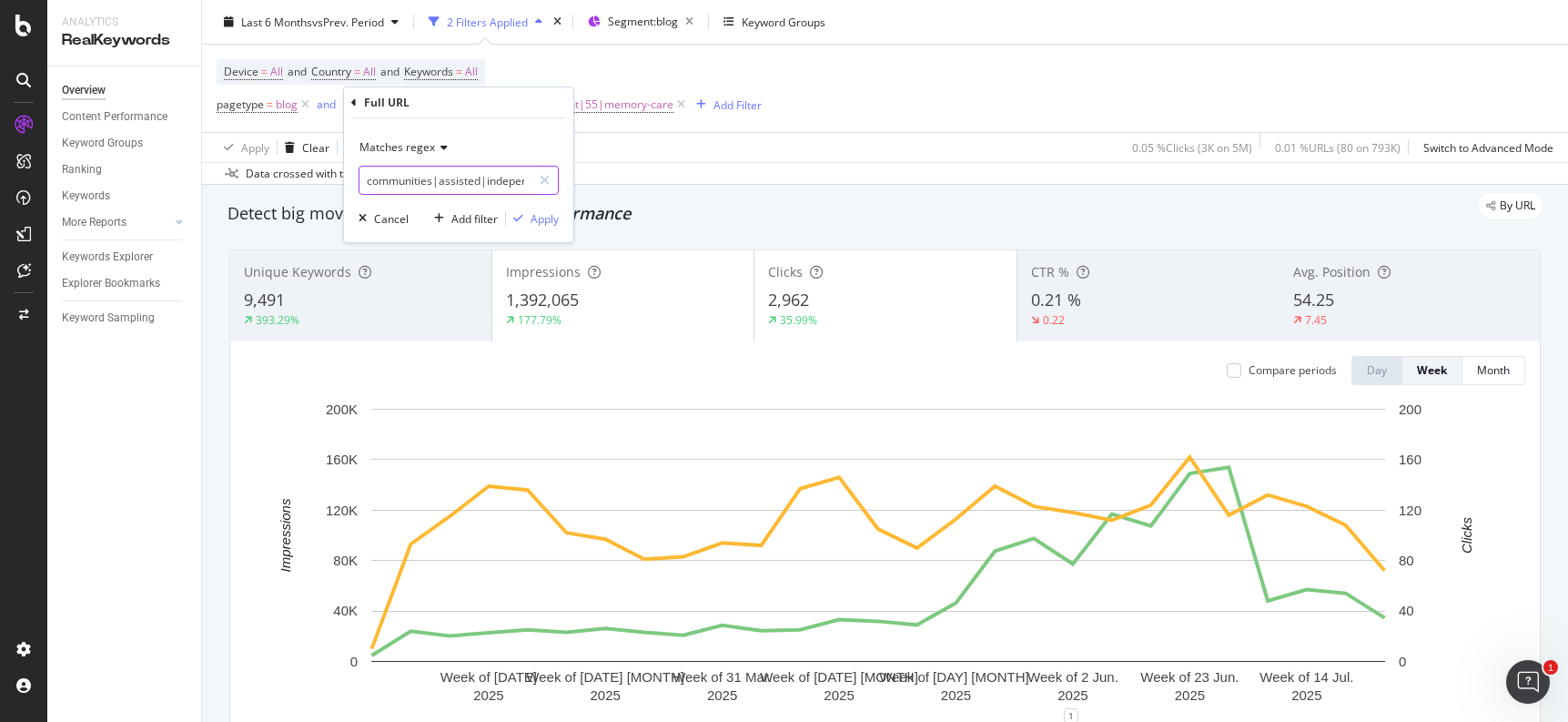 click at bounding box center (544, 180) 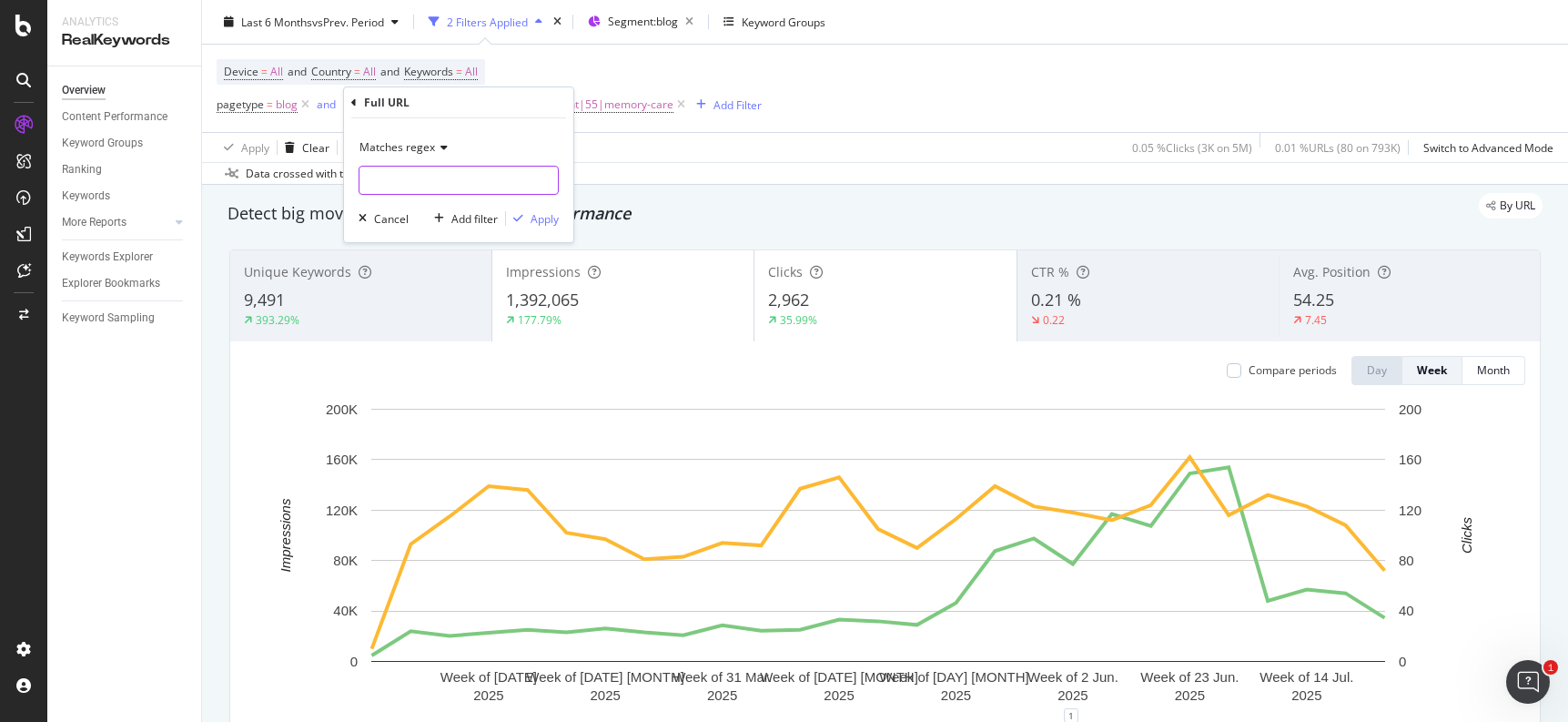 click at bounding box center [459, 180] 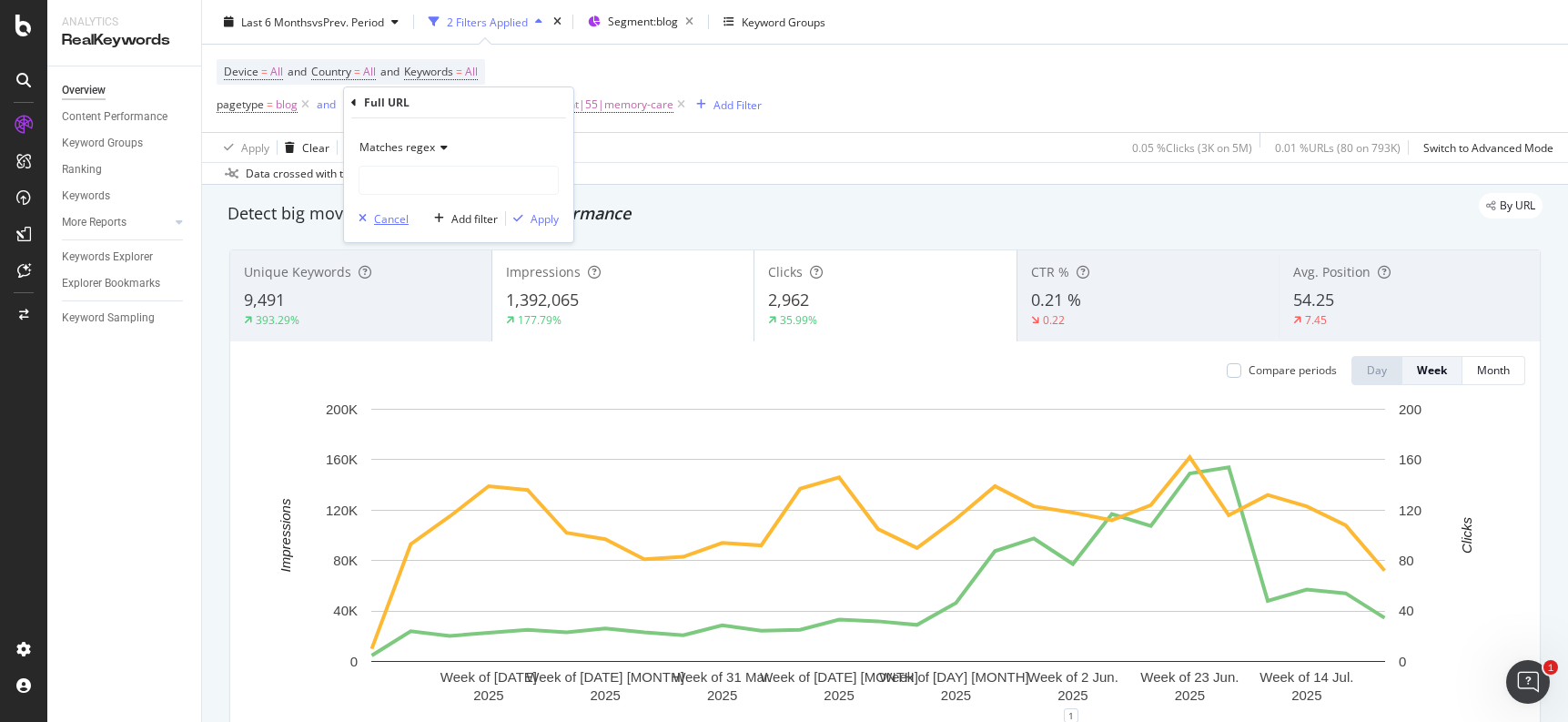click on "Cancel" at bounding box center [391, 219] 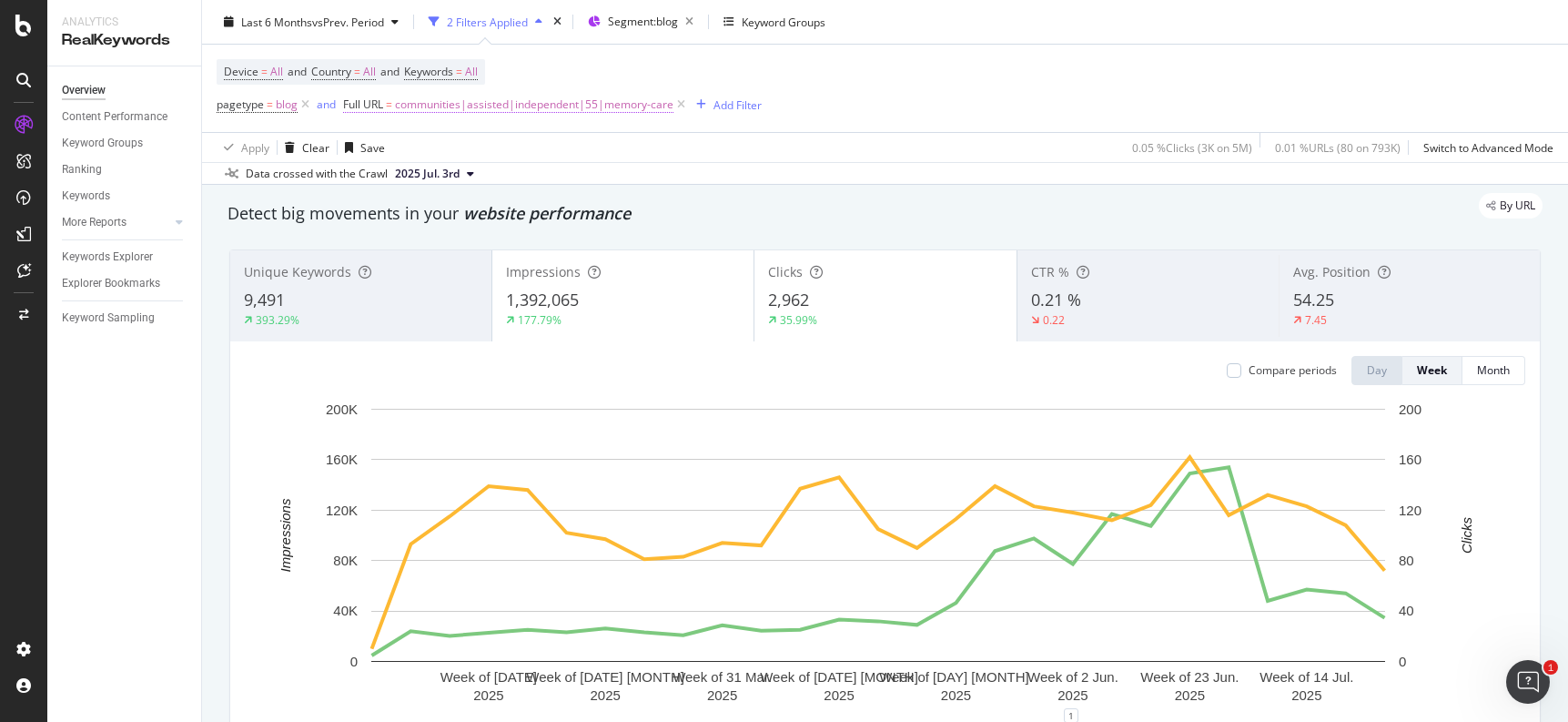 click on "communities|assisted|independent|55|memory-care" at bounding box center [534, 105] 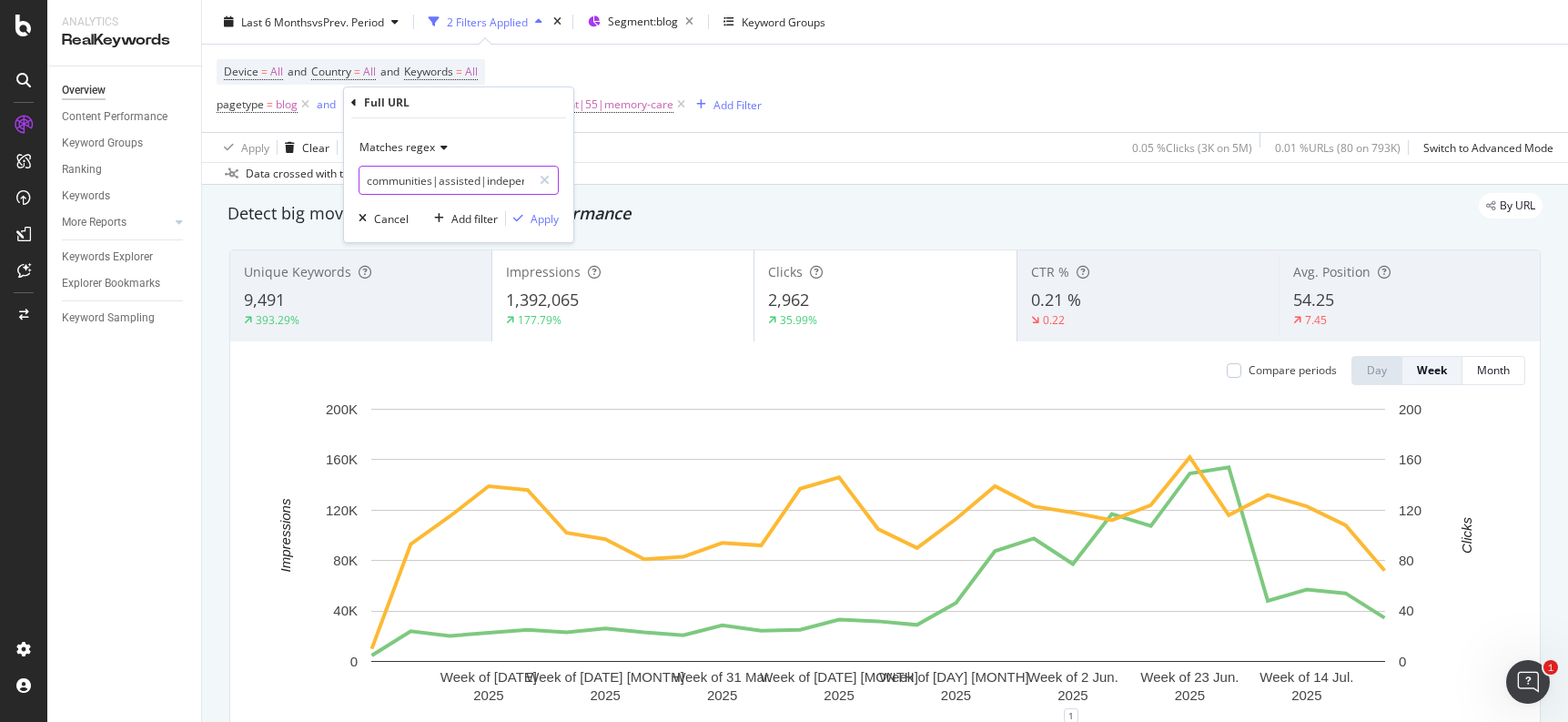 click on "communities|assisted|independent|55|memory-care" at bounding box center [445, 180] 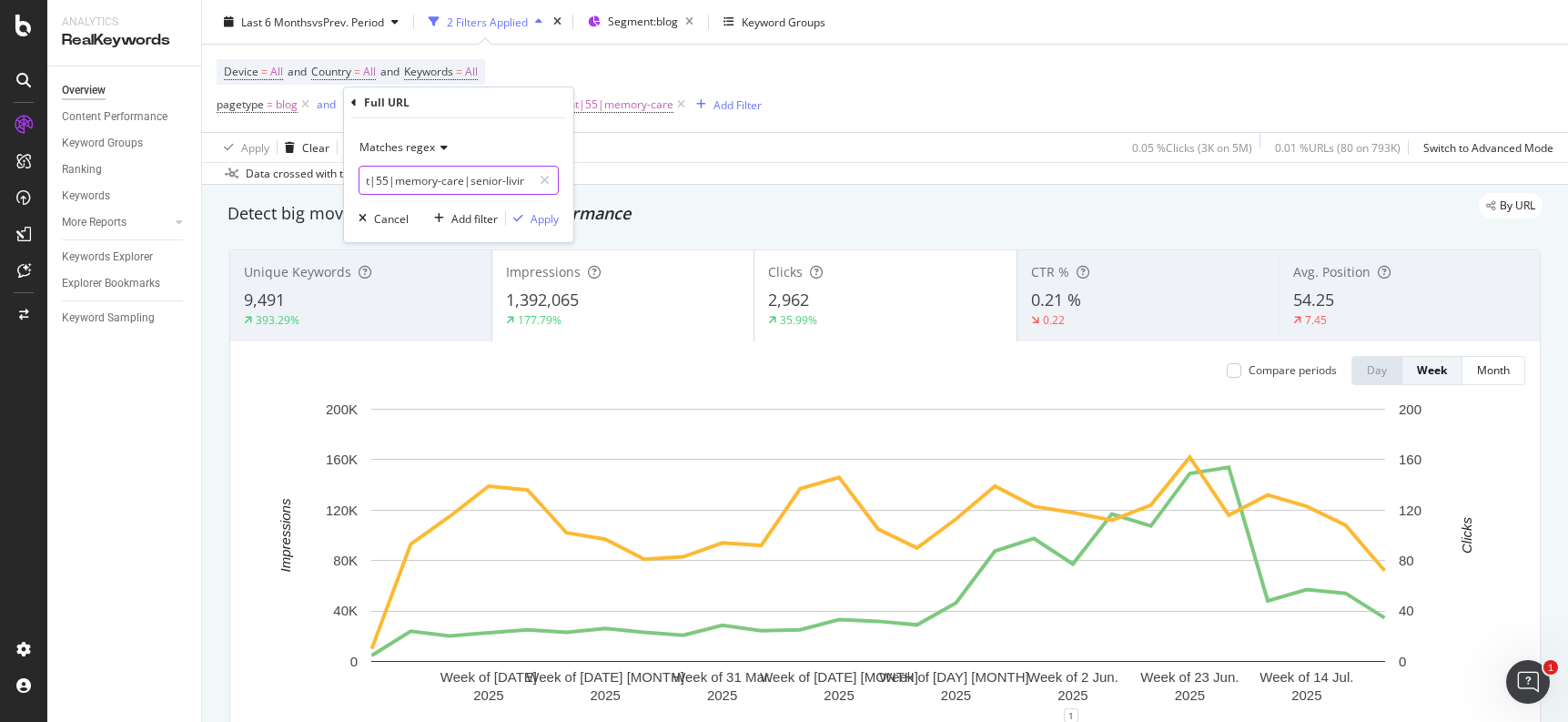 scroll, scrollTop: 0, scrollLeft: 187, axis: horizontal 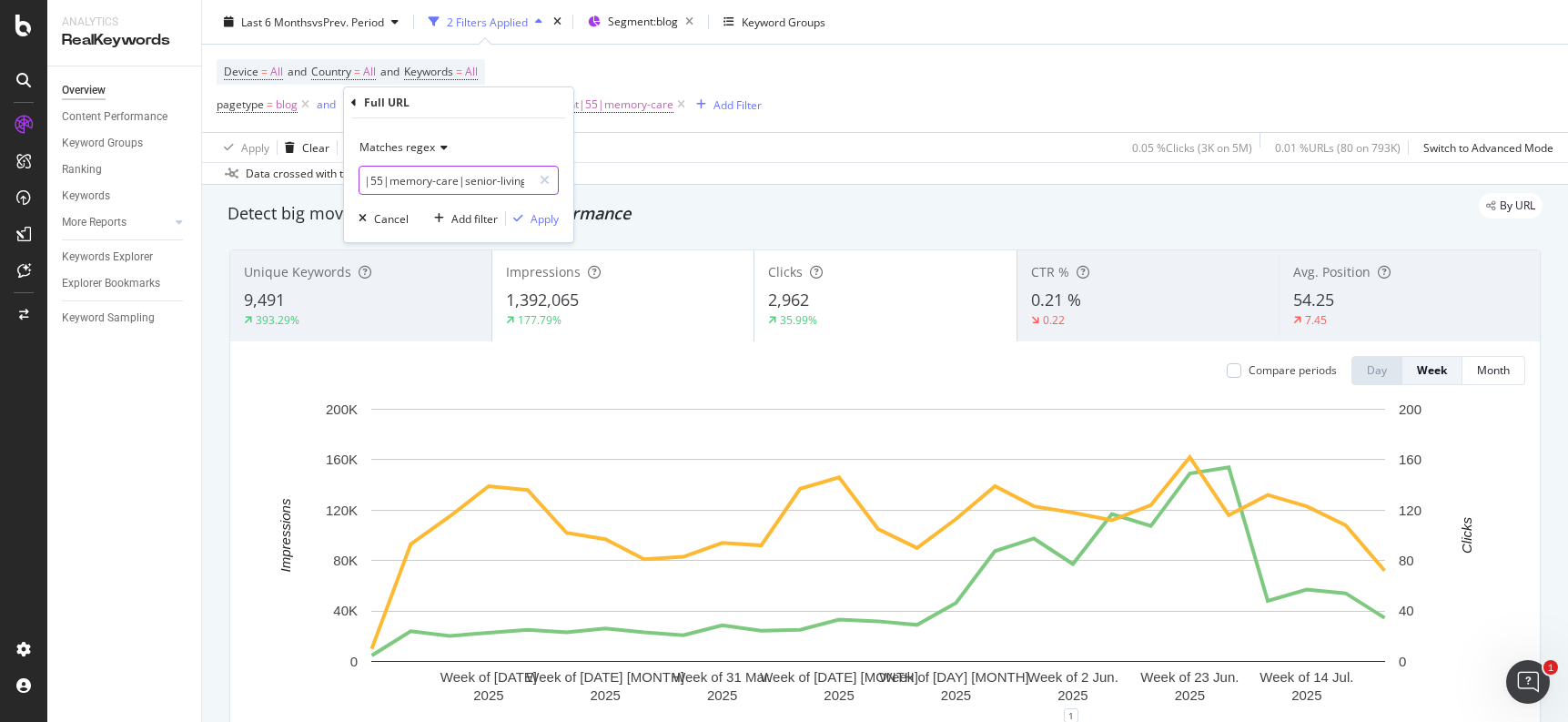 type on "communities|assisted|independent|55|memory-care|senior-living" 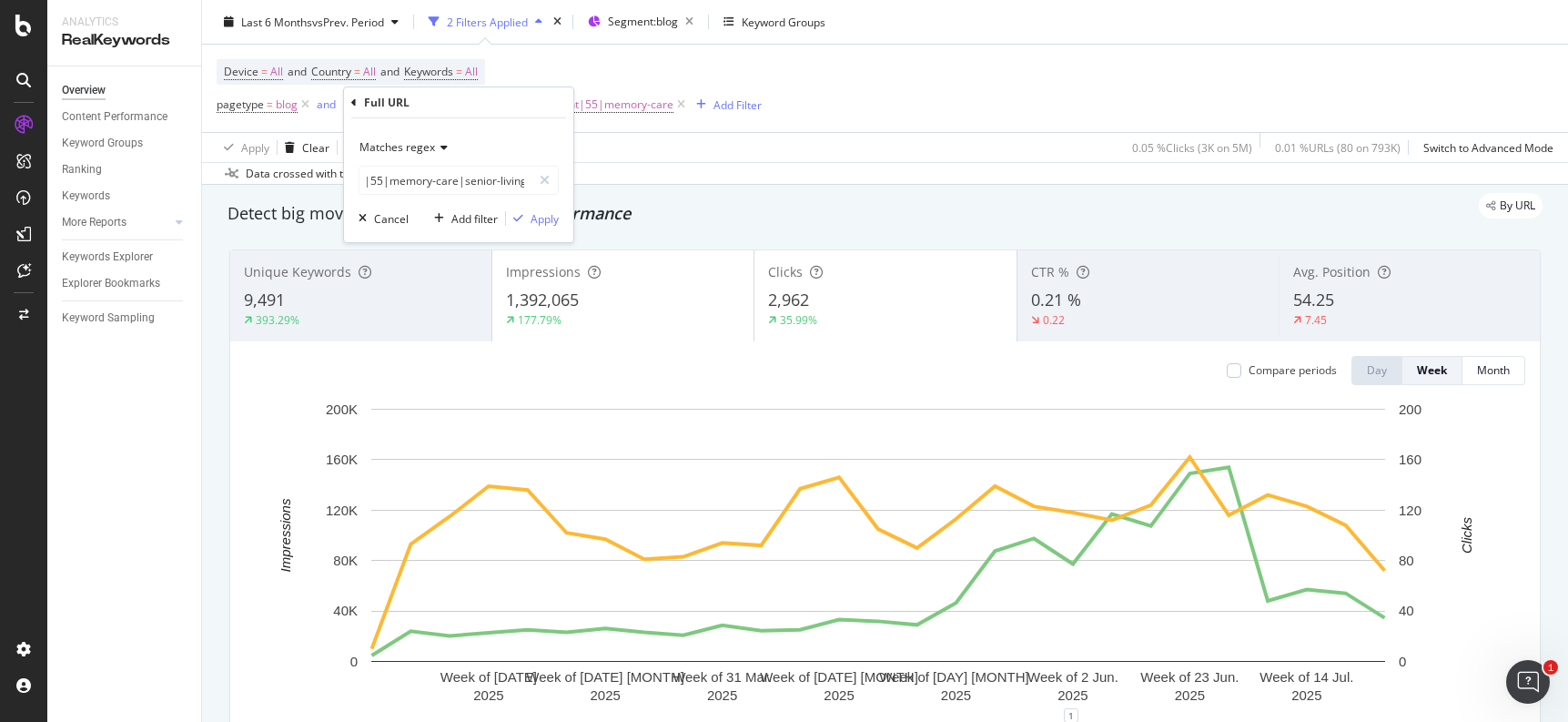 click on "Matches regex communities|assisted|independent|55|memory-care|senior-living Cancel Add filter Apply" at bounding box center [459, 180] 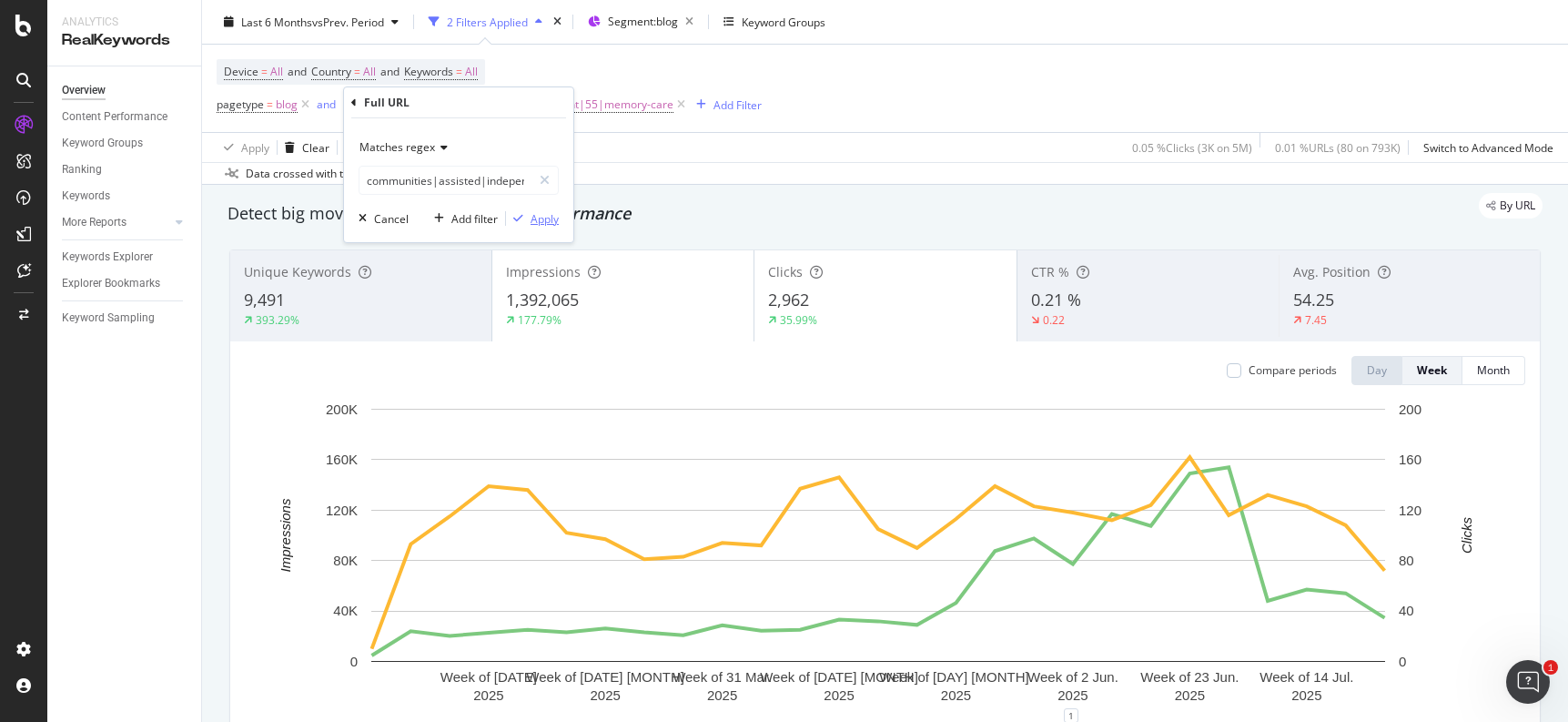 click on "Apply" at bounding box center (544, 219) 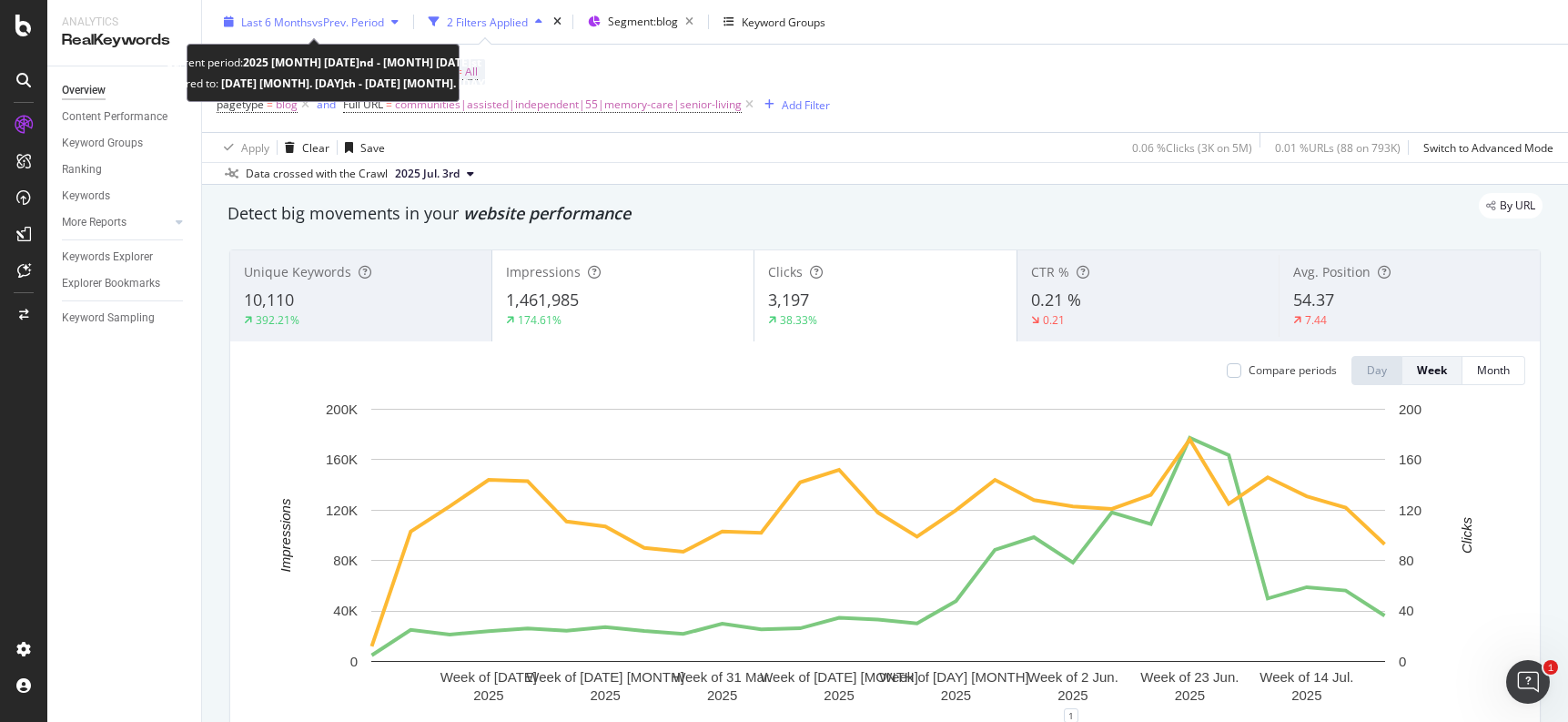 click on "vs  Prev. Period" at bounding box center (348, 21) 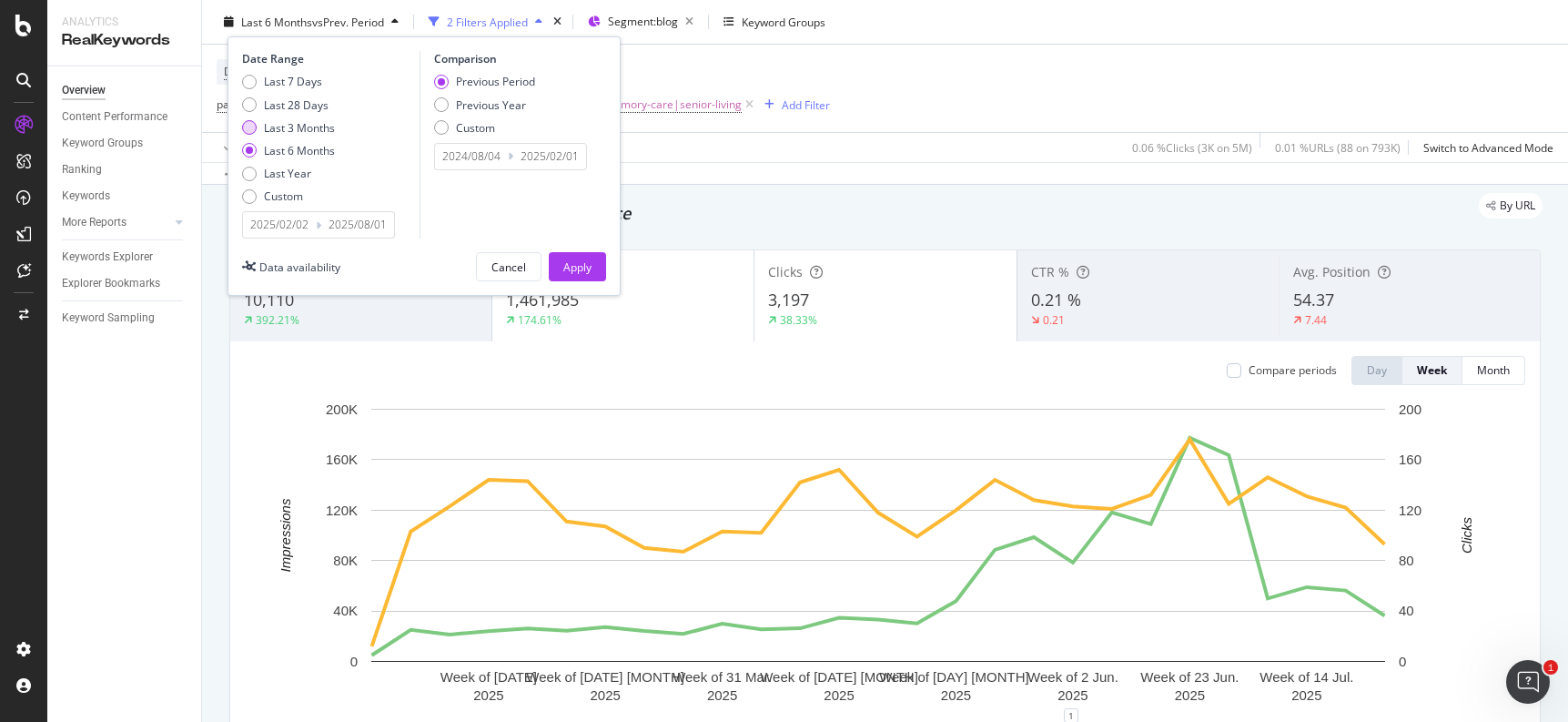 click on "Last 3 Months" at bounding box center [299, 127] 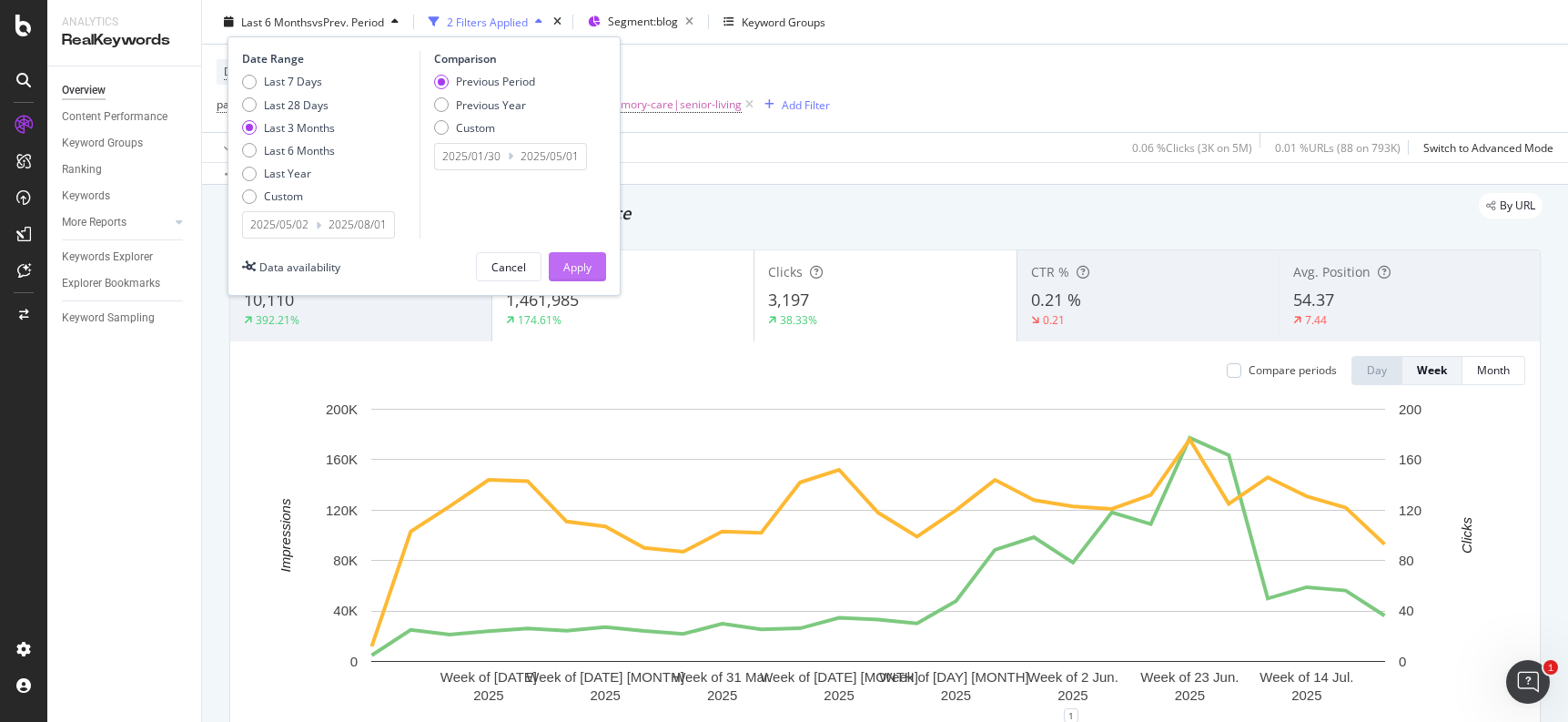 click on "Apply" at bounding box center [577, 267] 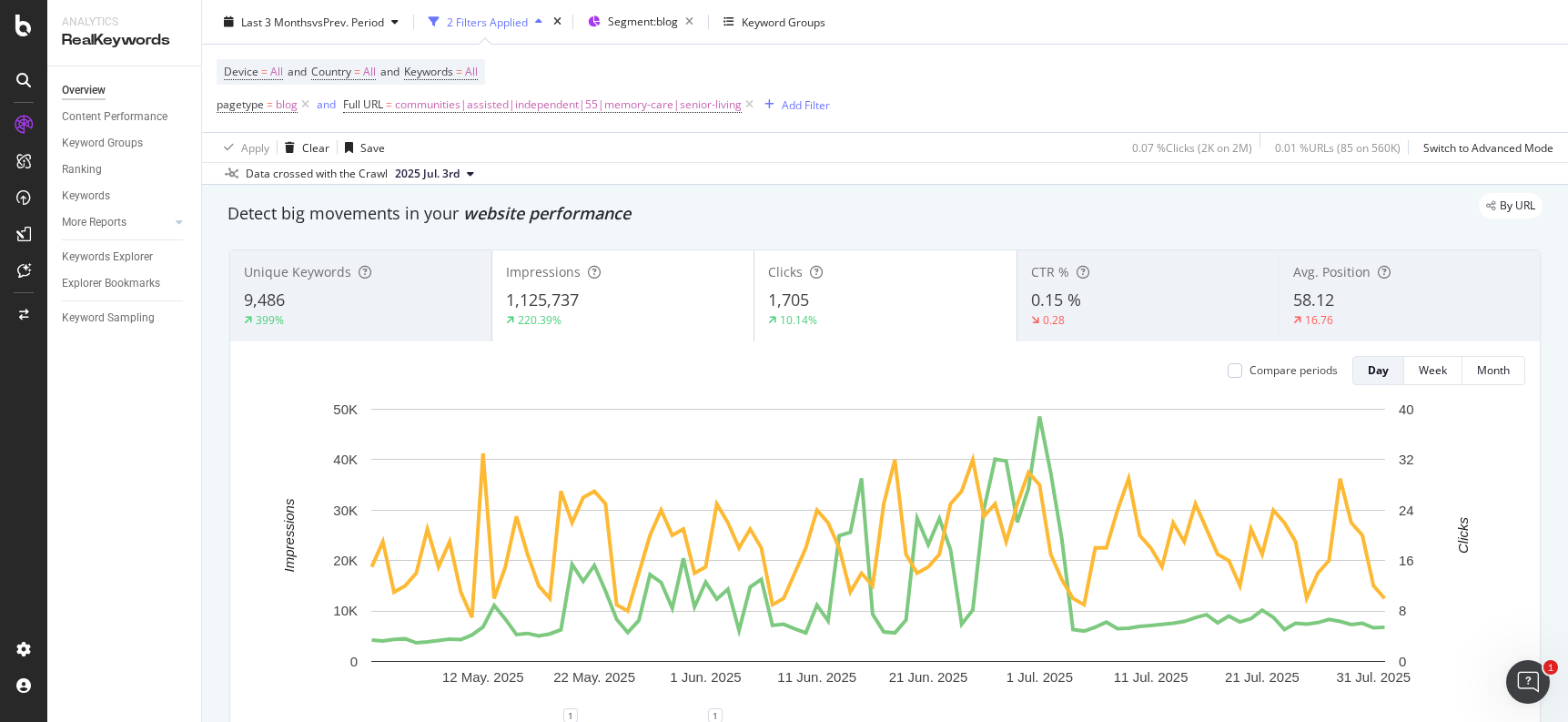 click on "399%" at bounding box center (360, 320) 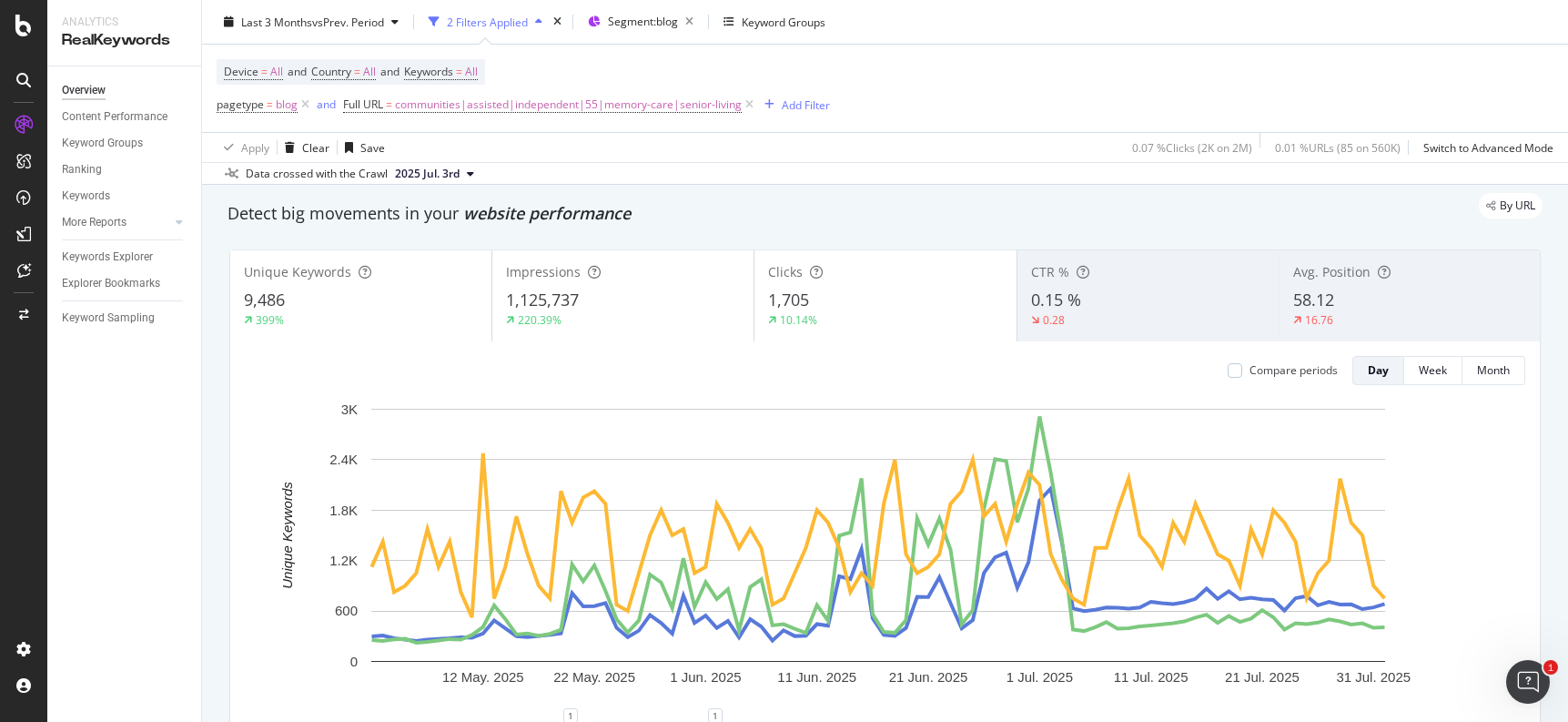 click on "Impressions [NUMBER] [PERCENTAGE]%" at bounding box center [622, 296] 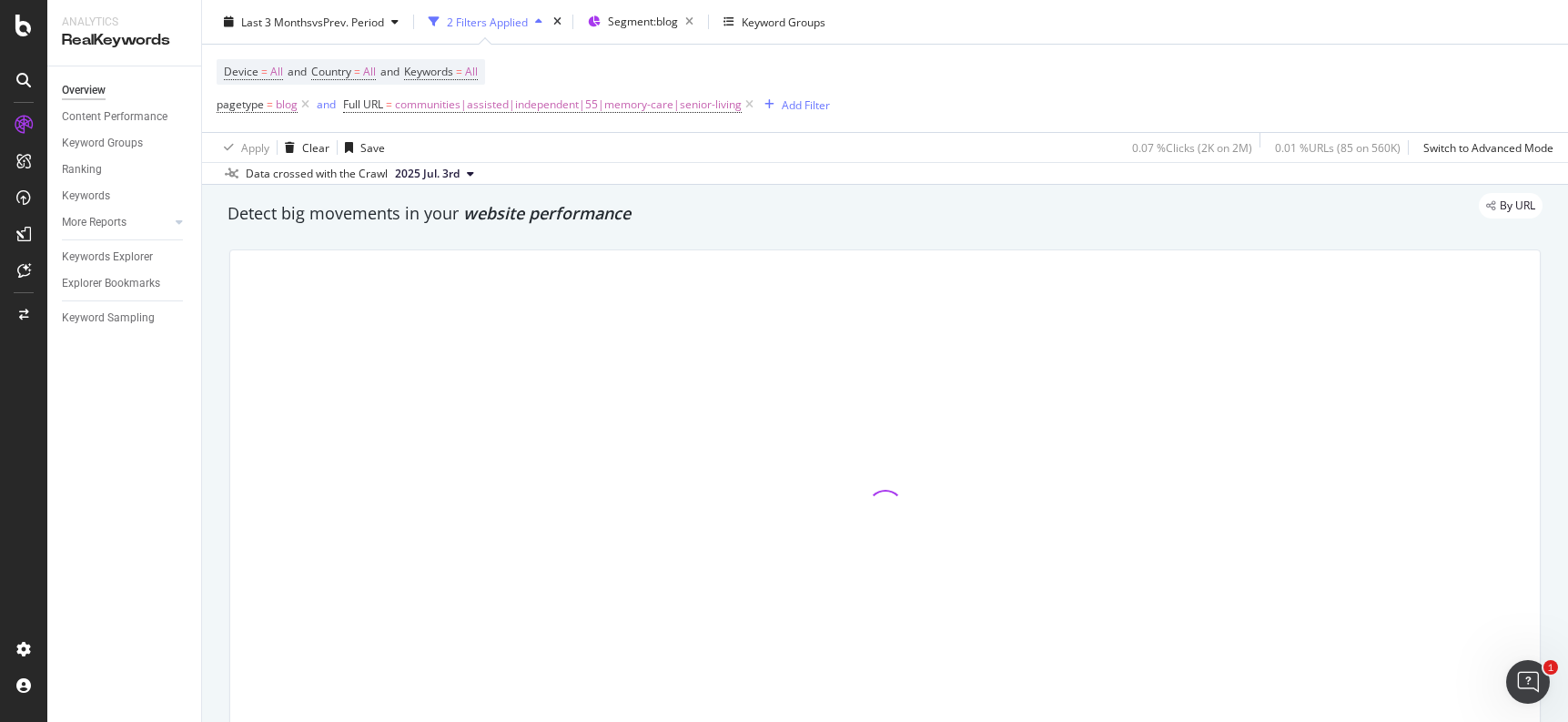 click at bounding box center [885, 508] 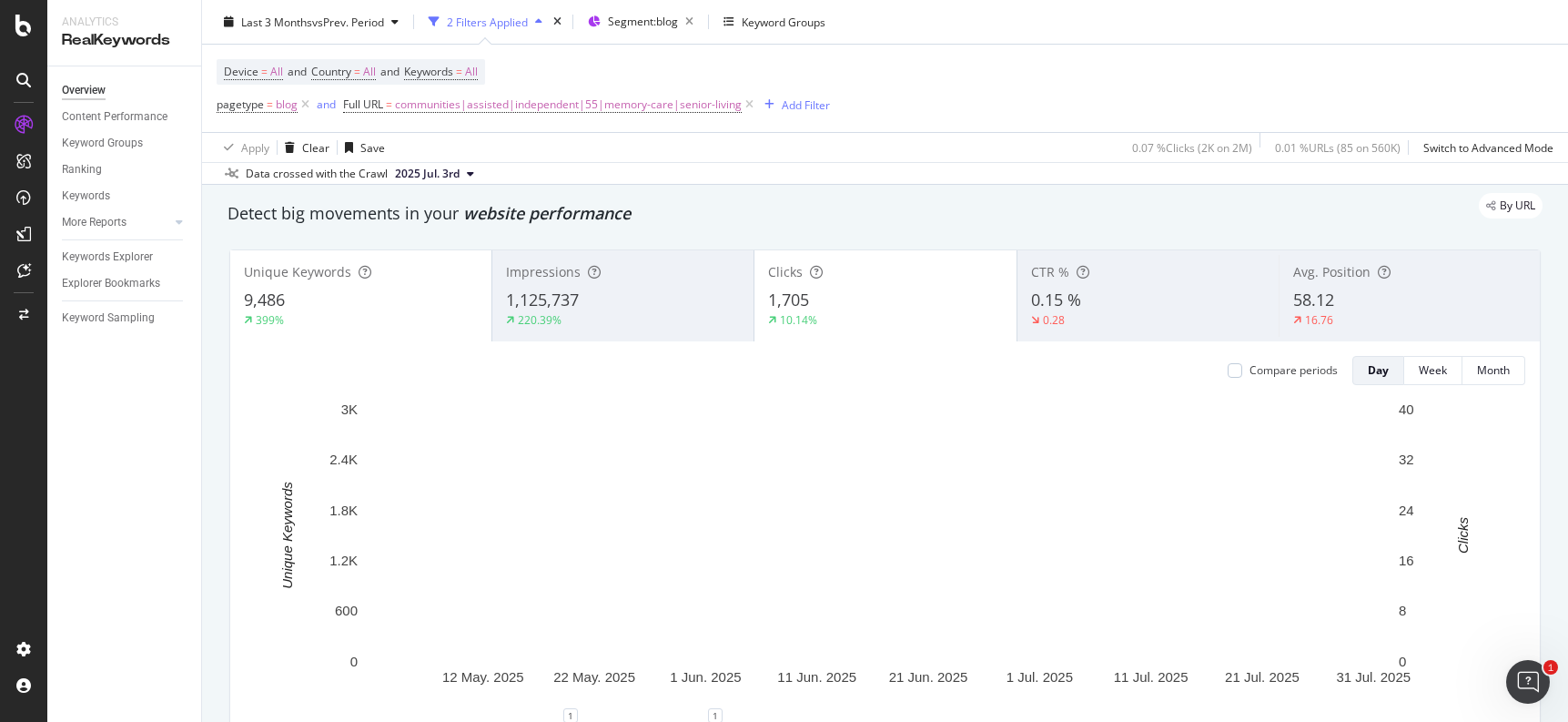 click on "1,705" at bounding box center [788, 300] 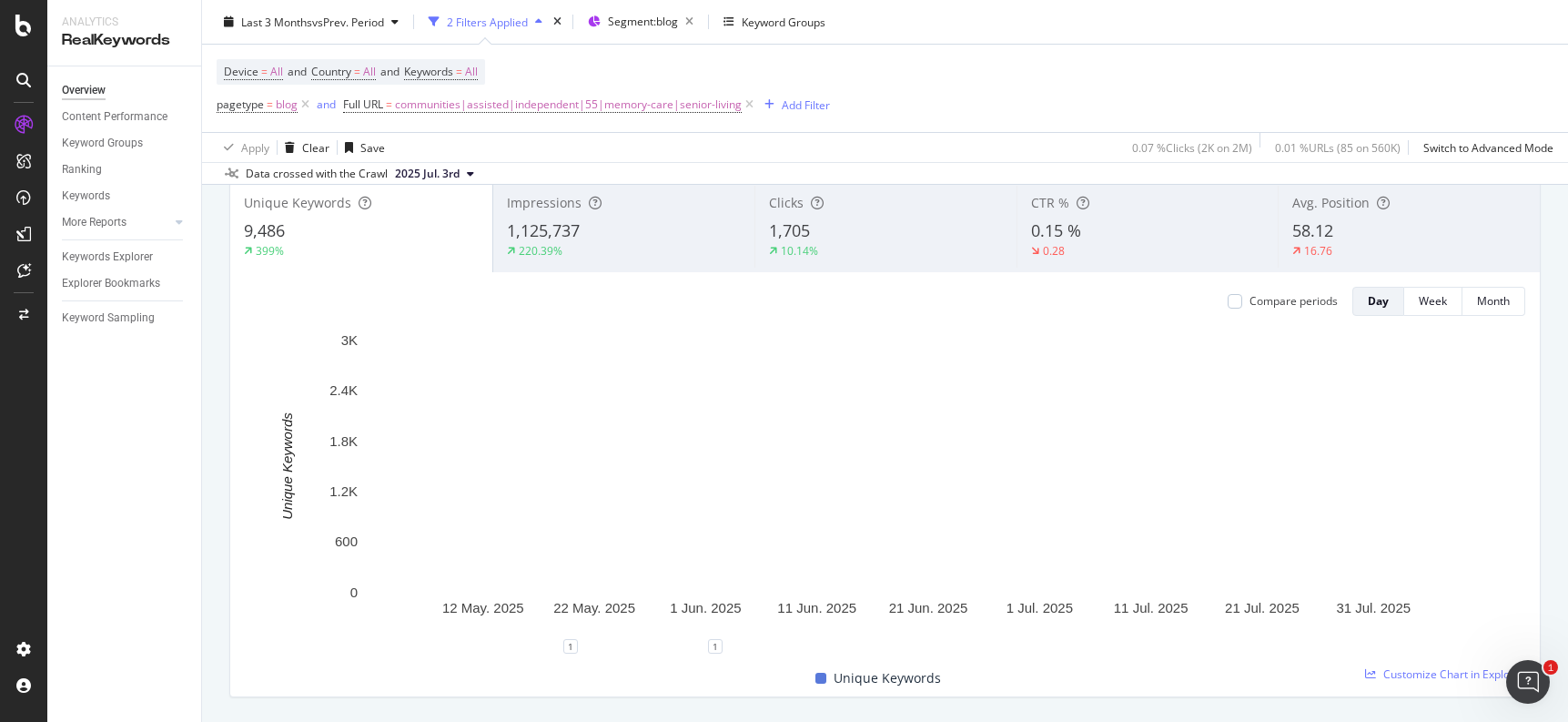 scroll, scrollTop: 122, scrollLeft: 0, axis: vertical 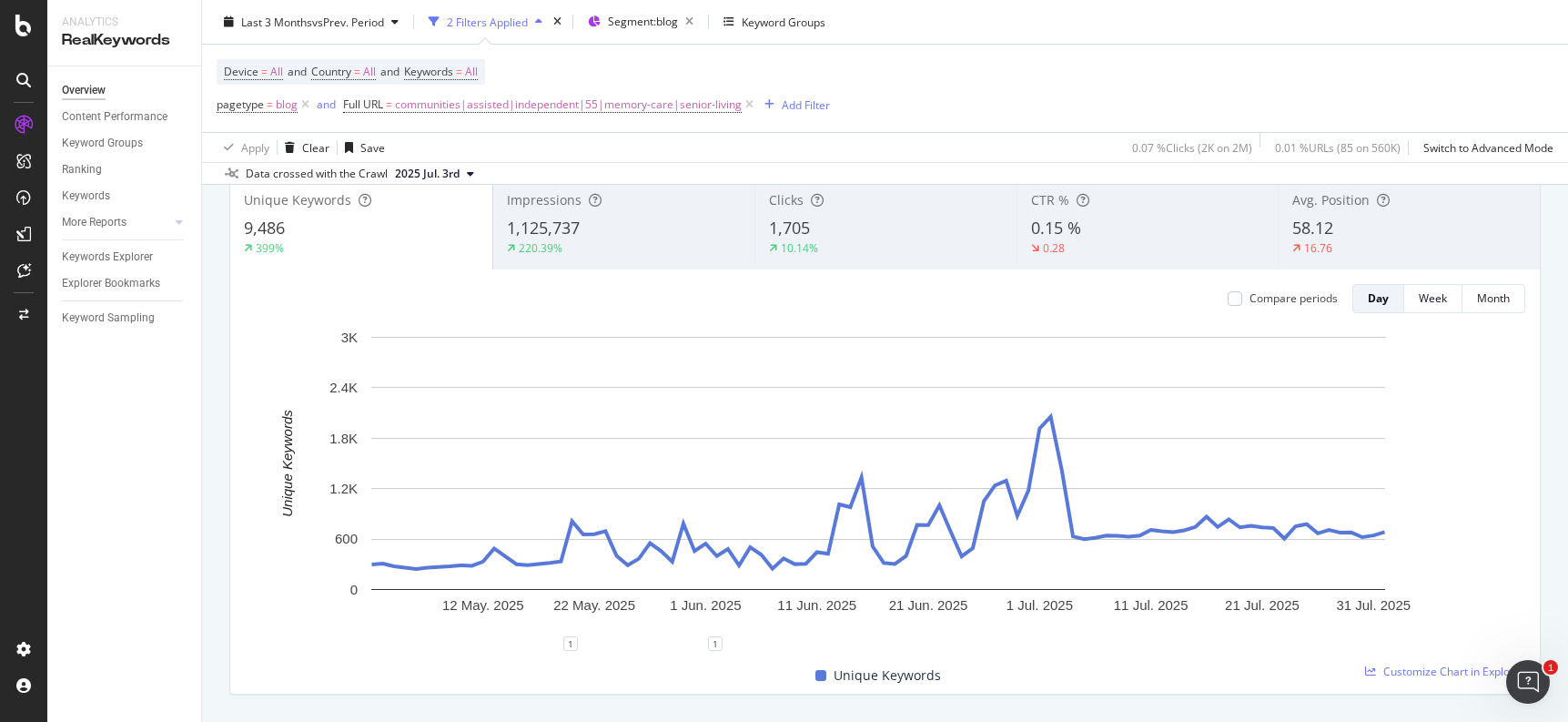 click on "1,125,737" at bounding box center (624, 229) 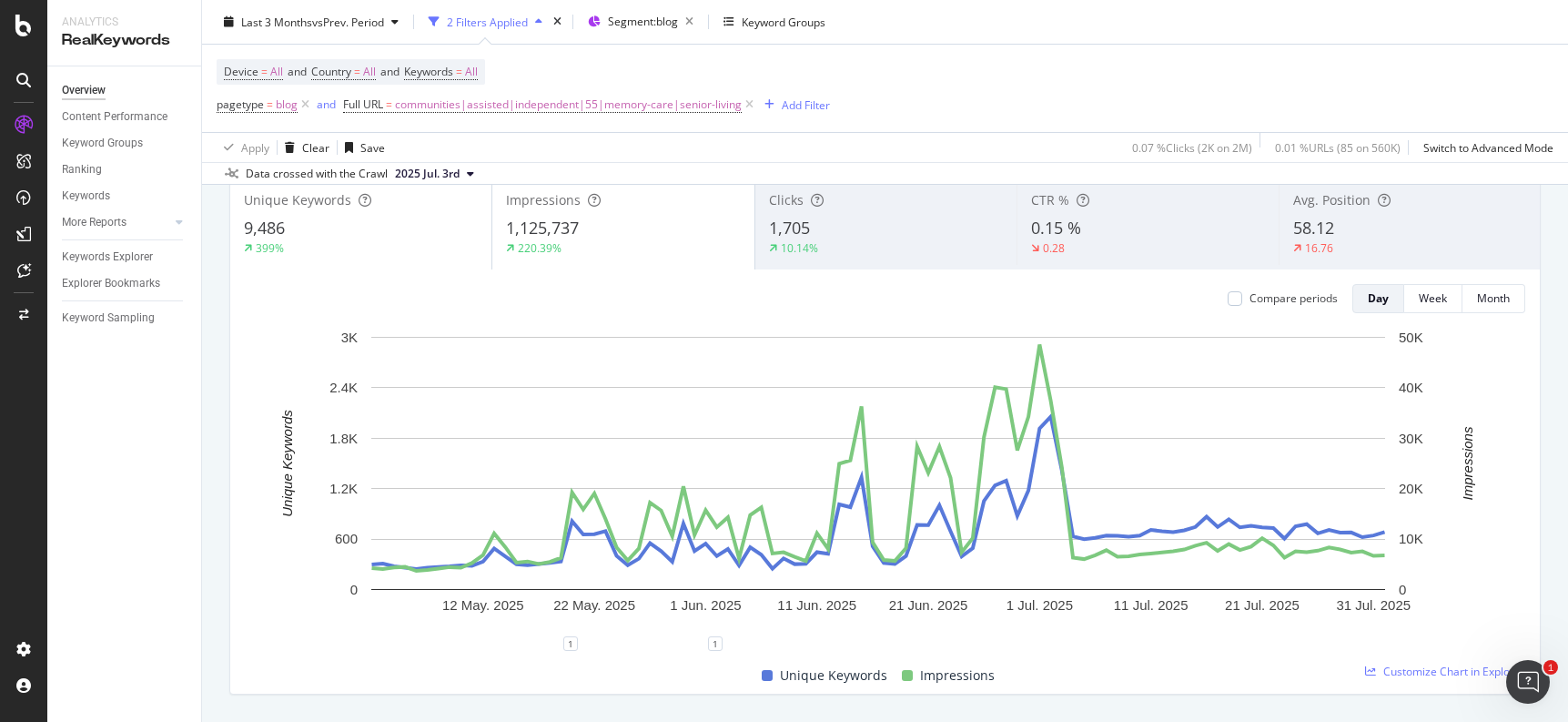 click on "399%" at bounding box center (360, 249) 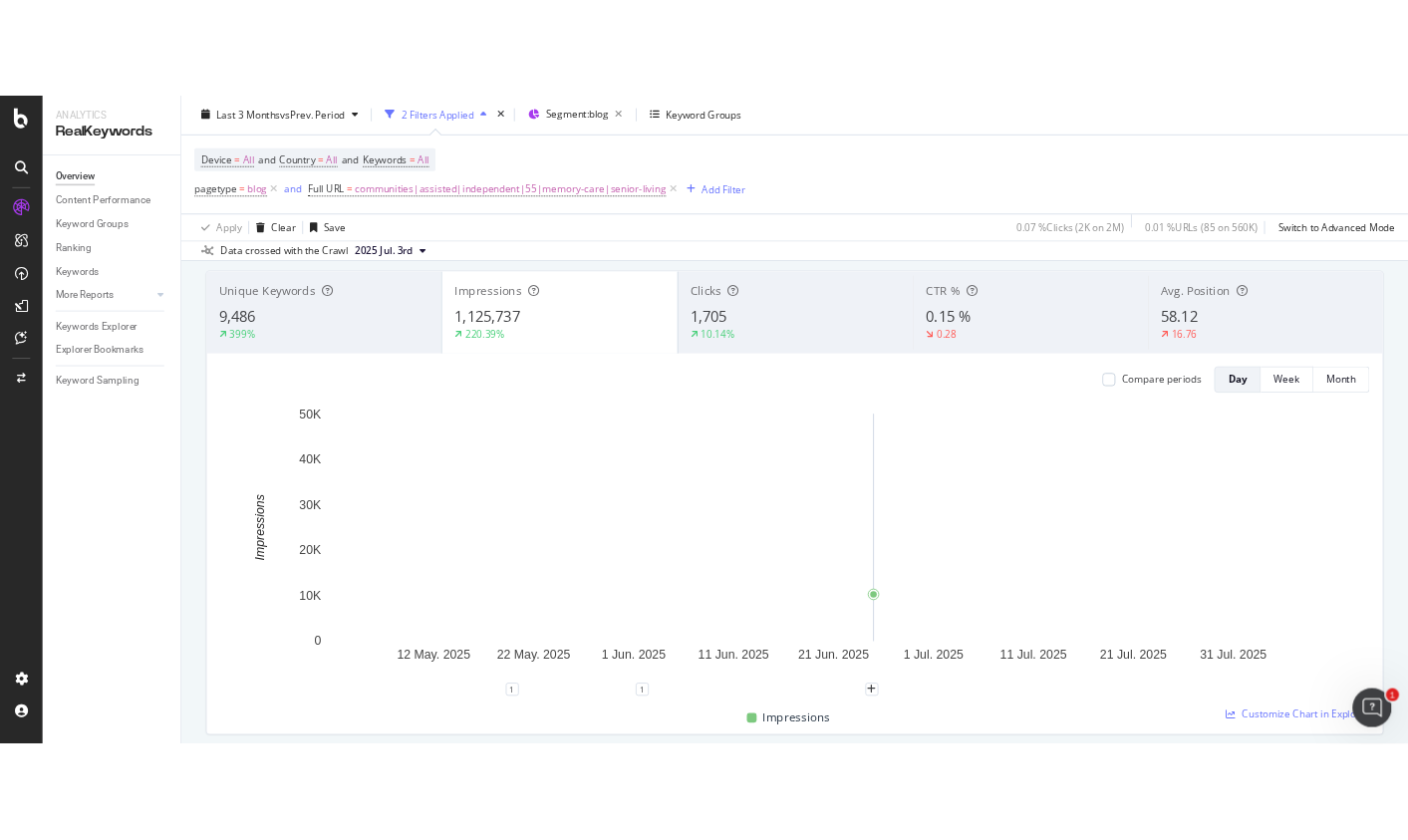 scroll, scrollTop: 99, scrollLeft: 0, axis: vertical 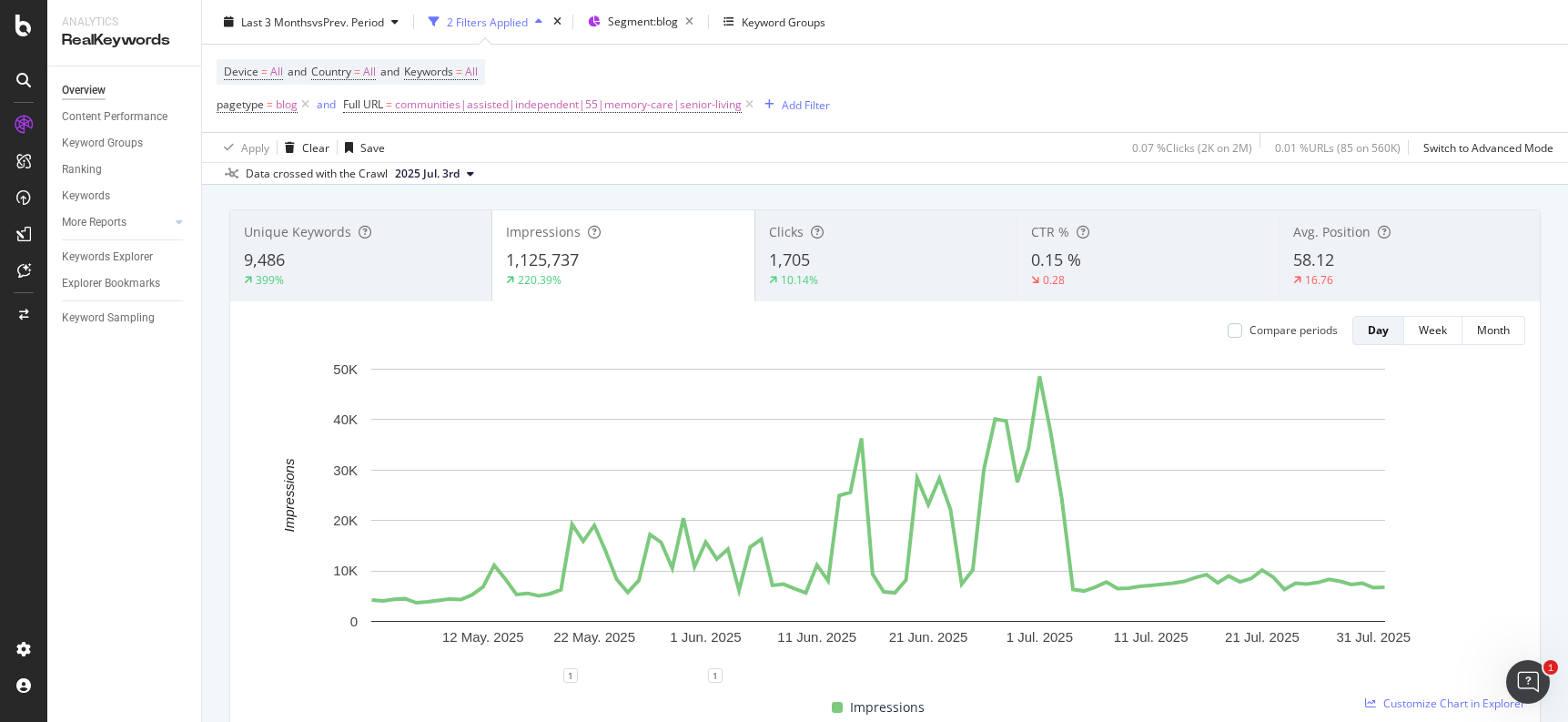 click on "Clicks" at bounding box center [885, 232] 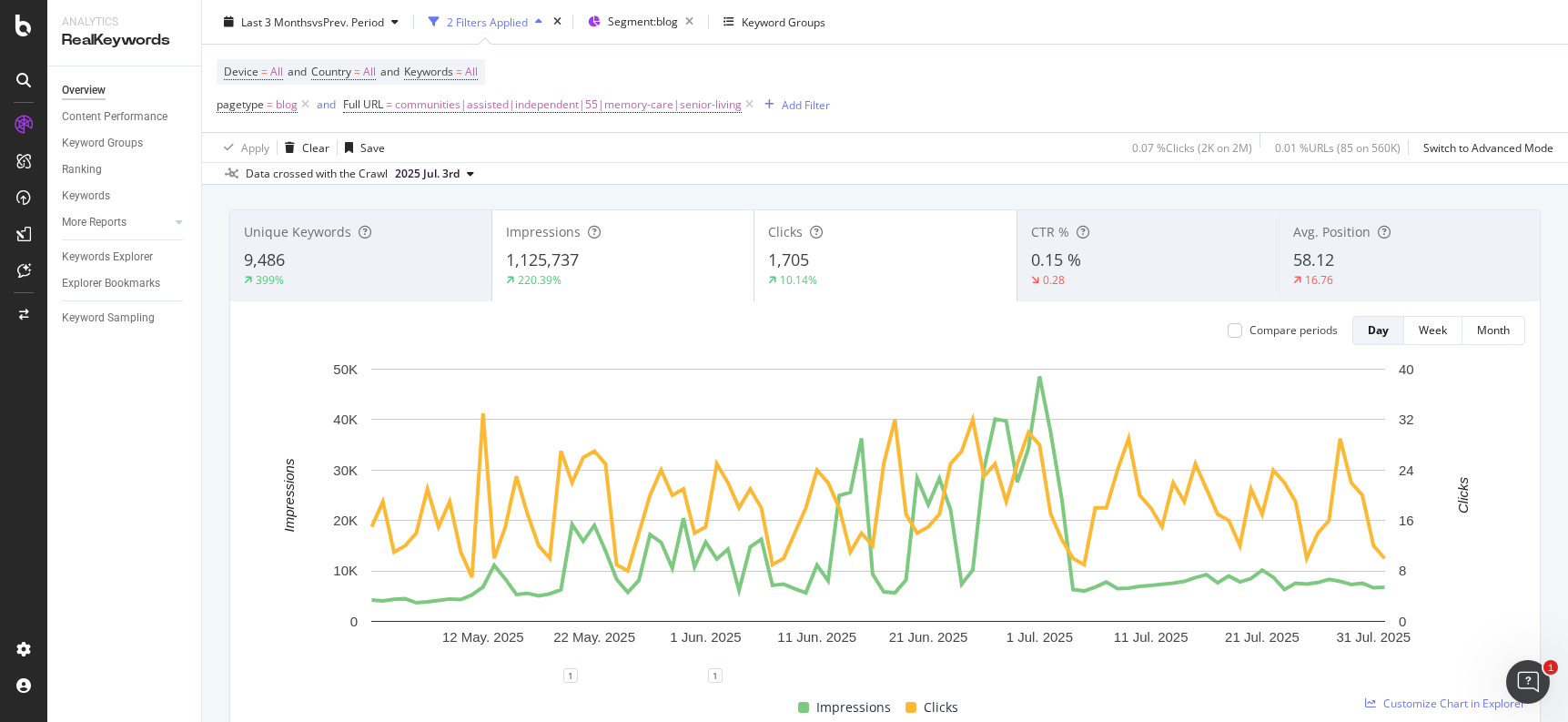 click on "1,125,737" at bounding box center (622, 260) 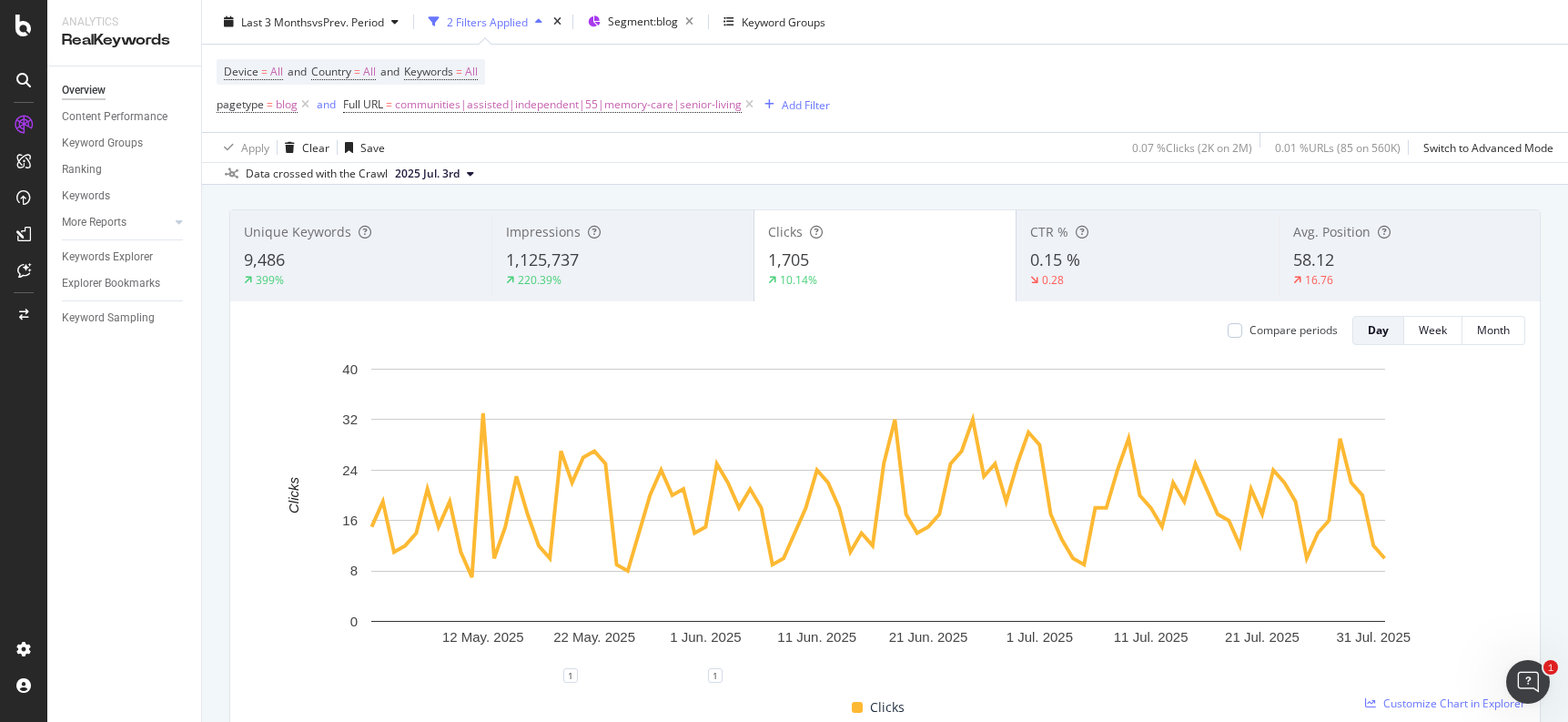 click on "1,125,737" at bounding box center (622, 260) 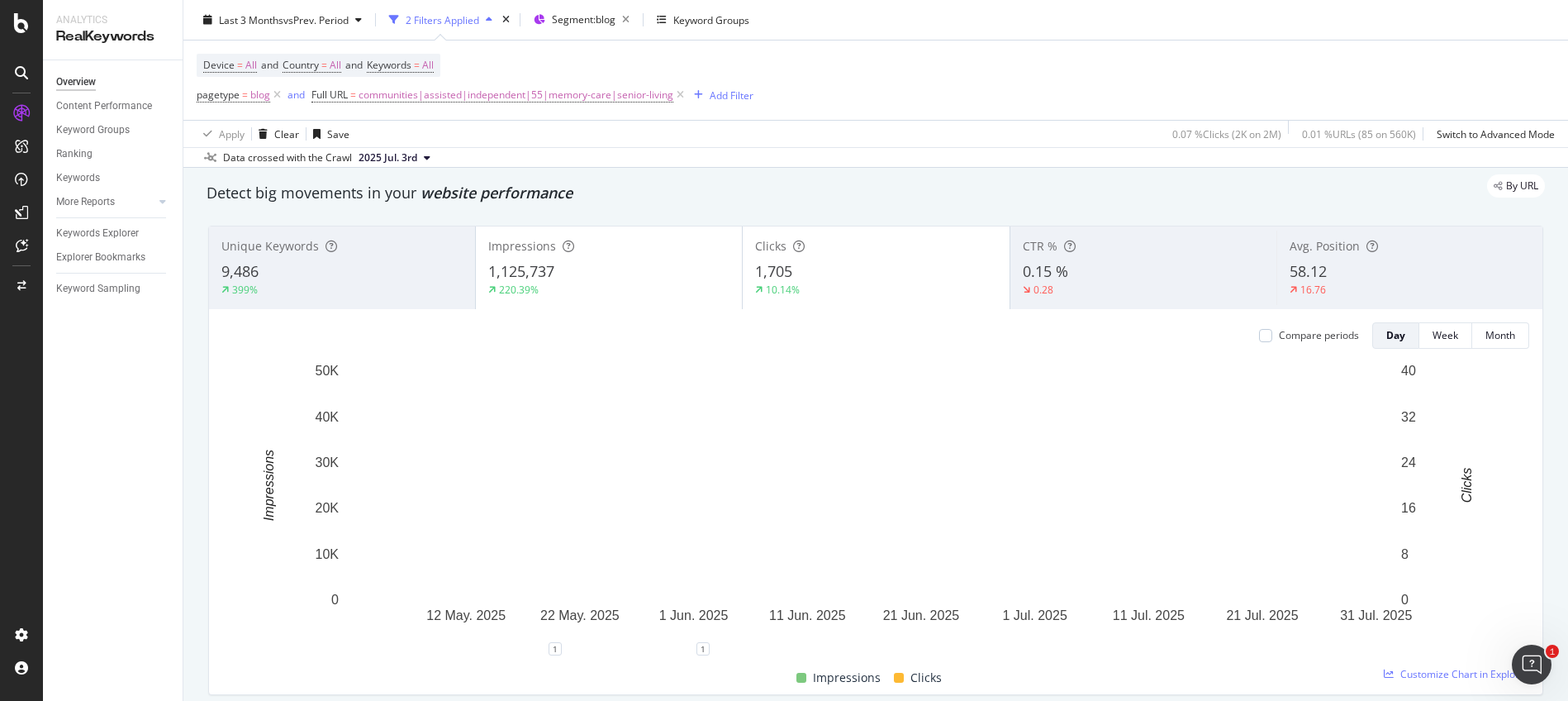 scroll, scrollTop: 14, scrollLeft: 0, axis: vertical 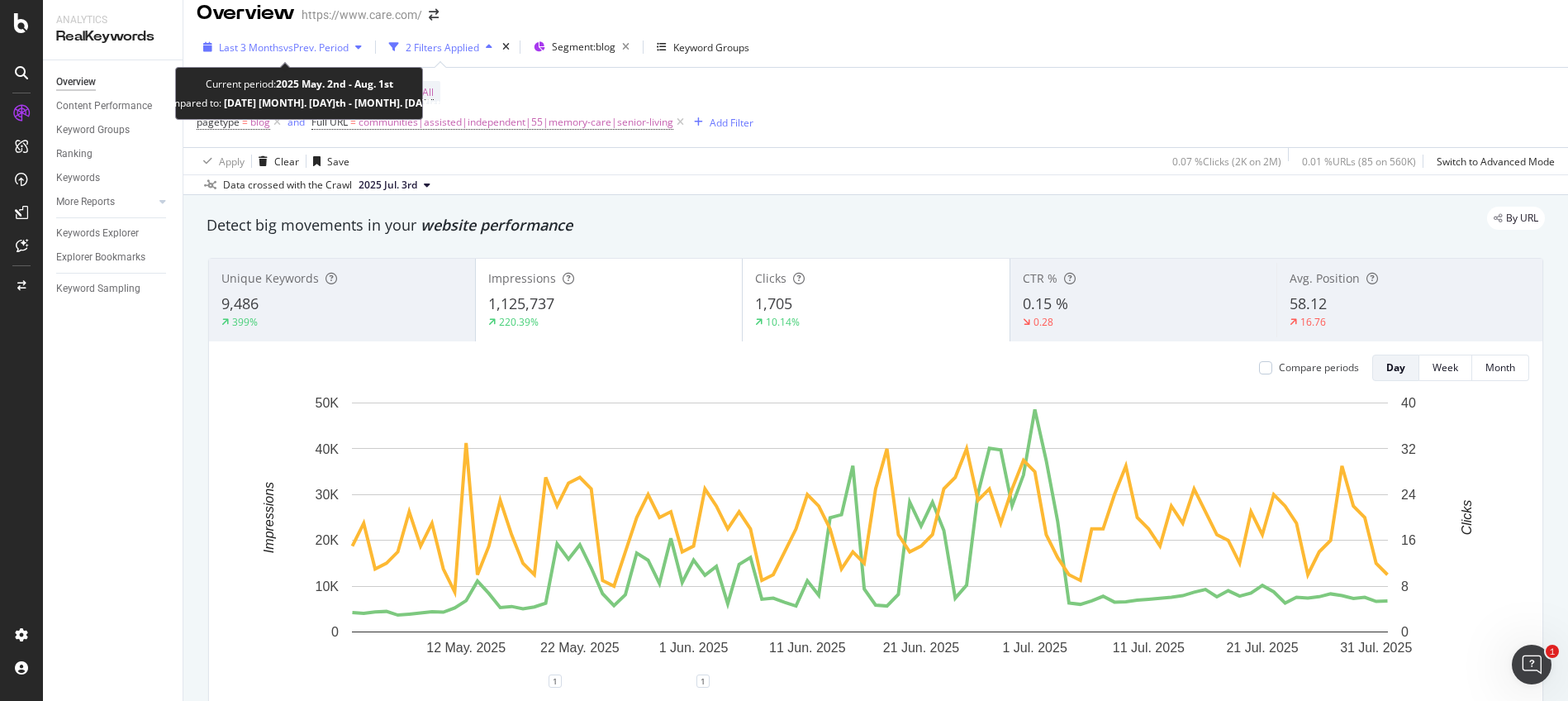 click on "vs  Prev. Period" at bounding box center [316, 47] 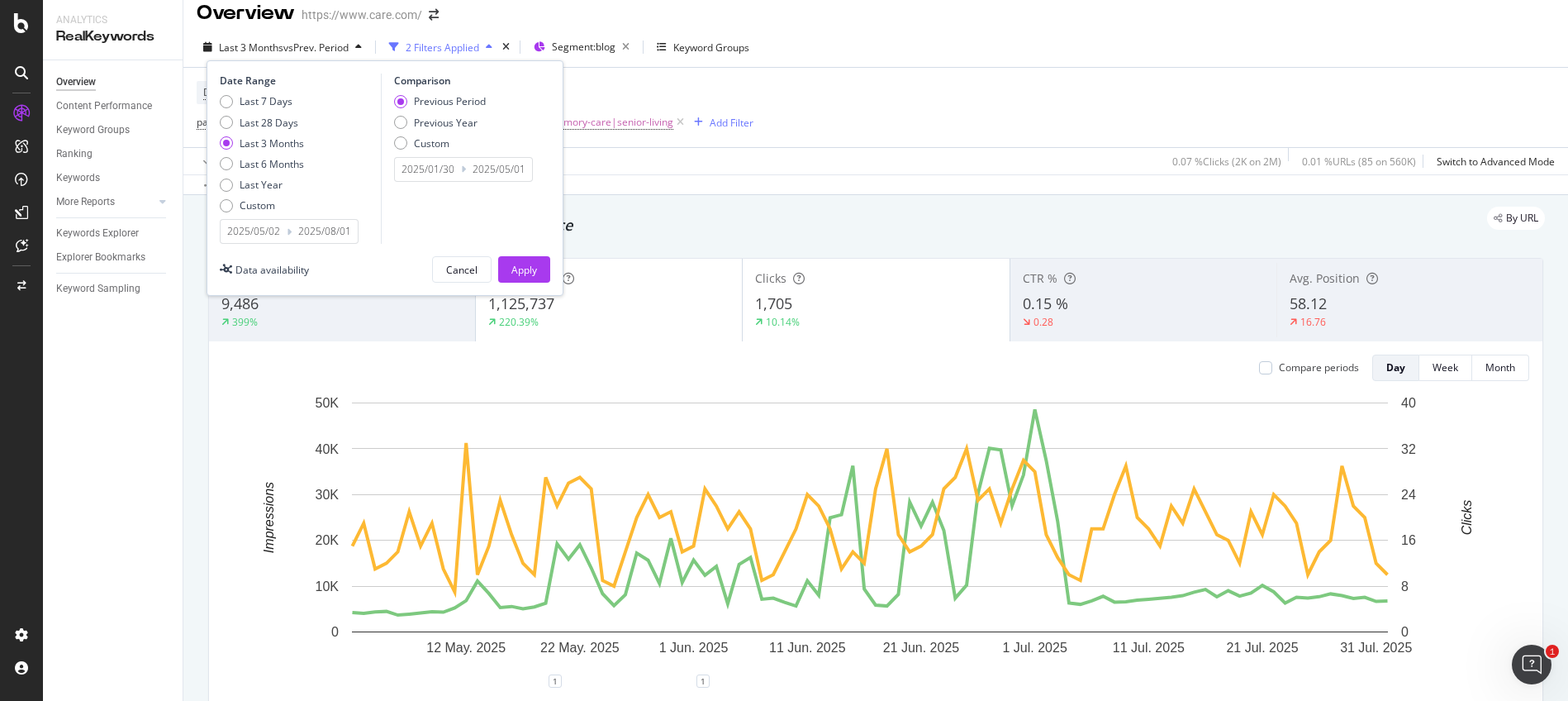 click on "2025/05/02" at bounding box center (254, 231) 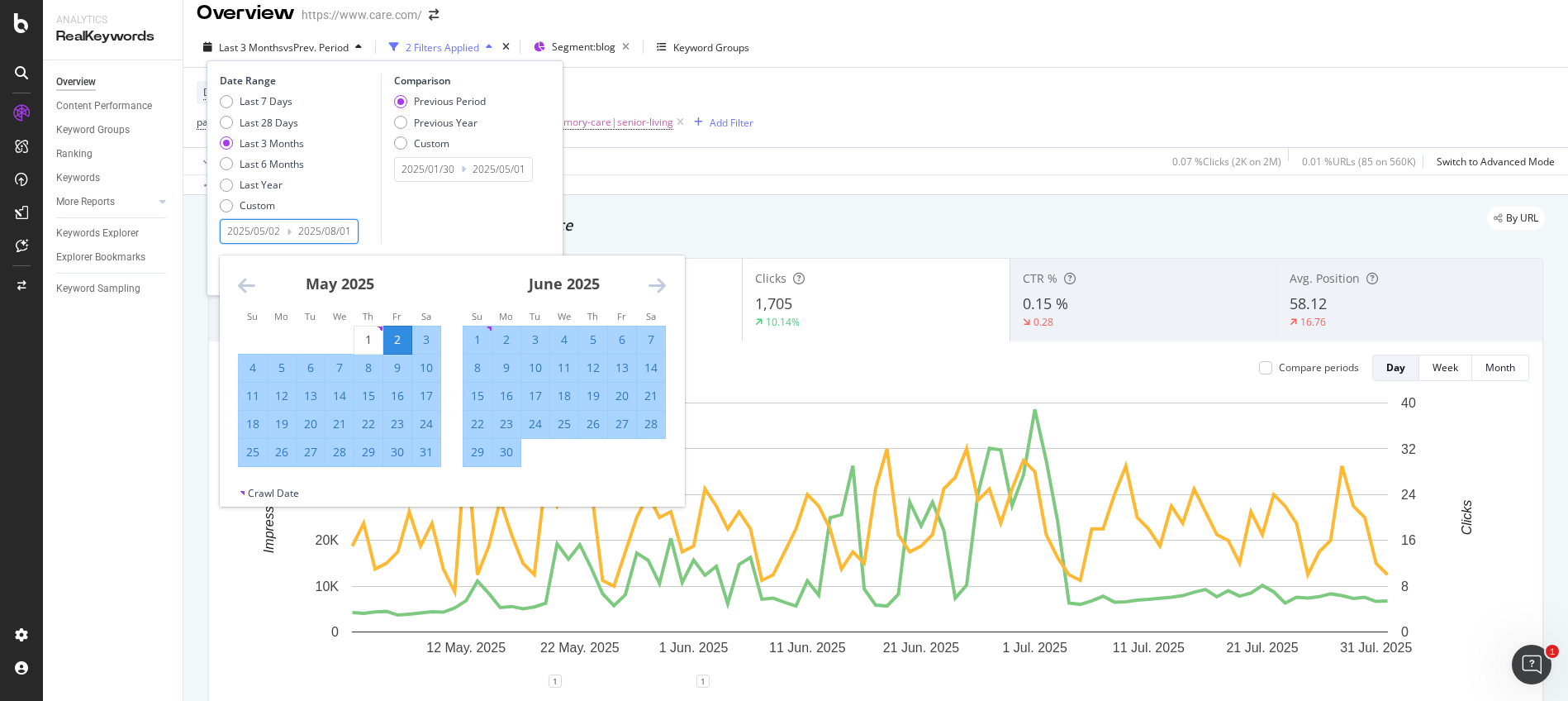 click on "June 2025 1 2 3 4 5 6 7 8 9 10 11 12 13 14 15 16 17 18 19 20 21 22 23 24 25 26 27 28 29 30" at bounding box center (564, 361) 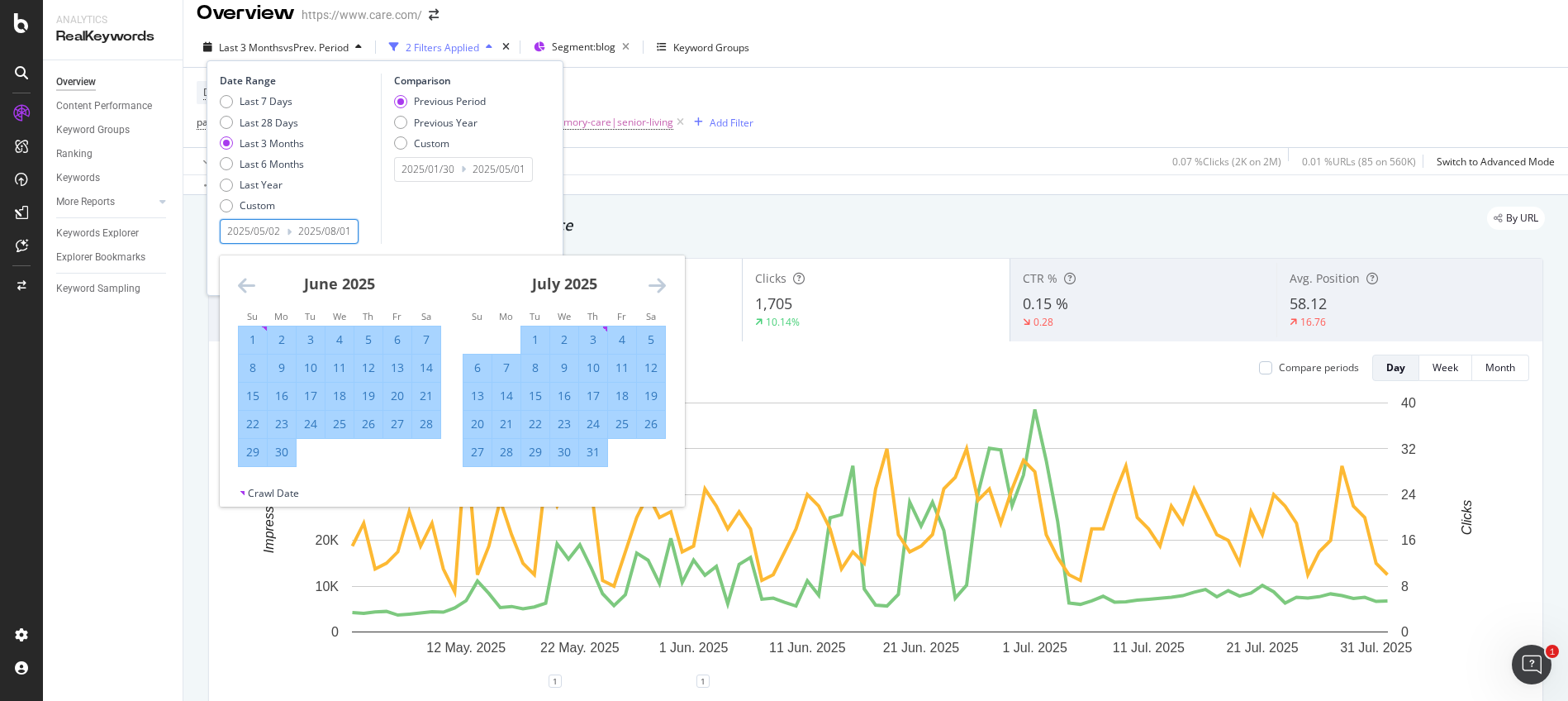 click on "1" at bounding box center (535, 340) 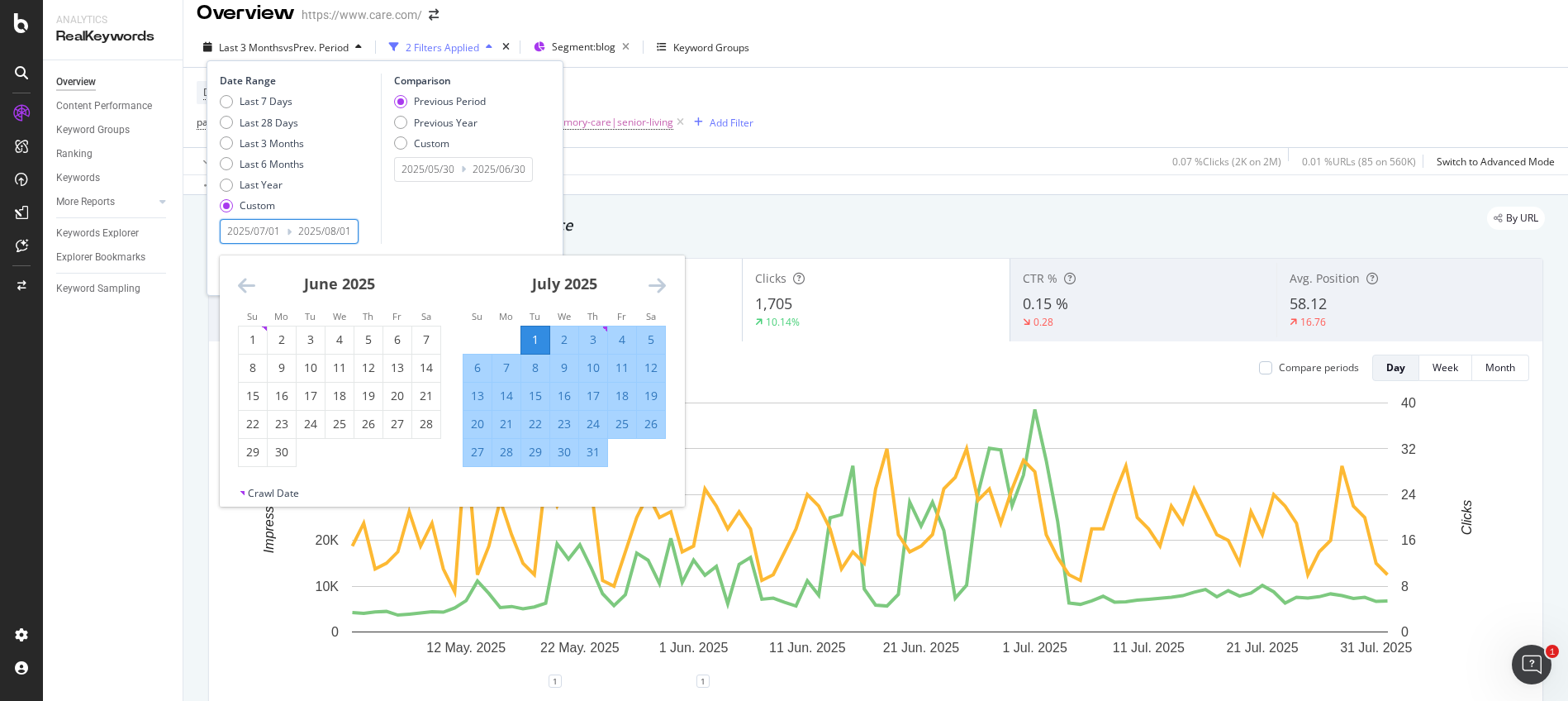 click on "31" at bounding box center (593, 452) 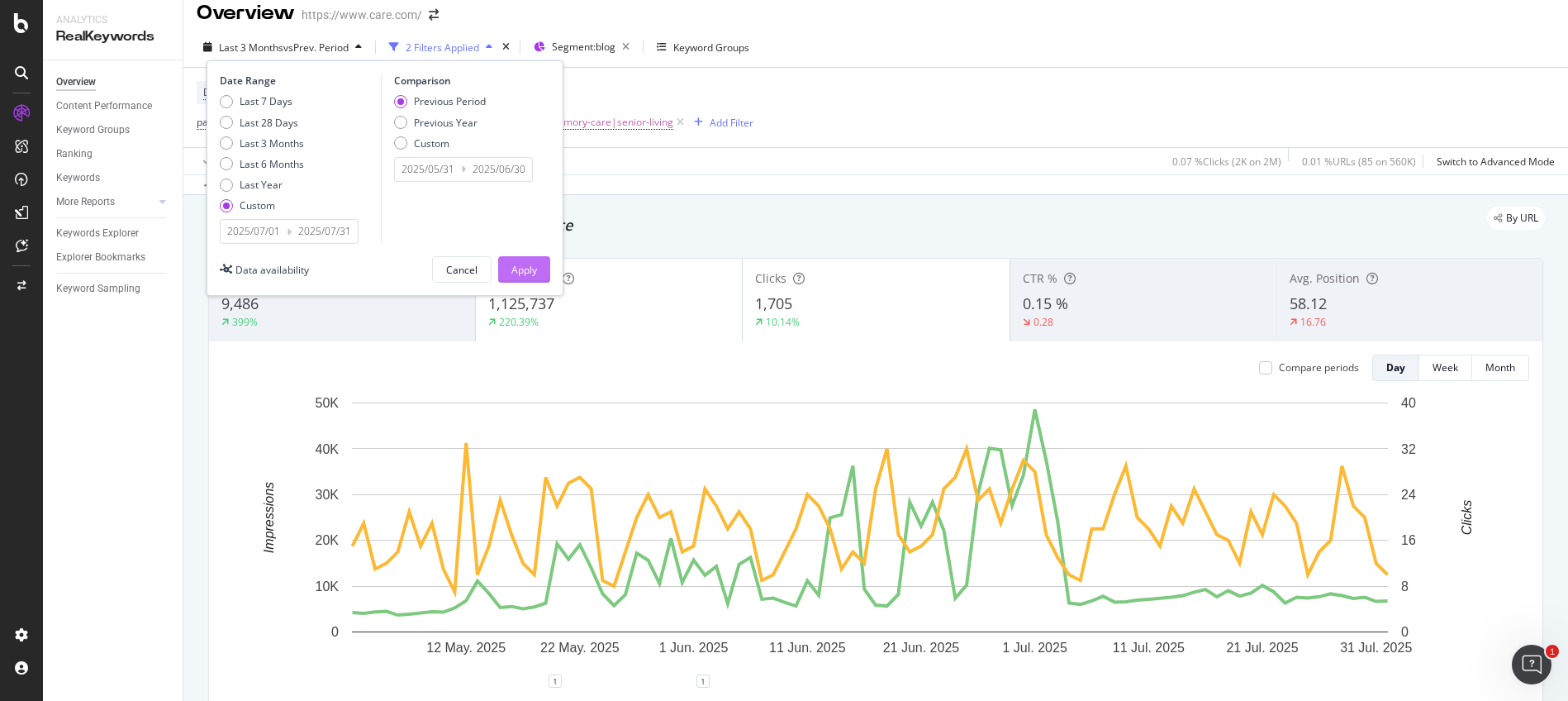 click on "Apply" at bounding box center [524, 269] 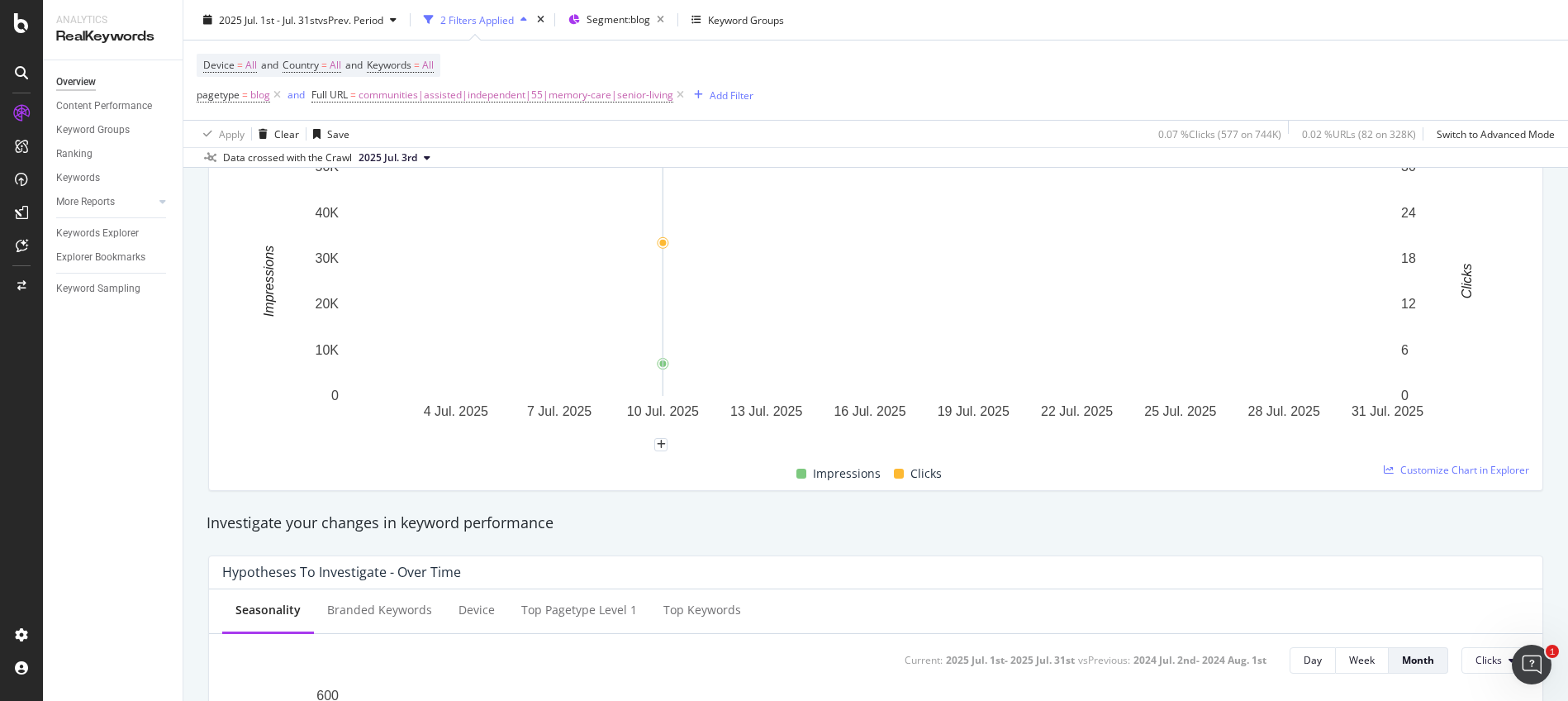 scroll, scrollTop: 13, scrollLeft: 0, axis: vertical 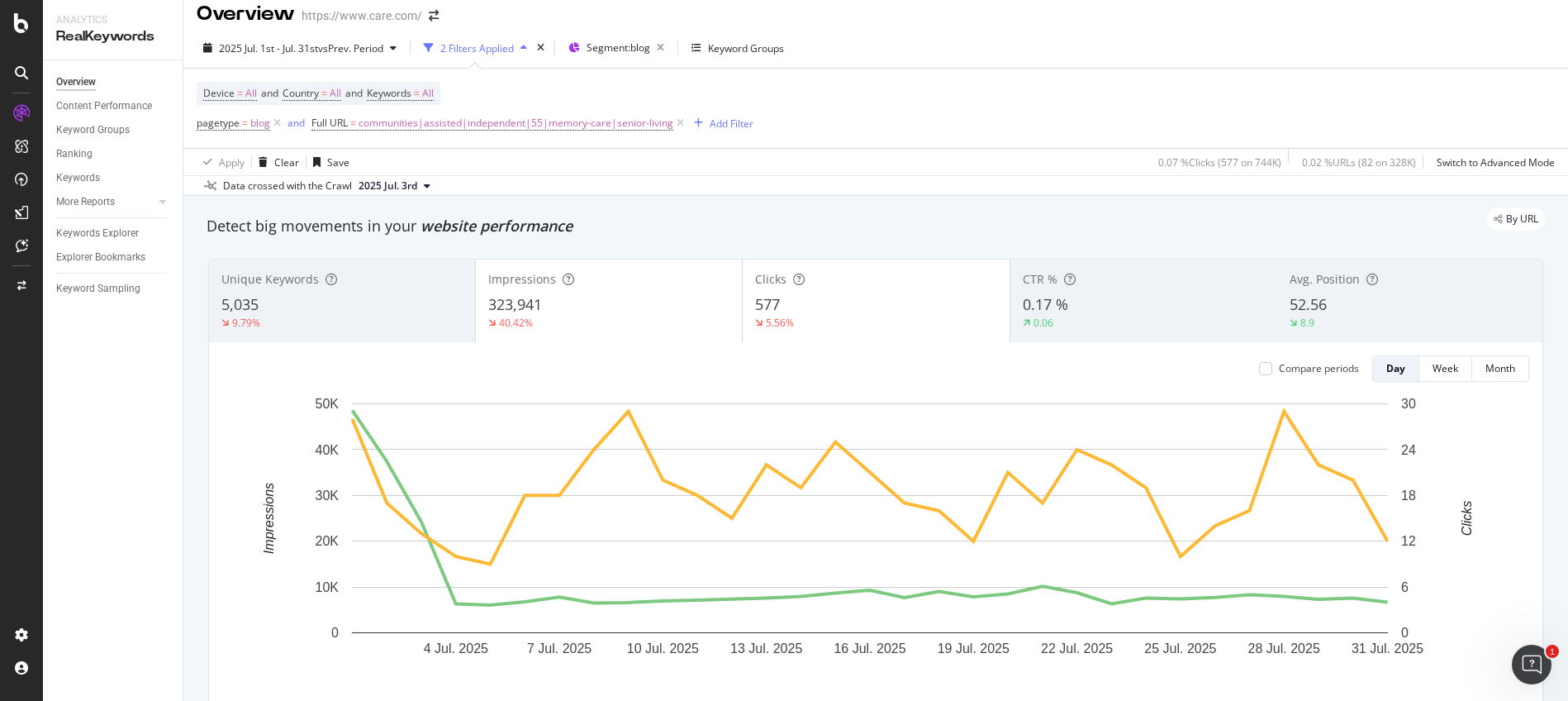 click on "5,035" at bounding box center (240, 304) 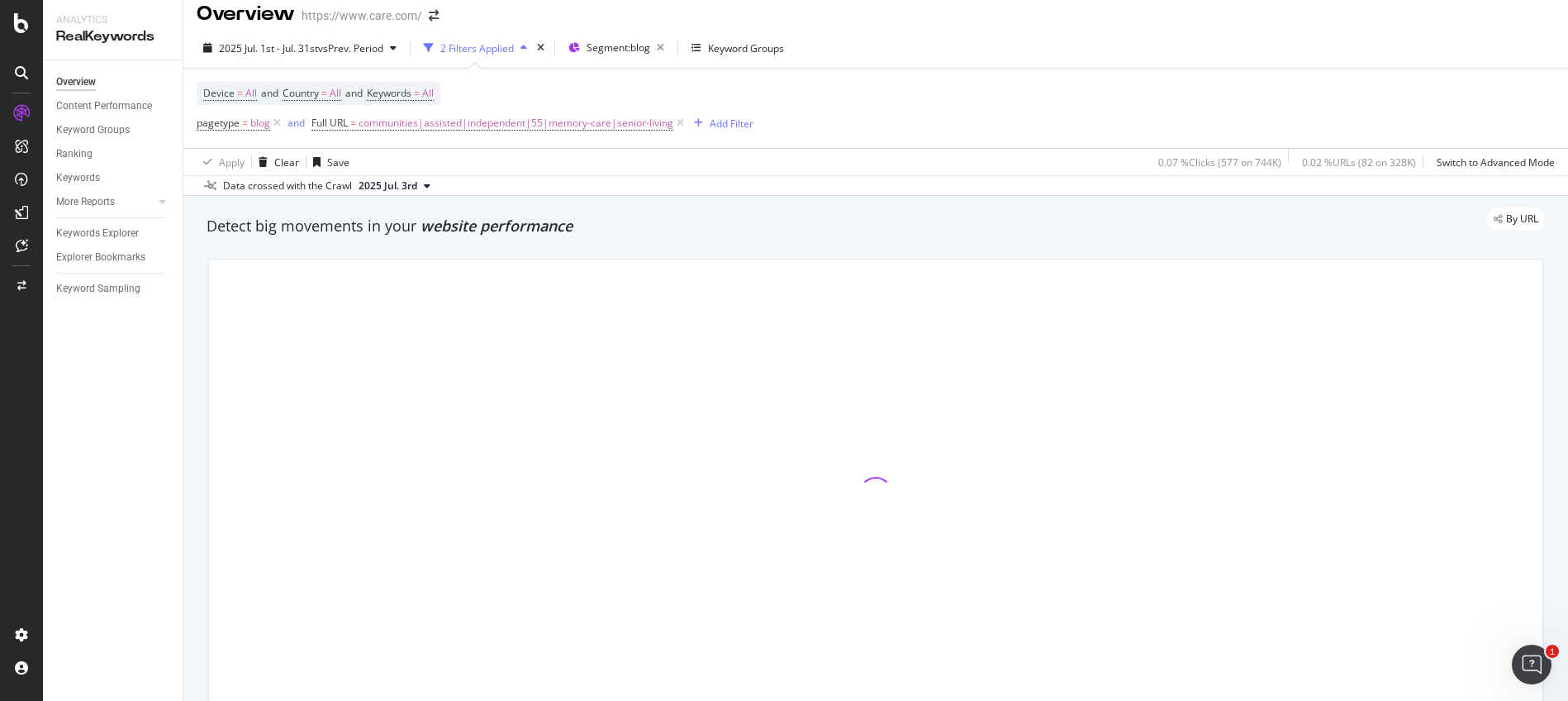 click at bounding box center [876, 494] 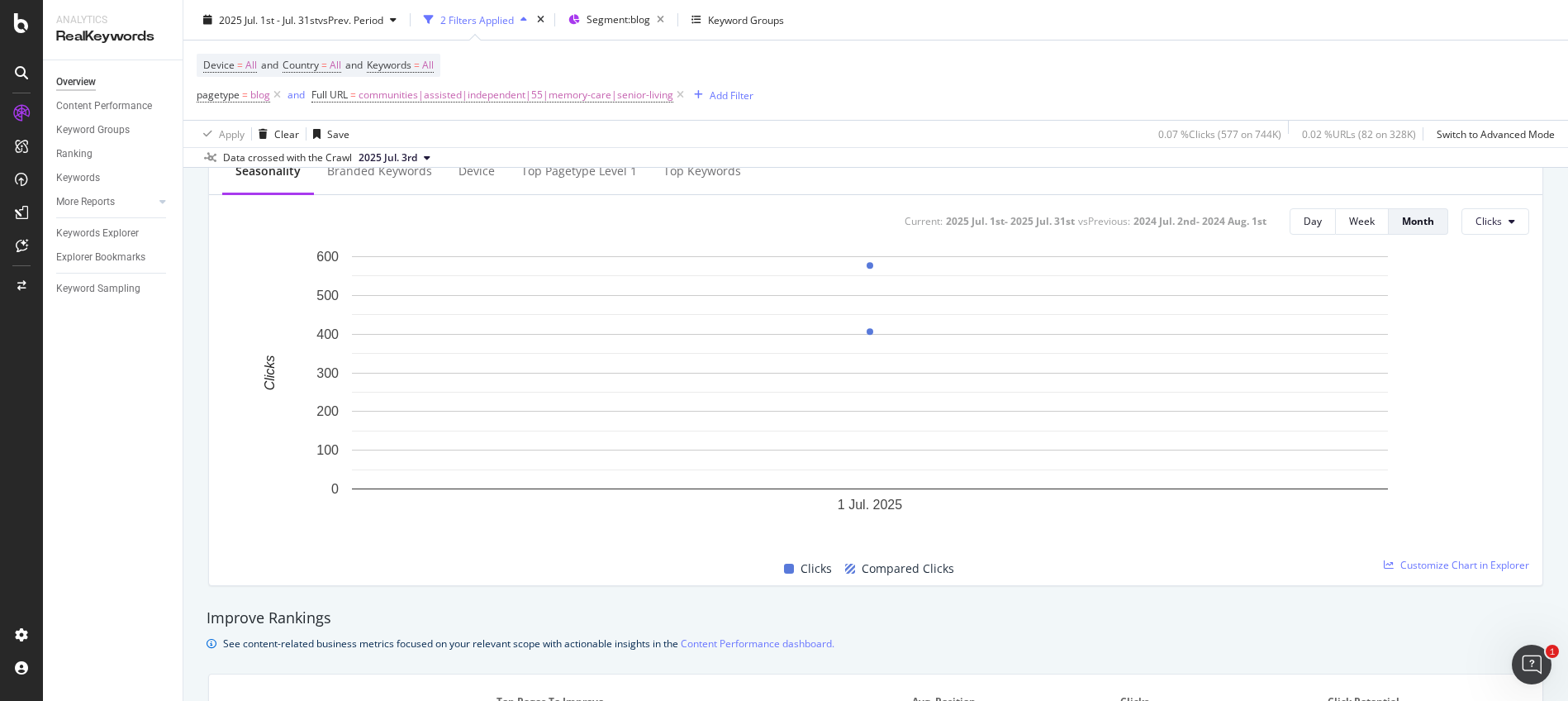 scroll, scrollTop: 904, scrollLeft: 0, axis: vertical 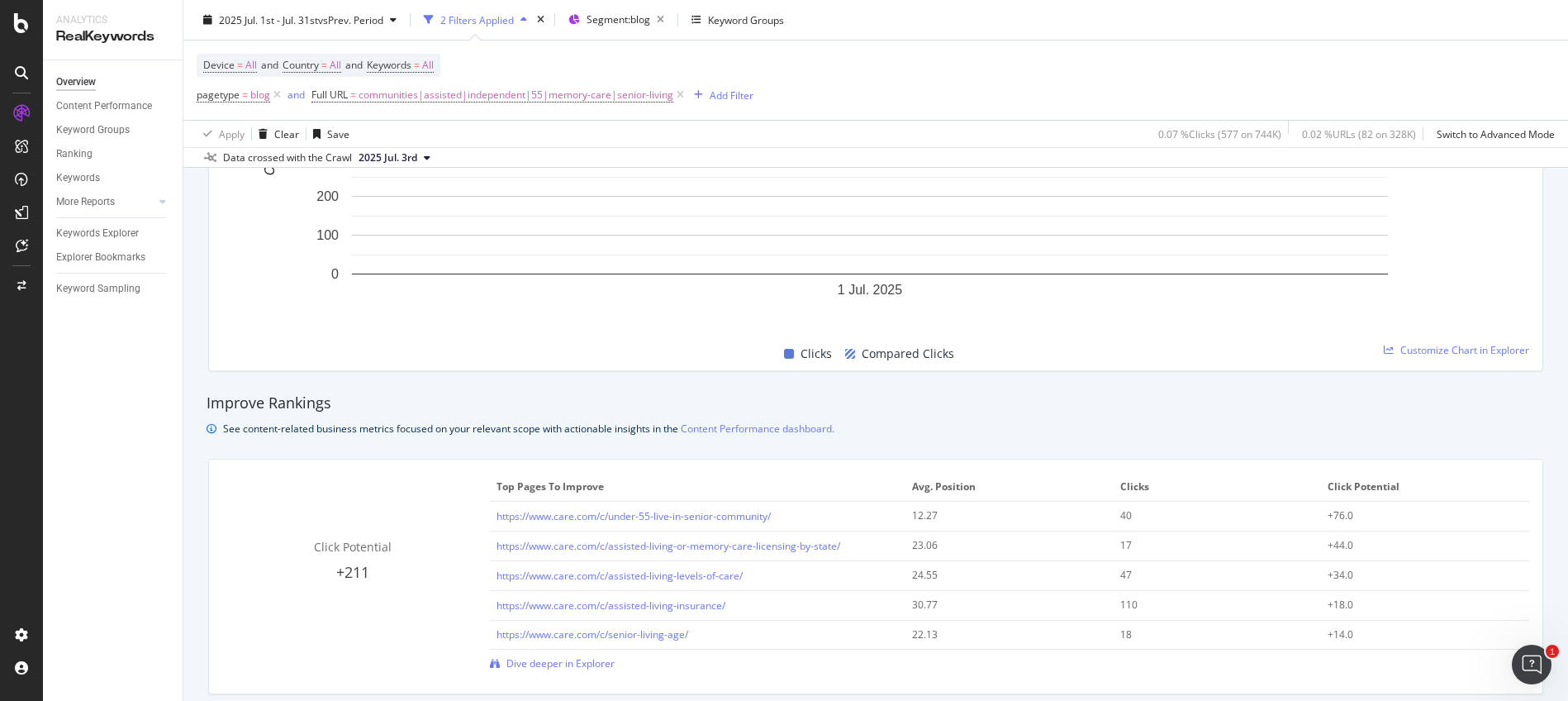 click on "Clicks  Compared Clicks" at bounding box center [869, 354] 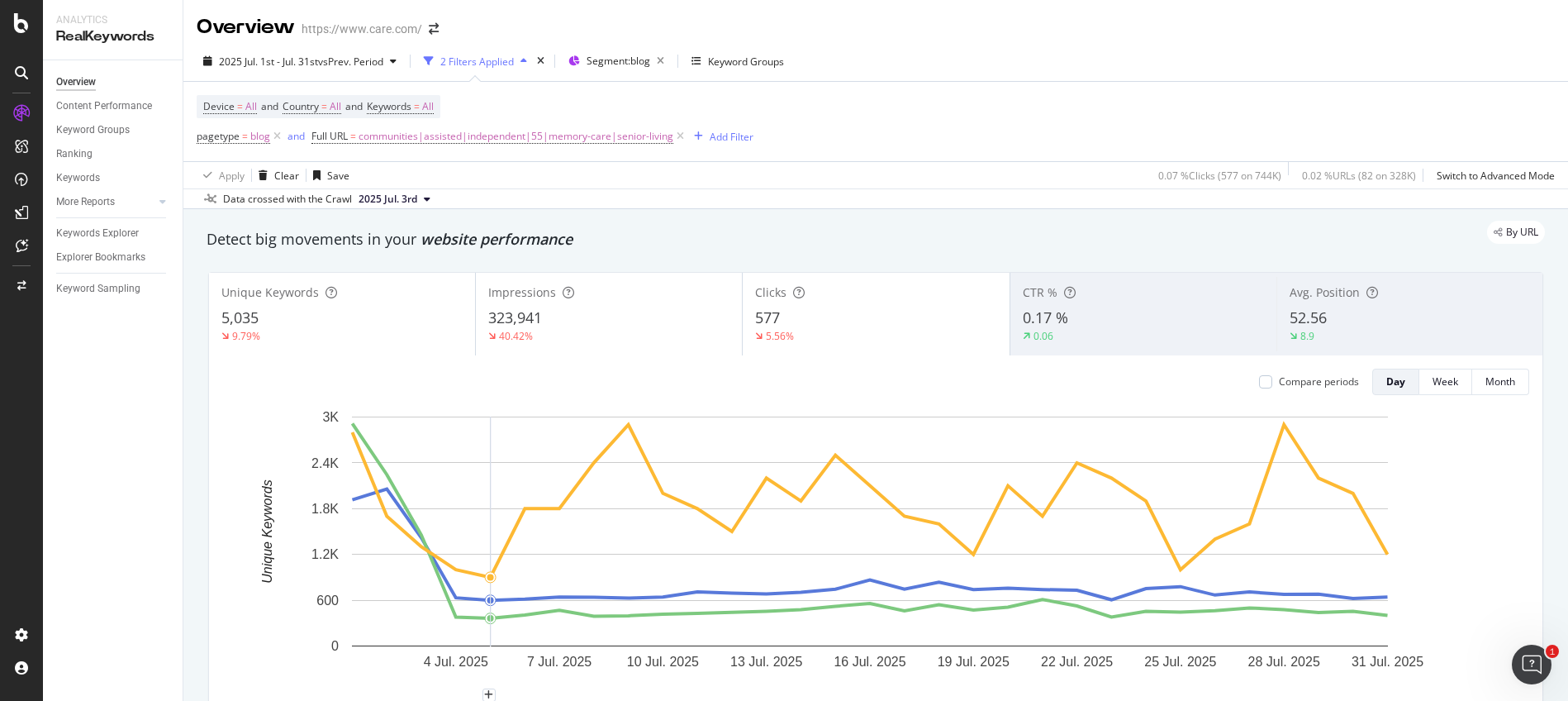 scroll, scrollTop: 3, scrollLeft: 0, axis: vertical 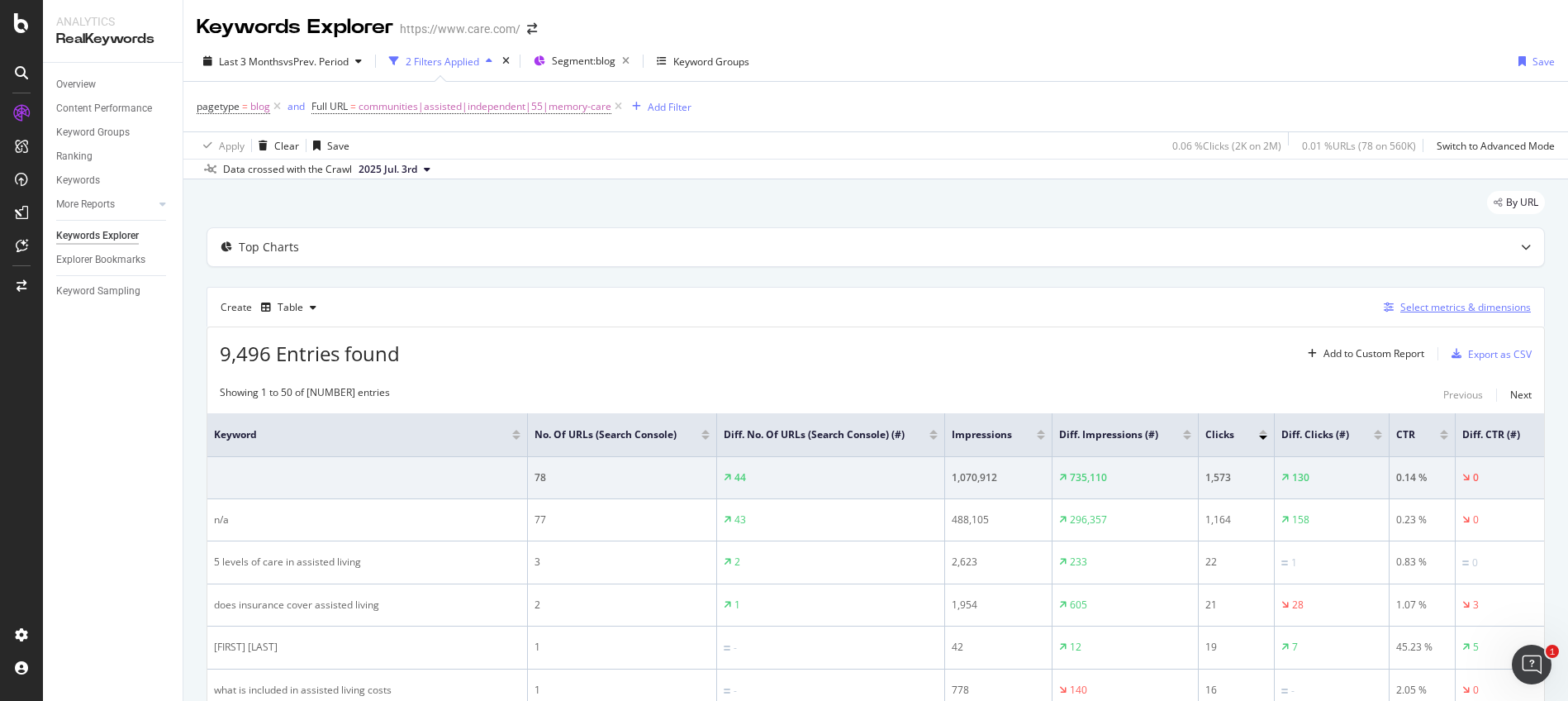 click on "Select metrics & dimensions" at bounding box center (1466, 307) 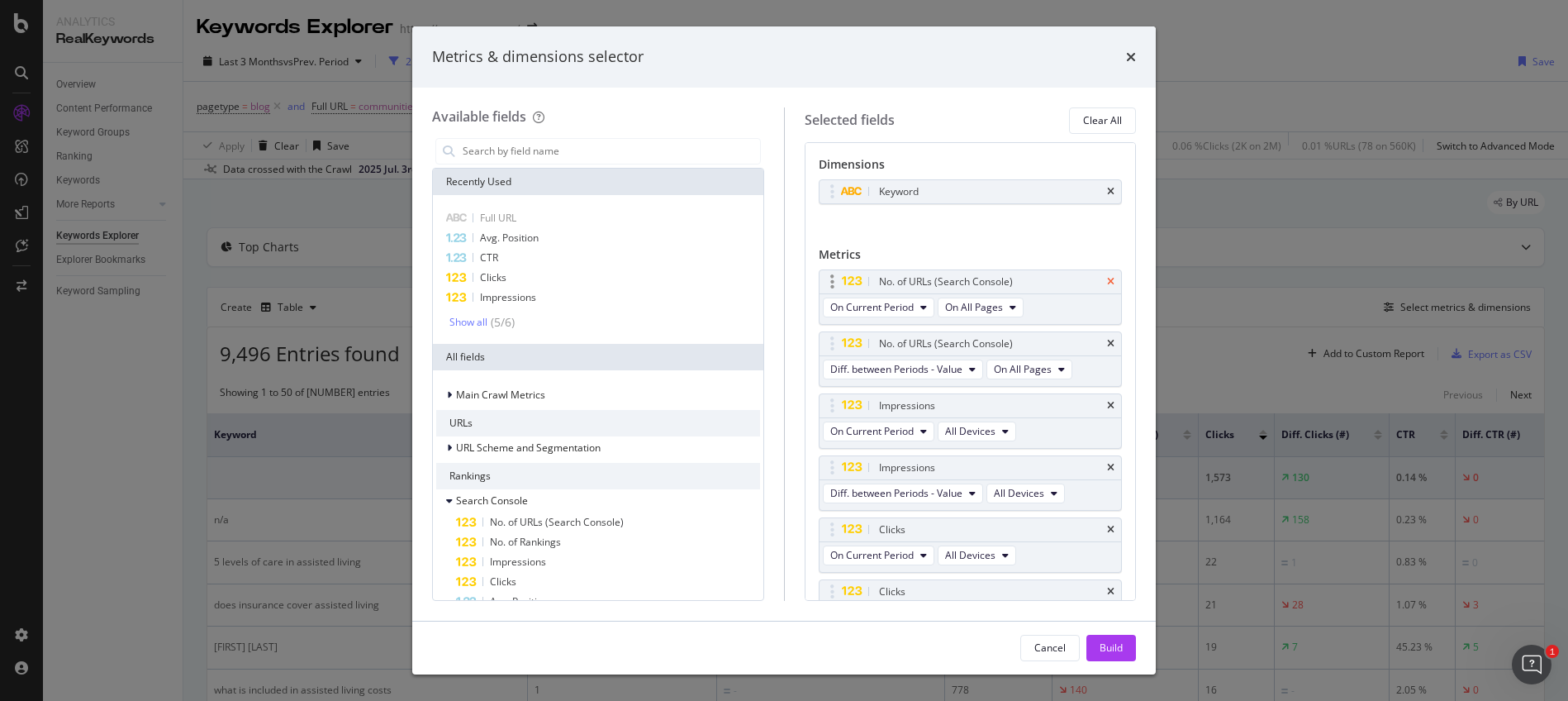 click at bounding box center (1110, 282) 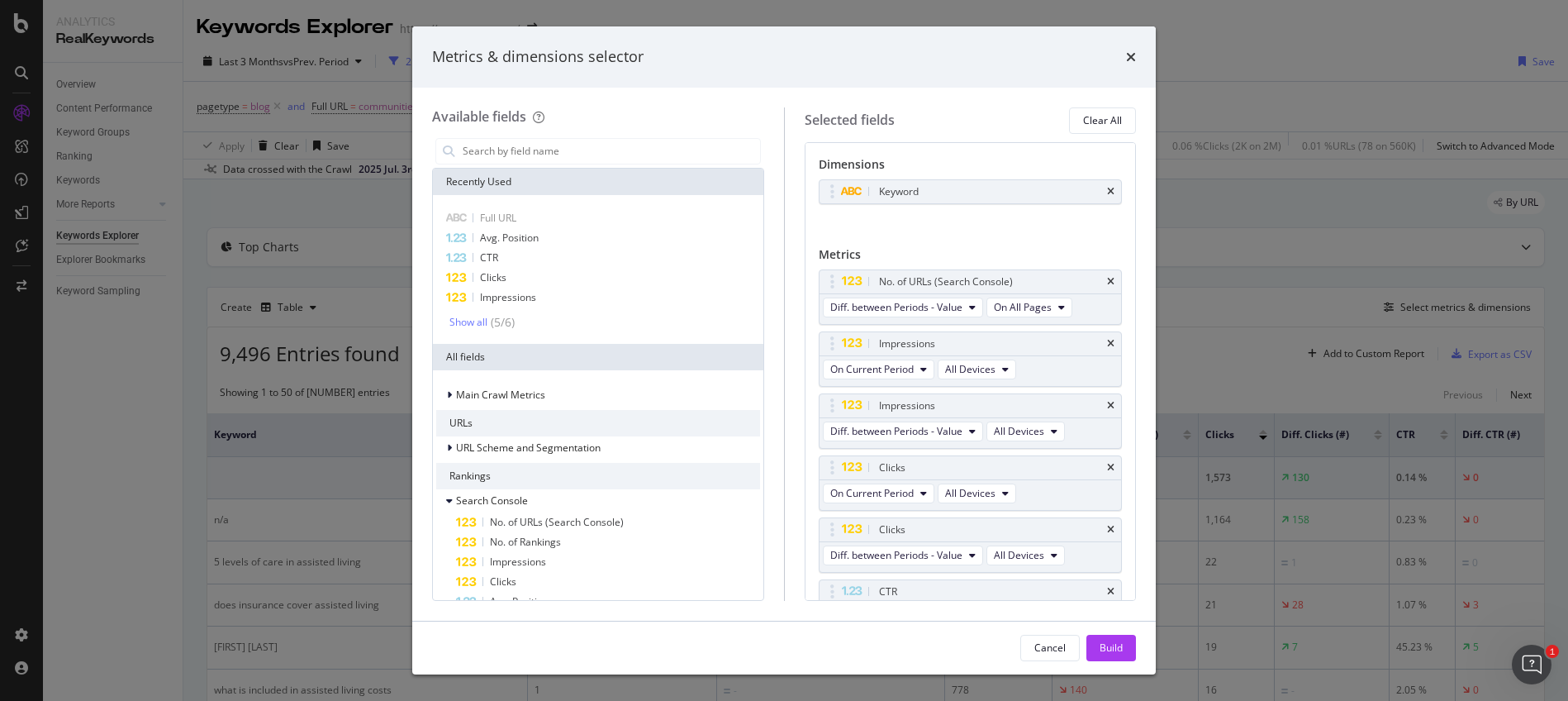 click at bounding box center [1110, 282] 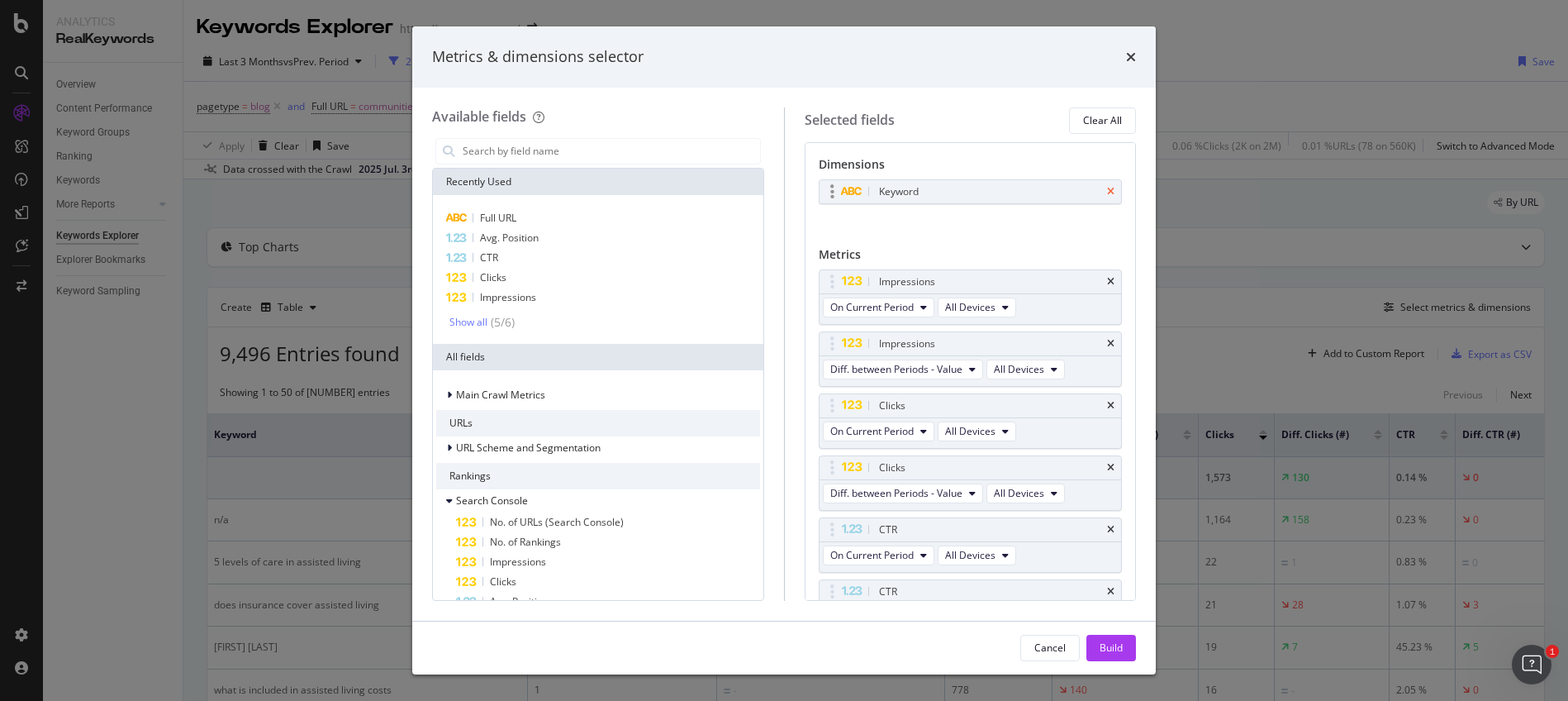 click at bounding box center (1110, 192) 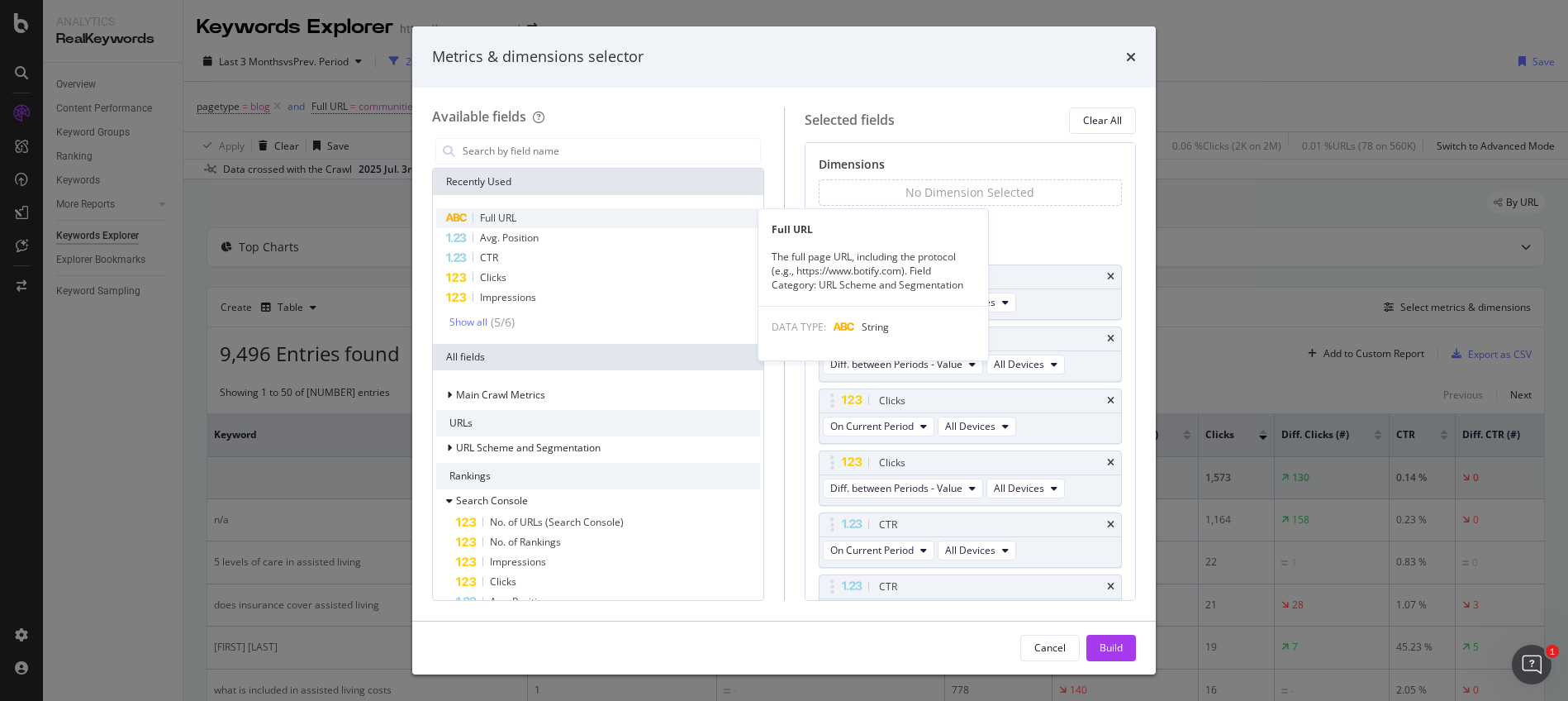click on "Full URL" at bounding box center (598, 218) 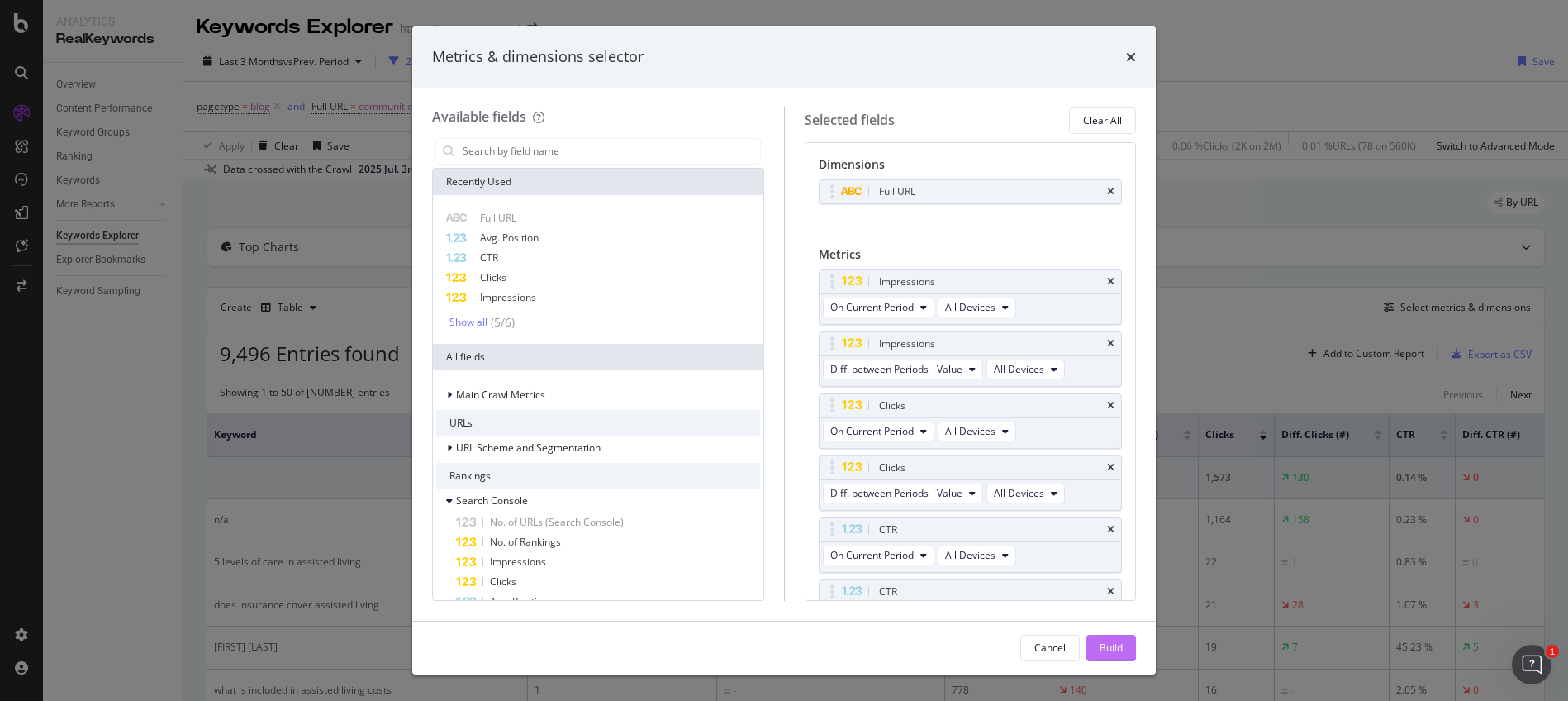 click on "Build" at bounding box center (1111, 648) 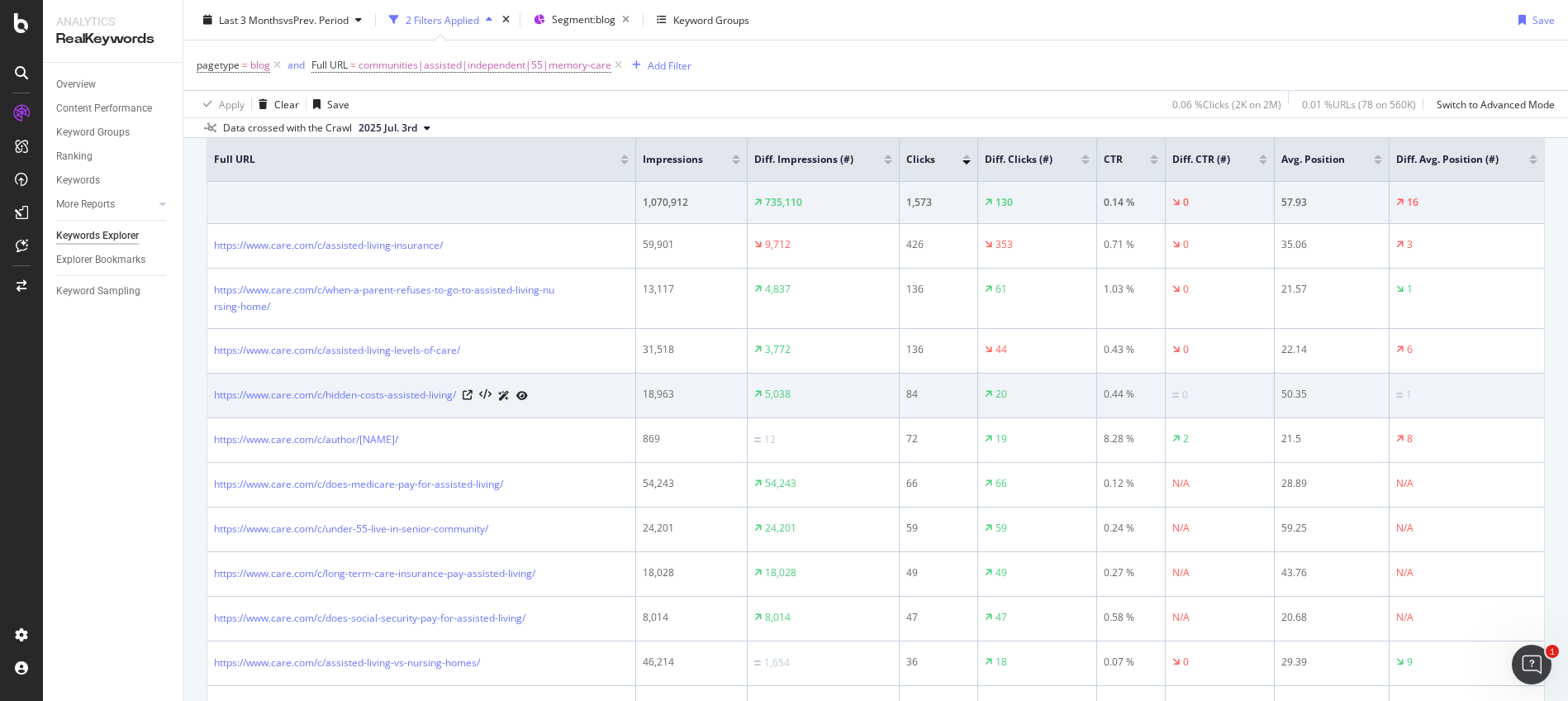 scroll, scrollTop: 281, scrollLeft: 0, axis: vertical 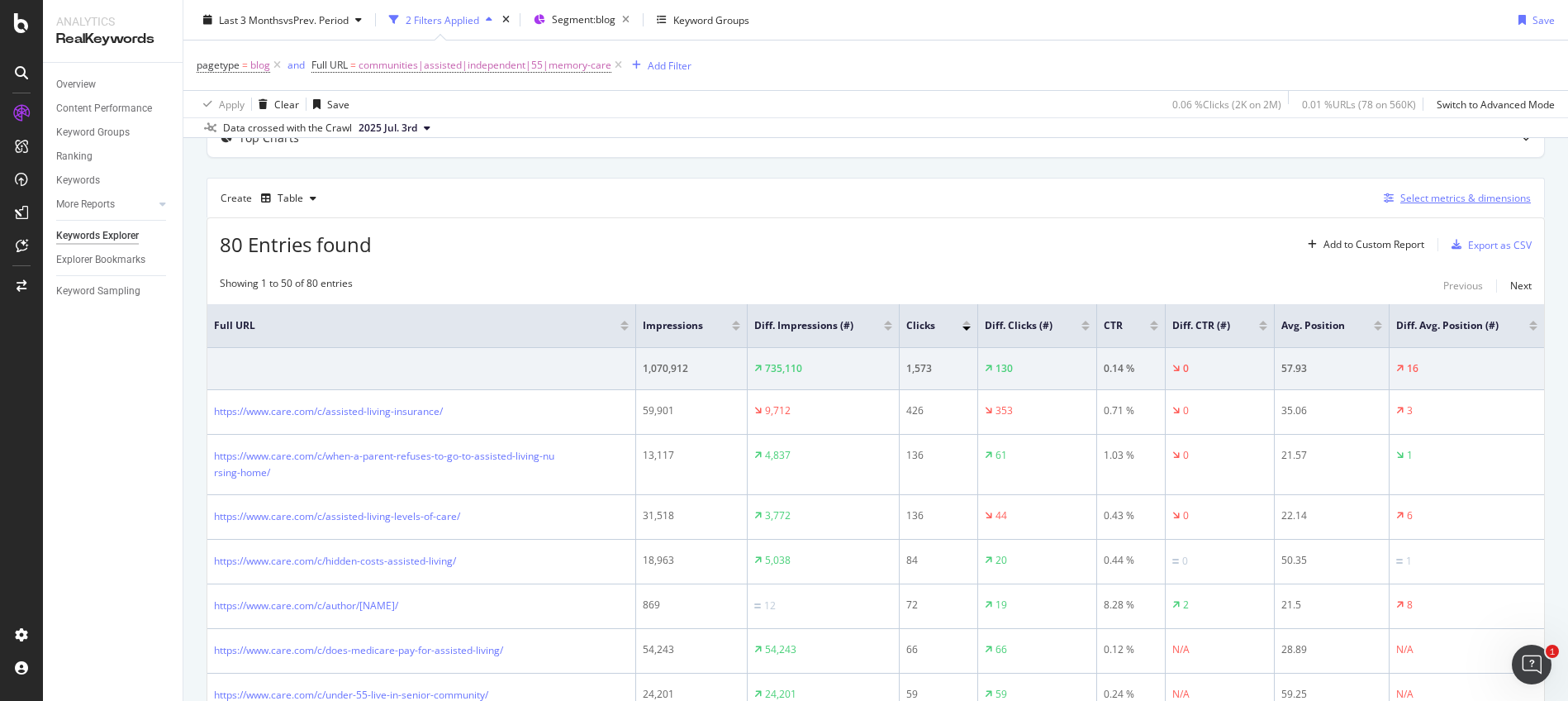click on "Select metrics & dimensions" at bounding box center [1466, 198] 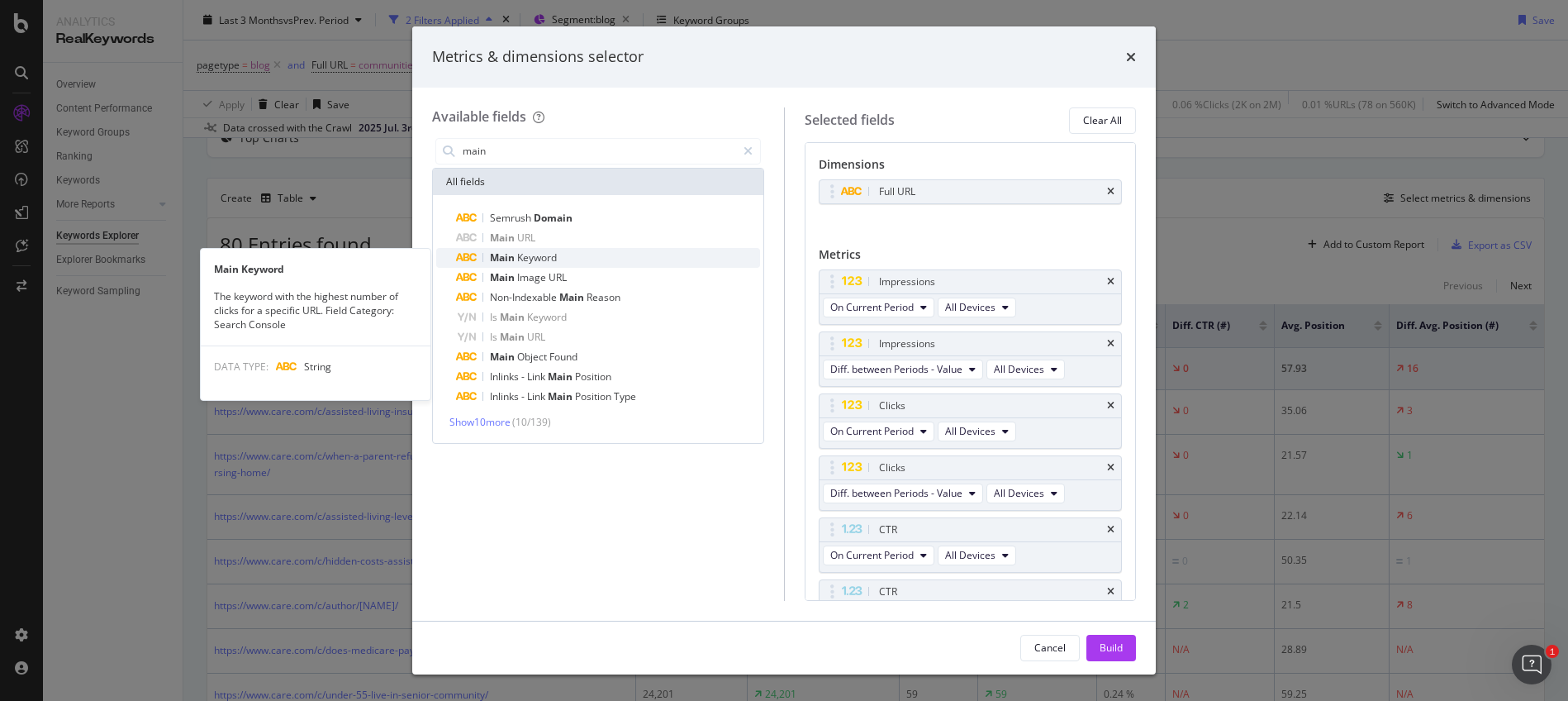 type on "main" 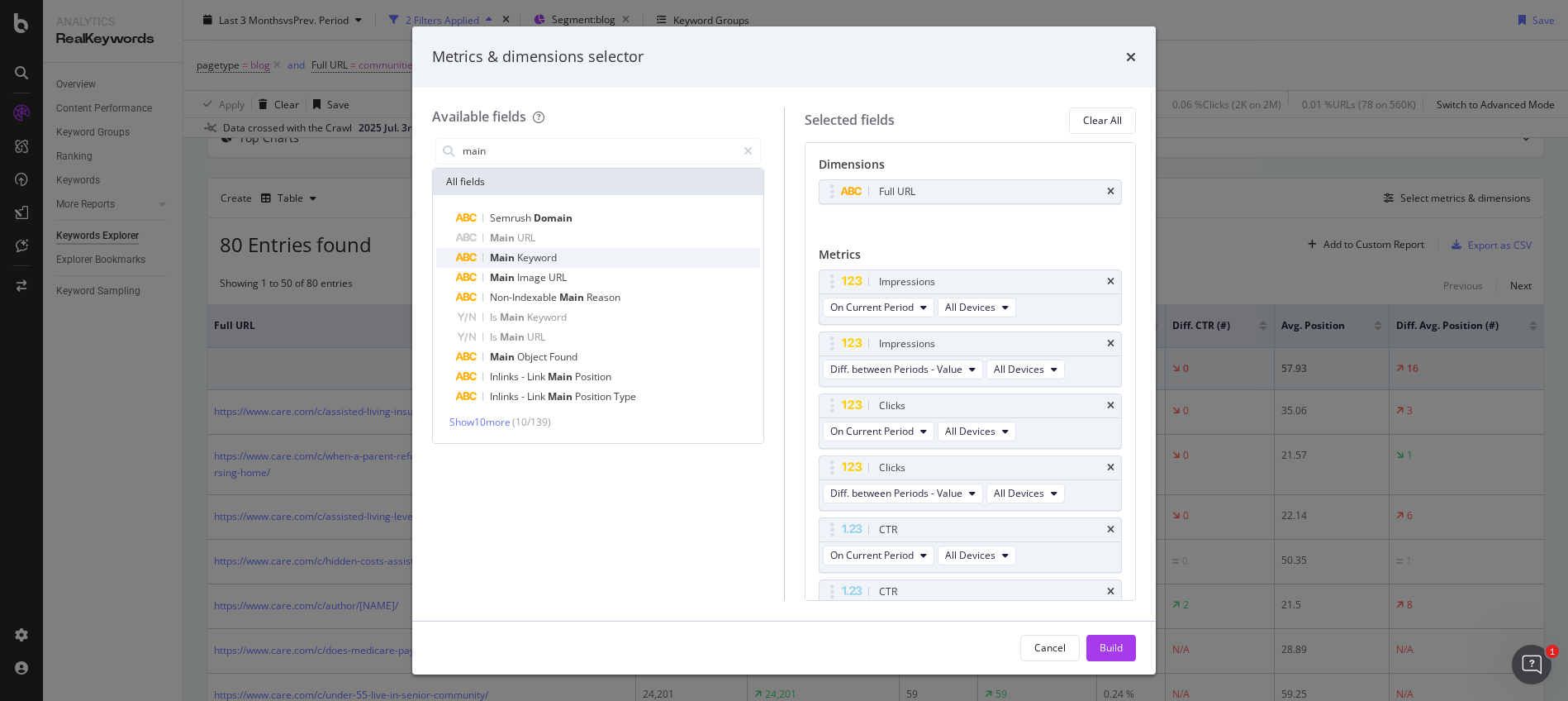 click on "Main   Keyword" at bounding box center (608, 258) 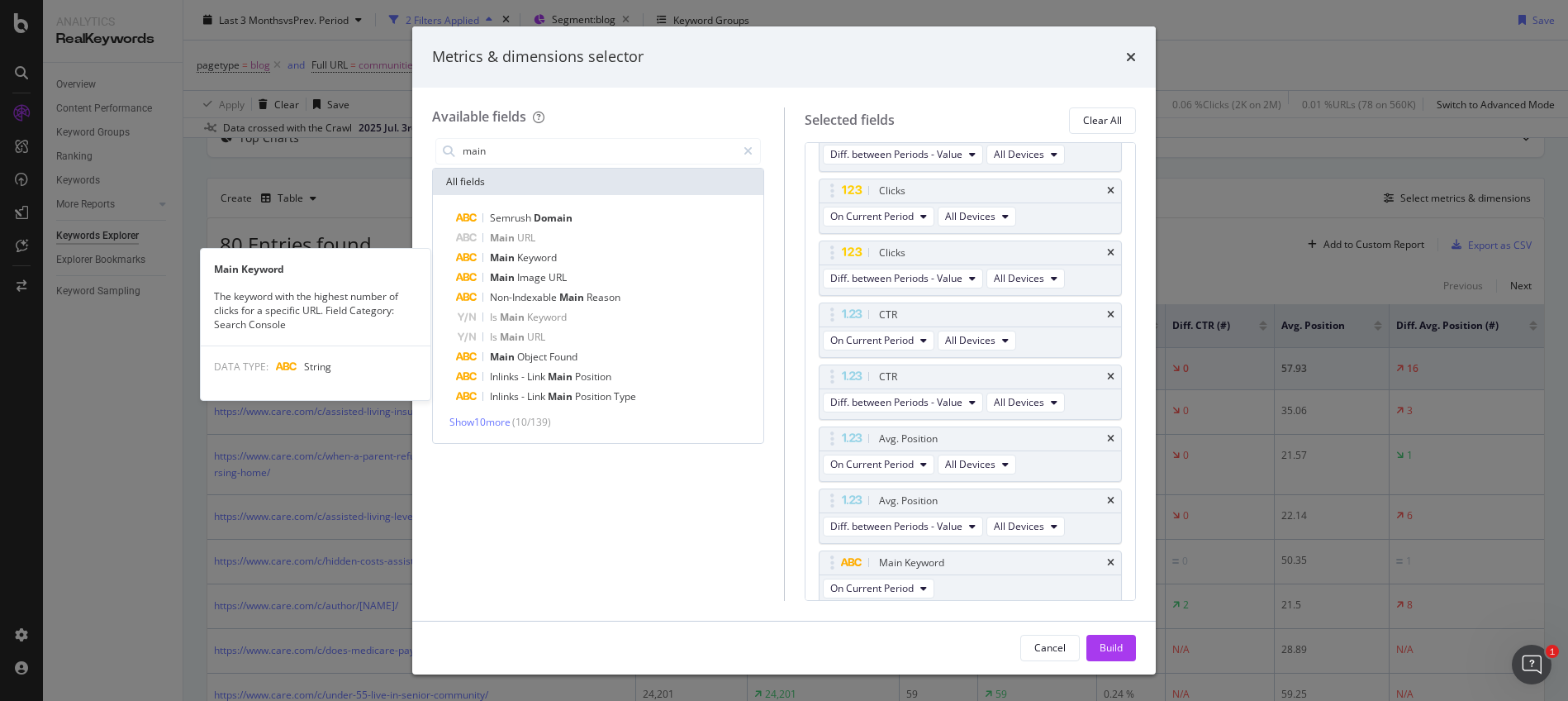 scroll, scrollTop: 221, scrollLeft: 0, axis: vertical 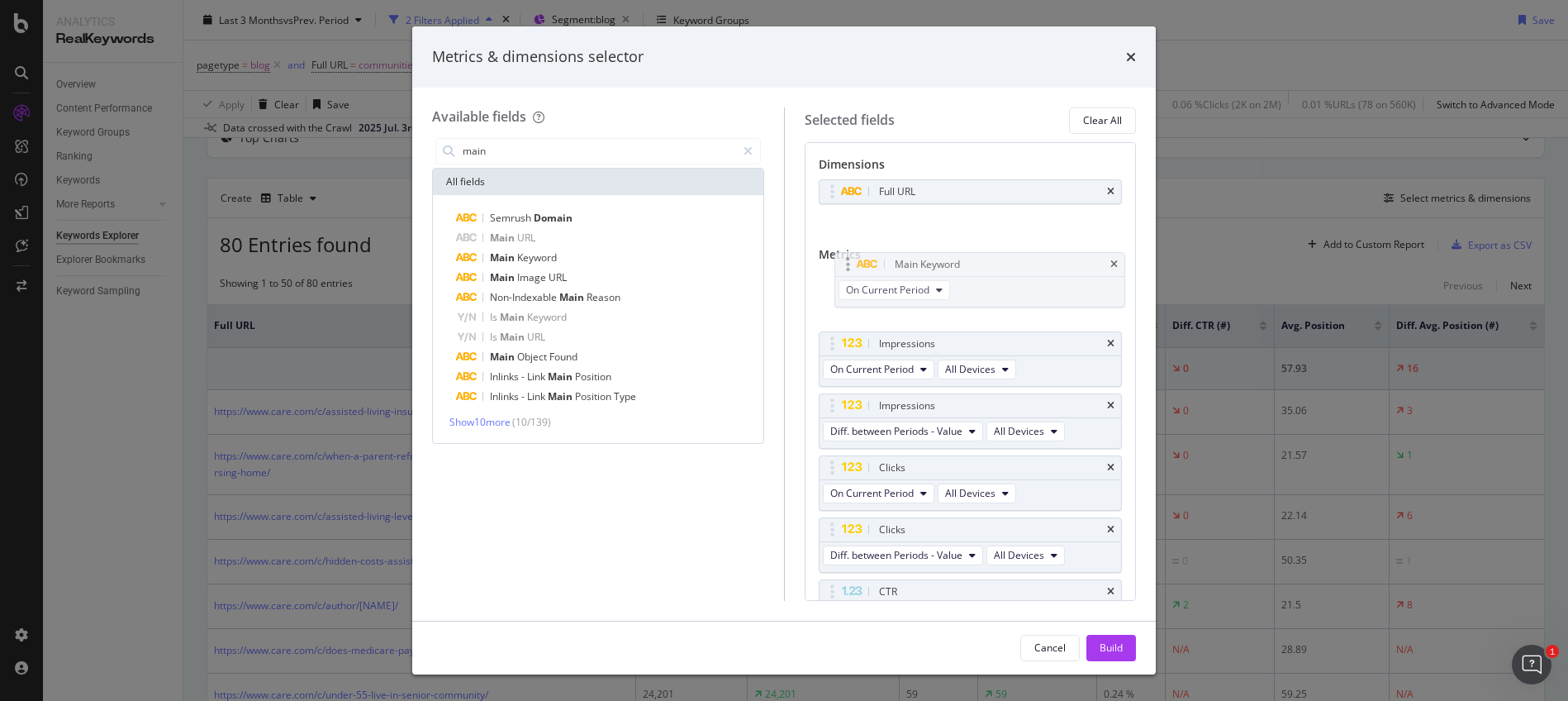 drag, startPoint x: 958, startPoint y: 492, endPoint x: 972, endPoint y: 261, distance: 231.42385 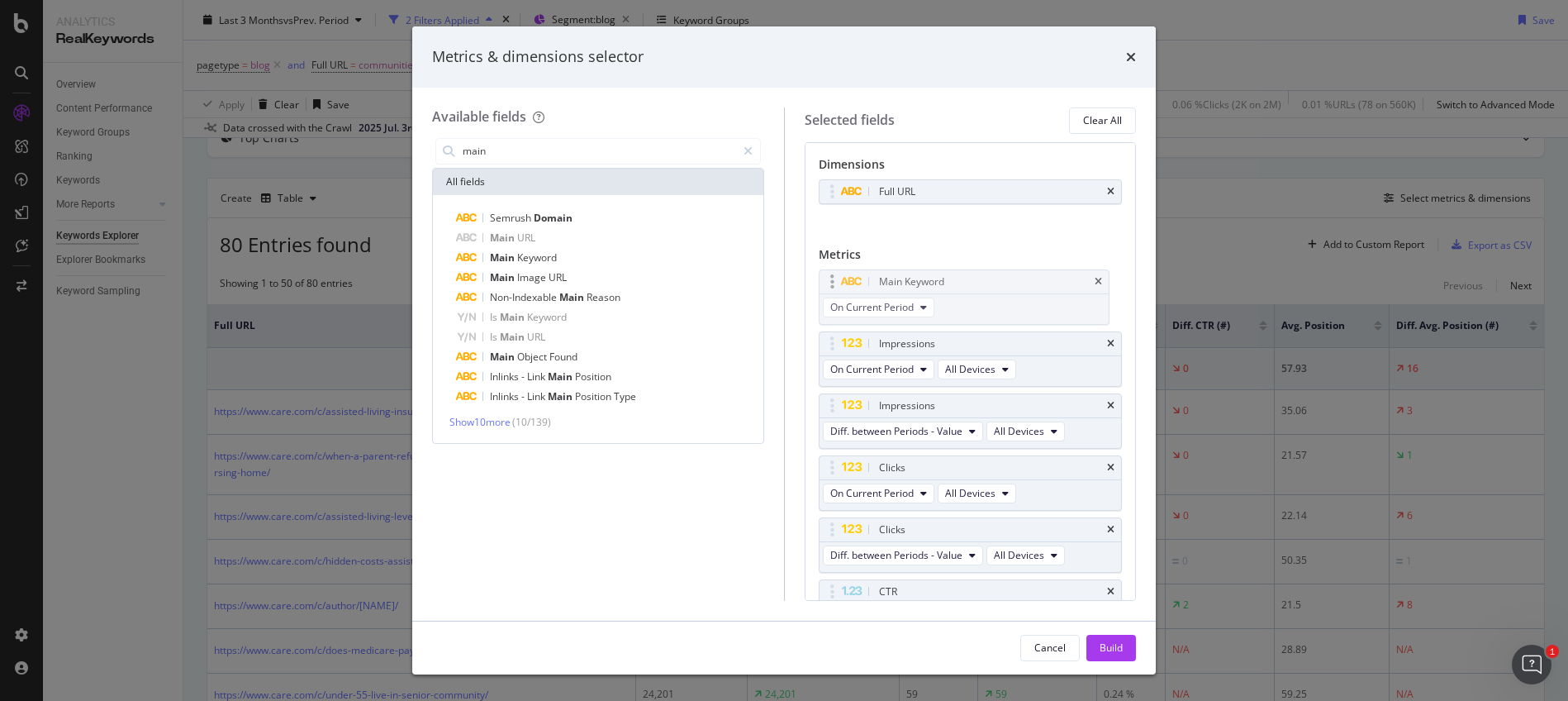 click on "Analytics RealKeywords Overview Content Performance Keyword Groups Ranking Keywords More Reports Countries Devices Content Structure Keywords Explorer Explorer Bookmarks Keyword Sampling Keywords Explorer https://www.care.com/ Last 3 Months  vs  Prev. Period 2 Filters Applied Segment:  blog Keyword Groups Save pagetype   =     blog and Full URL   =     communities|assisted|independent|55|memory-care Add Filter Apply Clear Save 0.06 %  Clicks ( 2K on 2M ) 0.01 %  URLs ( 78 on 560K ) Switch to Advanced Mode Data crossed with the Crawl 2025 Jul. 3rd By URL Top Charts Create   Table Select metrics & dimensions 80 Entries found Add to Custom Report Export as CSV Showing 1 to 50 of 80 entries Previous Next Full URL Impressions Diff. Impressions (#) Clicks Diff. Clicks (#) CTR Diff. CTR (#) Avg. Position Diff. Avg. Position (#) 1,070,912 735,110 1,573 130 0.14 % 0 57.93 16 https://www.care.com/c/assisted-living-insurance/ 59,901 9,712 426 353 0.71 % 0 35.06 3 13,117 4,837 136 61 1.03 % 0 21.57 1 31,518 3,772 136 44" at bounding box center (784, 350) 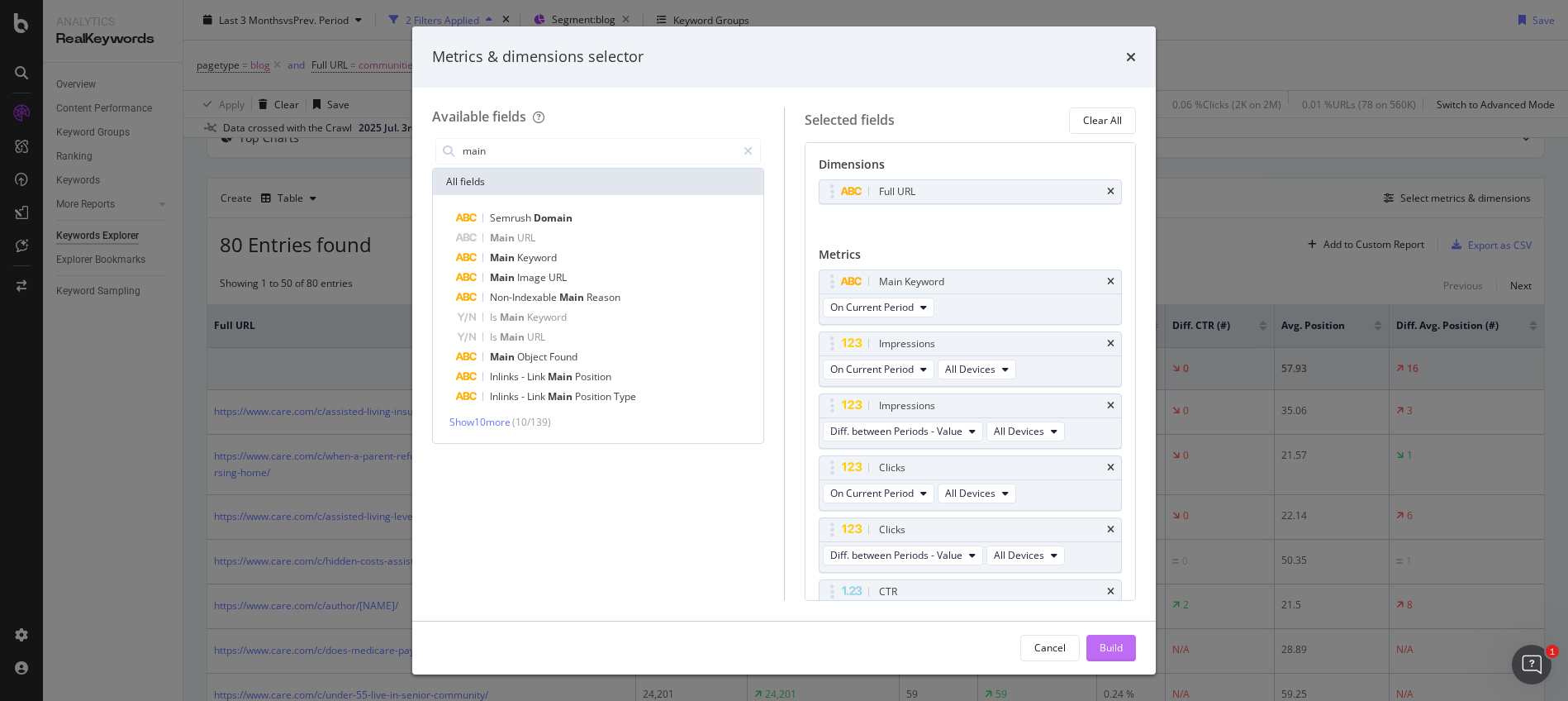 click on "Build" at bounding box center [1111, 648] 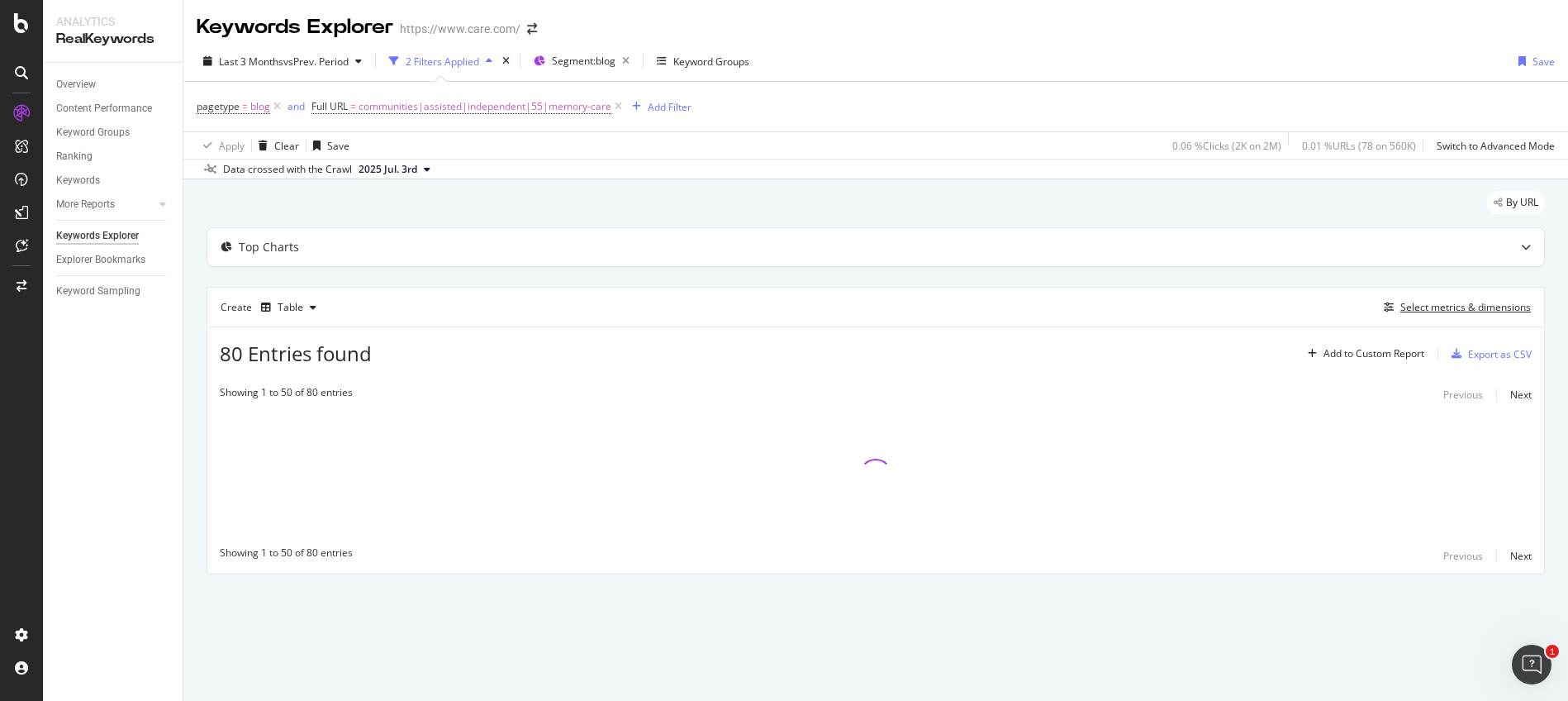 scroll, scrollTop: 0, scrollLeft: 0, axis: both 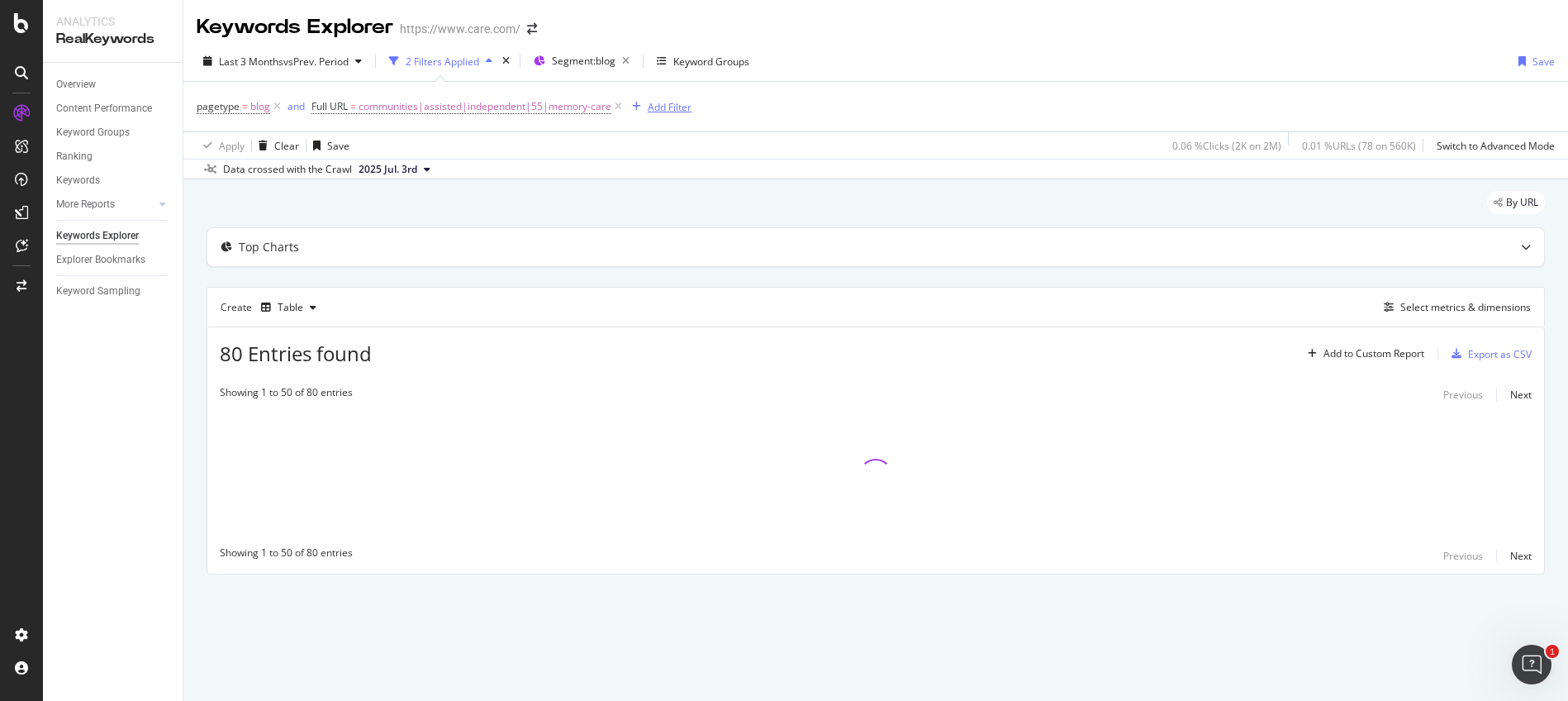 click on "Add Filter" at bounding box center [669, 107] 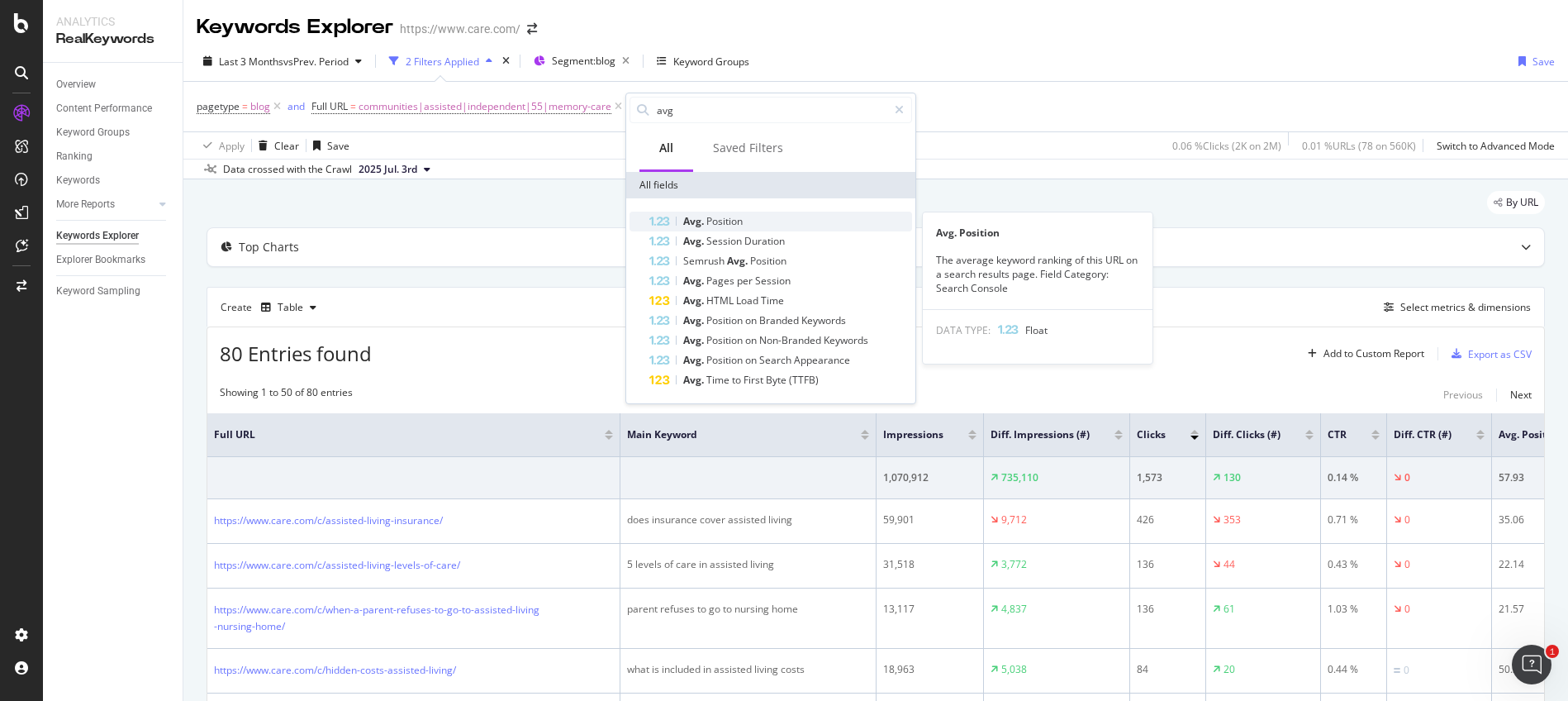 type on "avg" 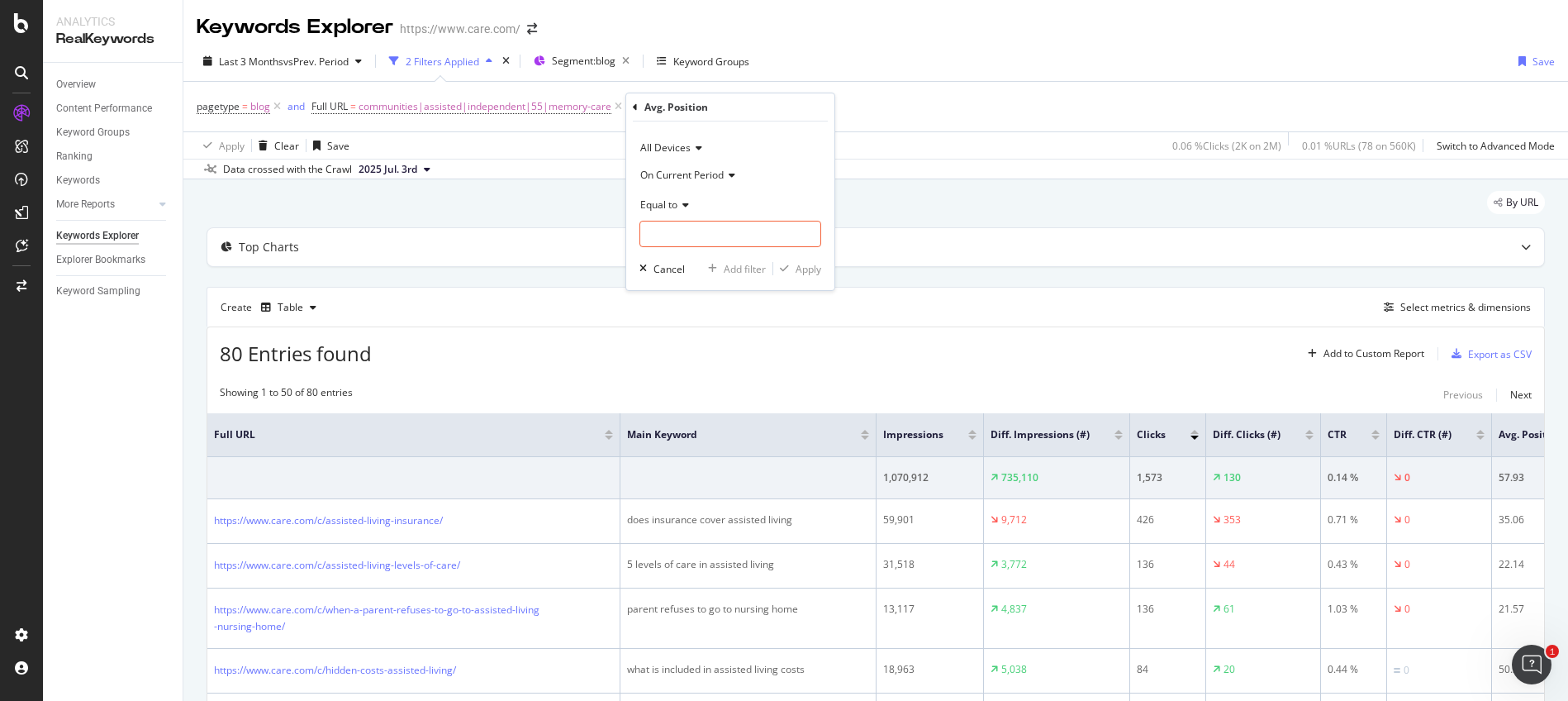 click on "Equal to" at bounding box center [658, 204] 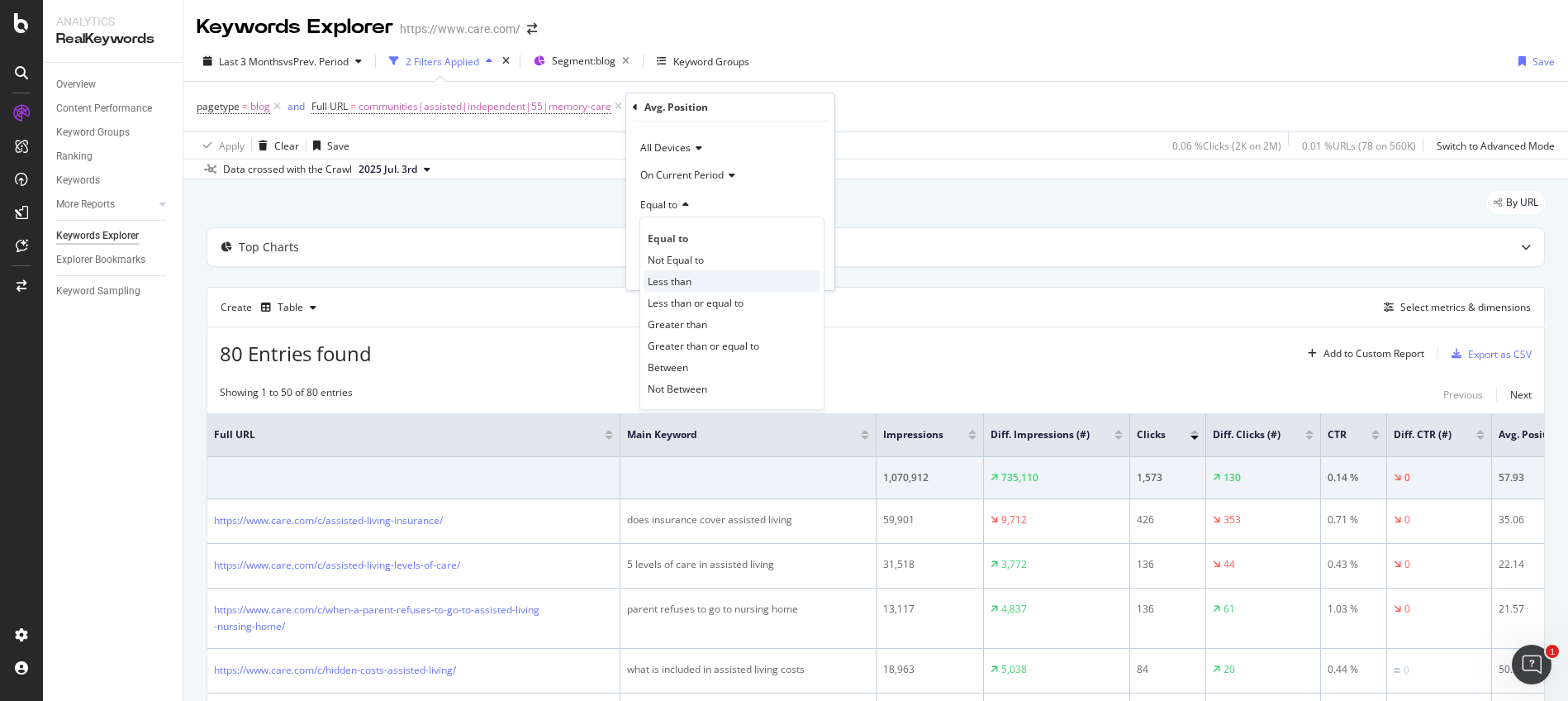 click on "Less than" at bounding box center [732, 281] 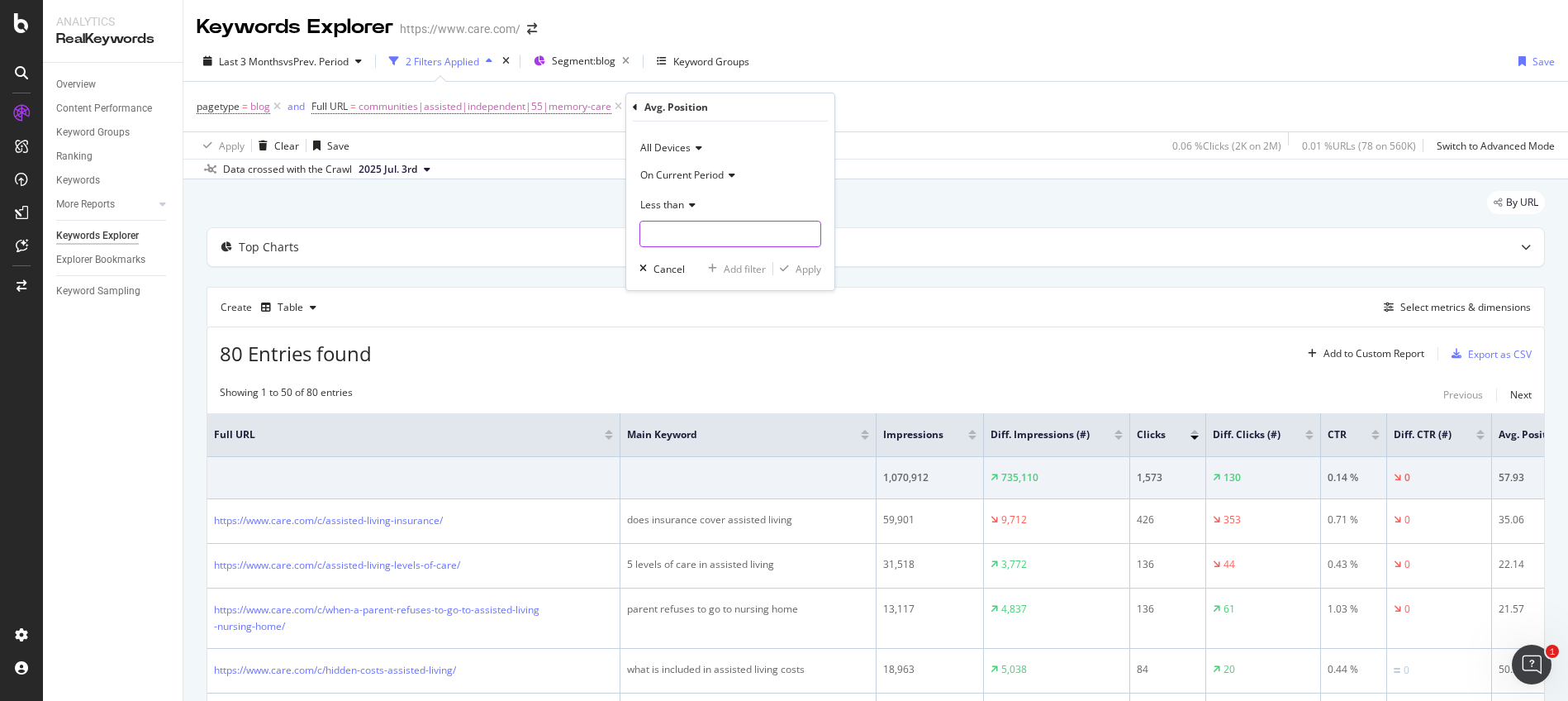 click at bounding box center (730, 234) 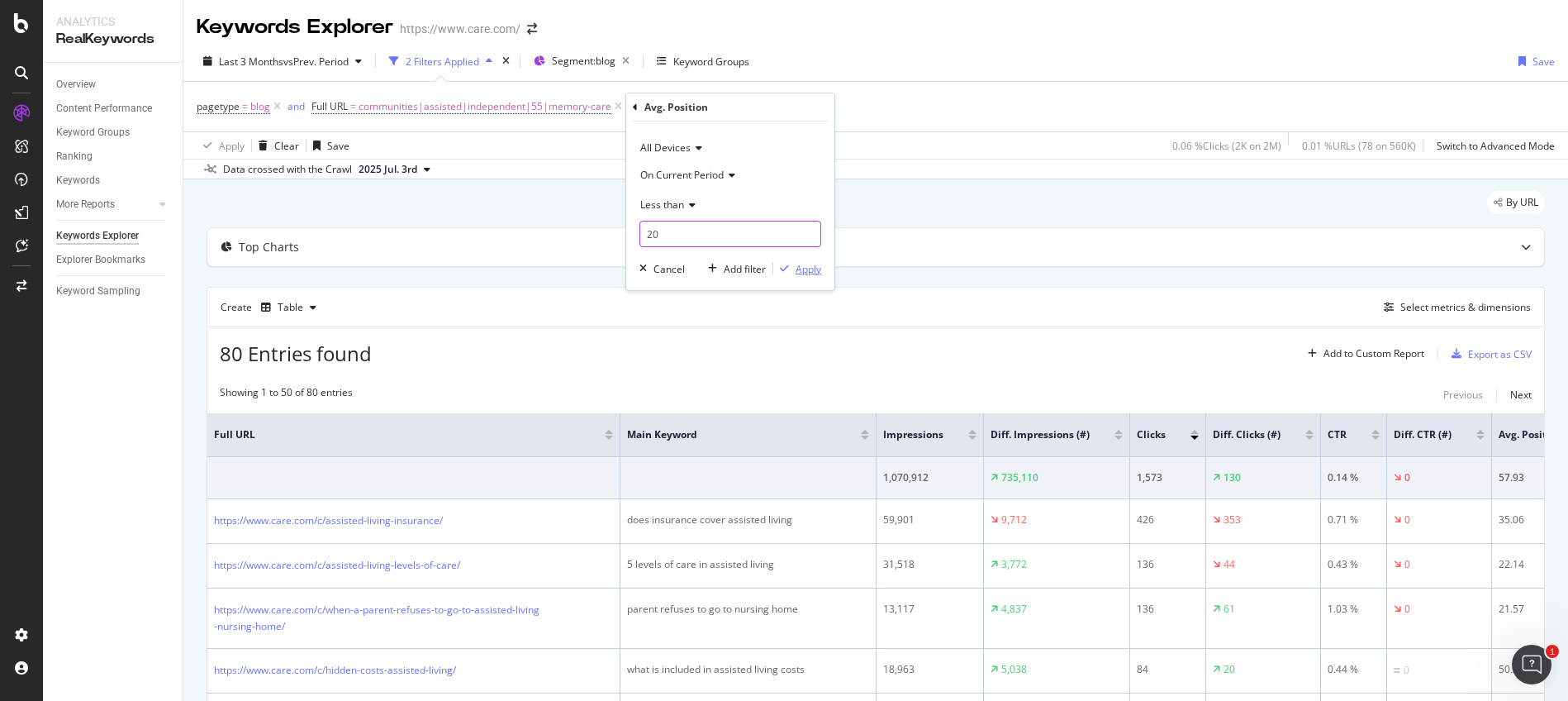 type on "20" 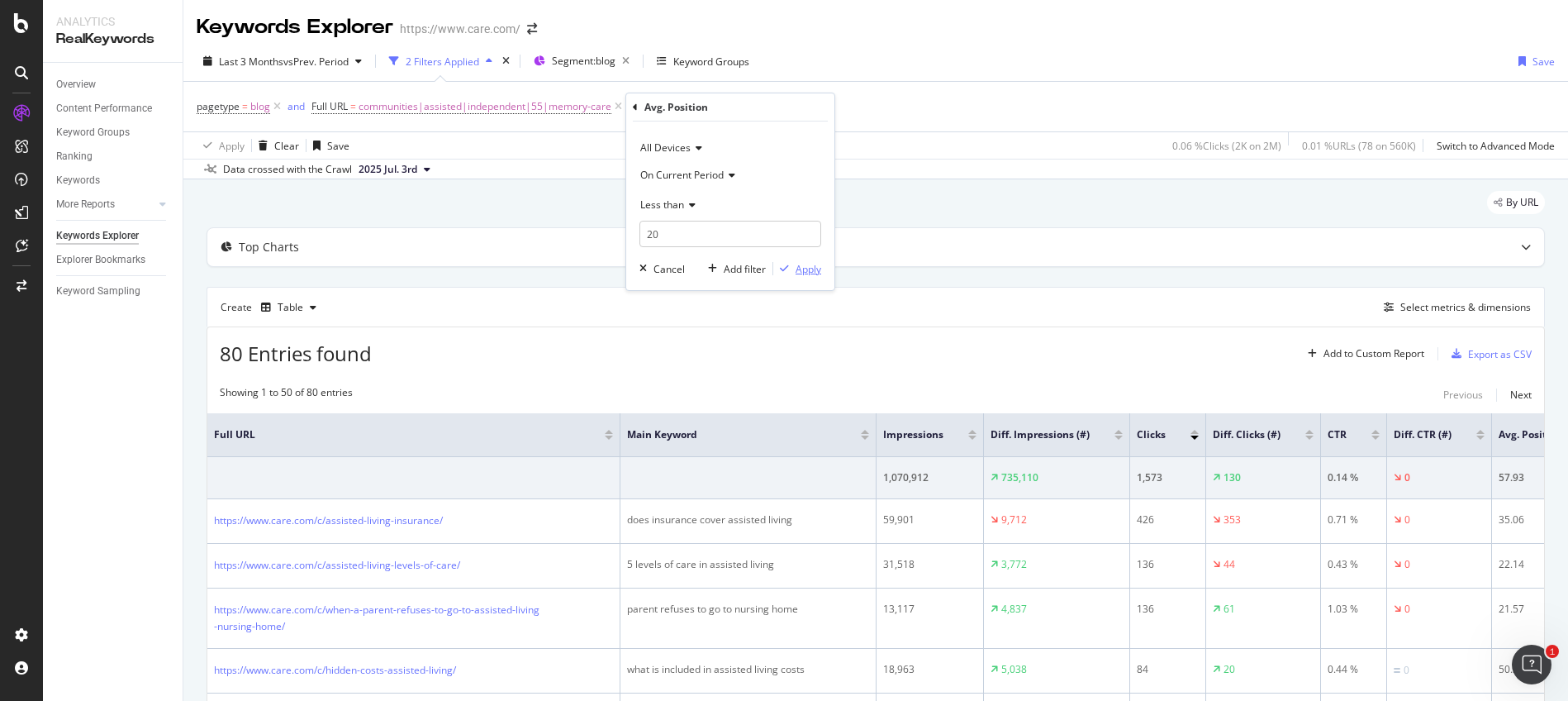 click on "Apply" at bounding box center [808, 269] 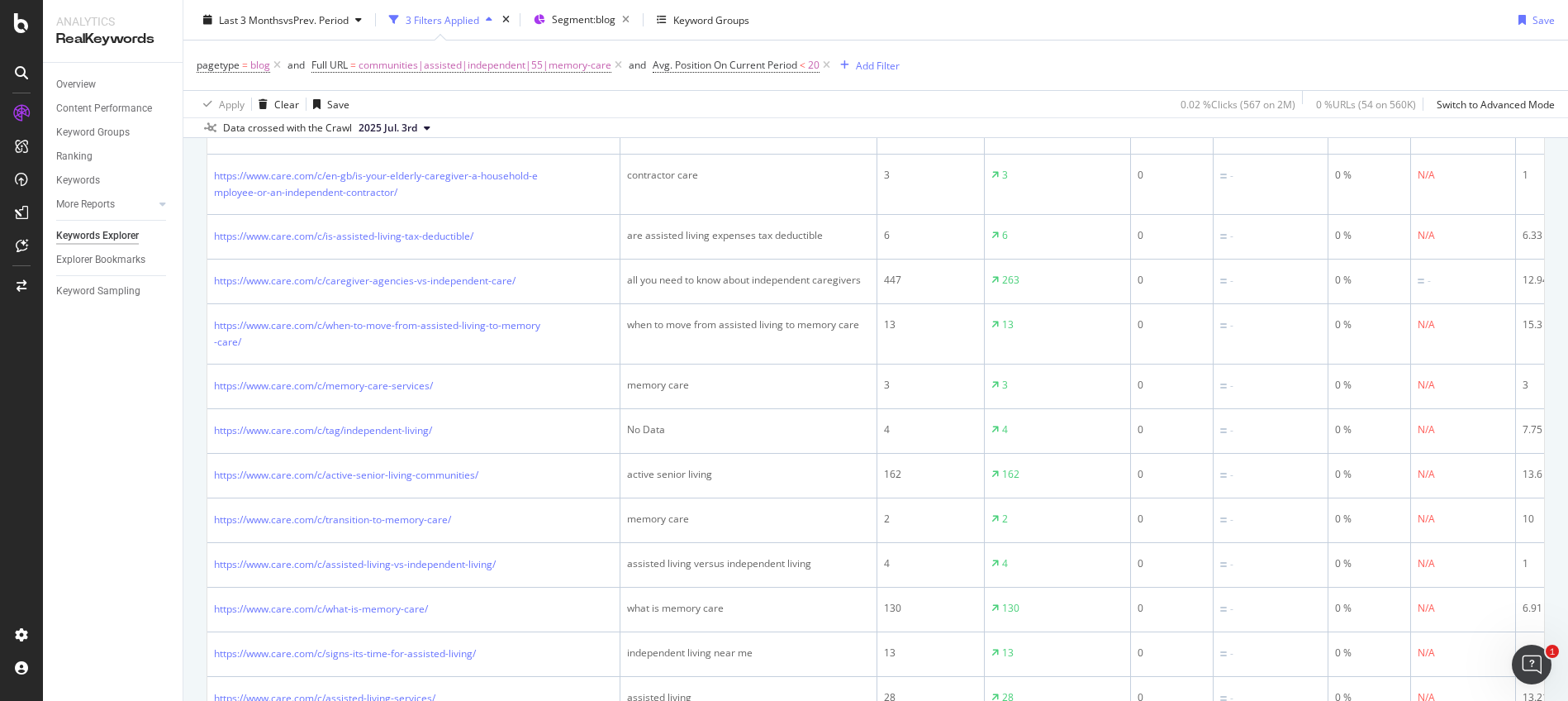 scroll, scrollTop: 2247, scrollLeft: 0, axis: vertical 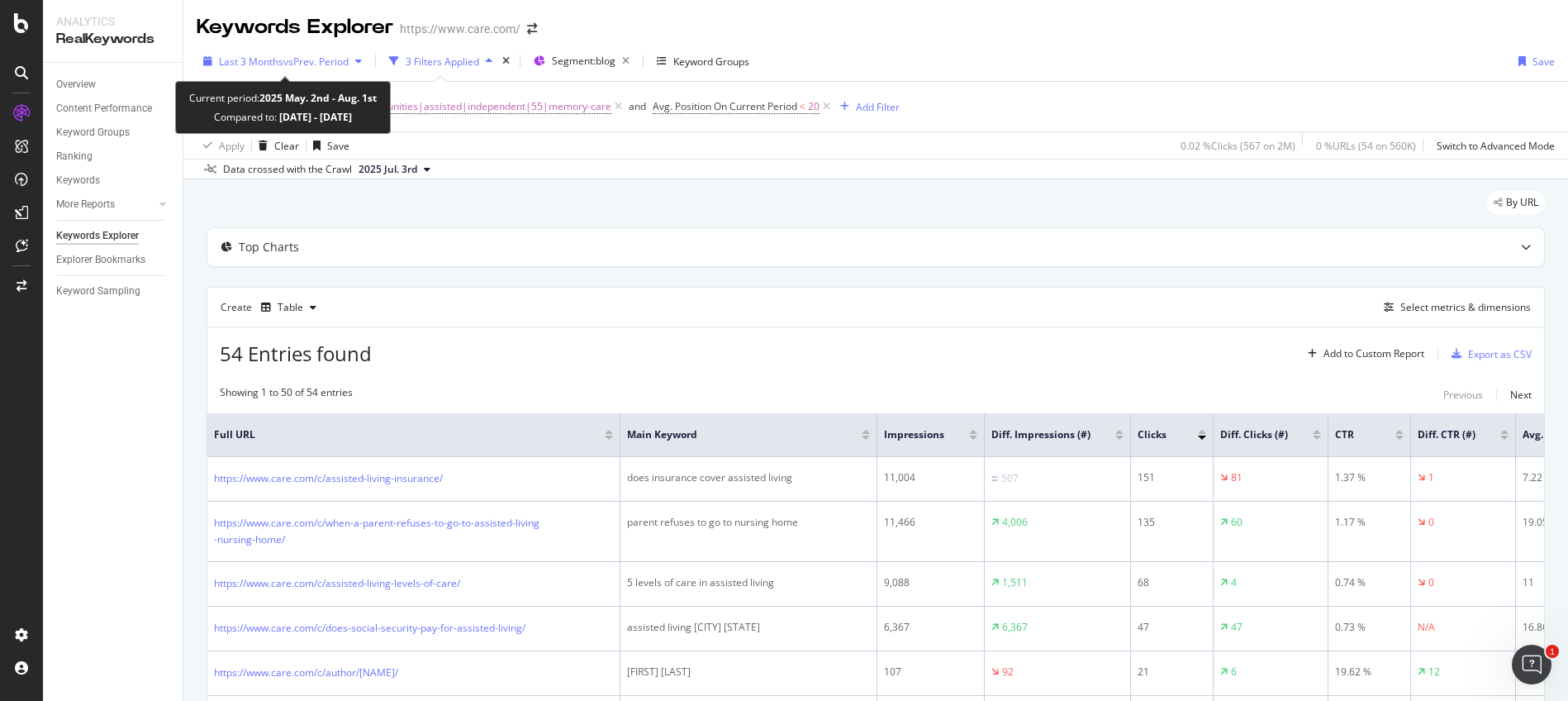 click on "vs  Prev. Period" at bounding box center [316, 61] 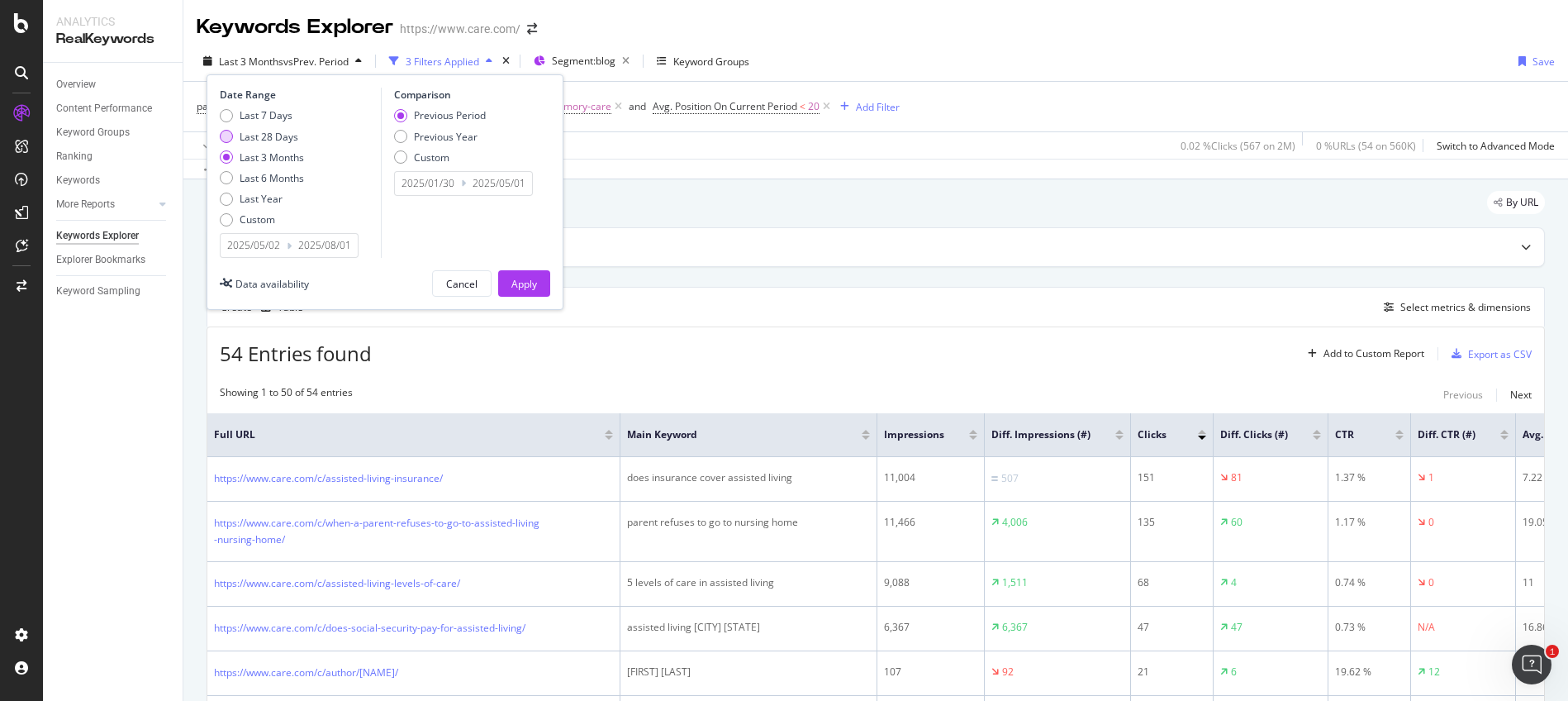 click on "Last 28 Days" at bounding box center [268, 136] 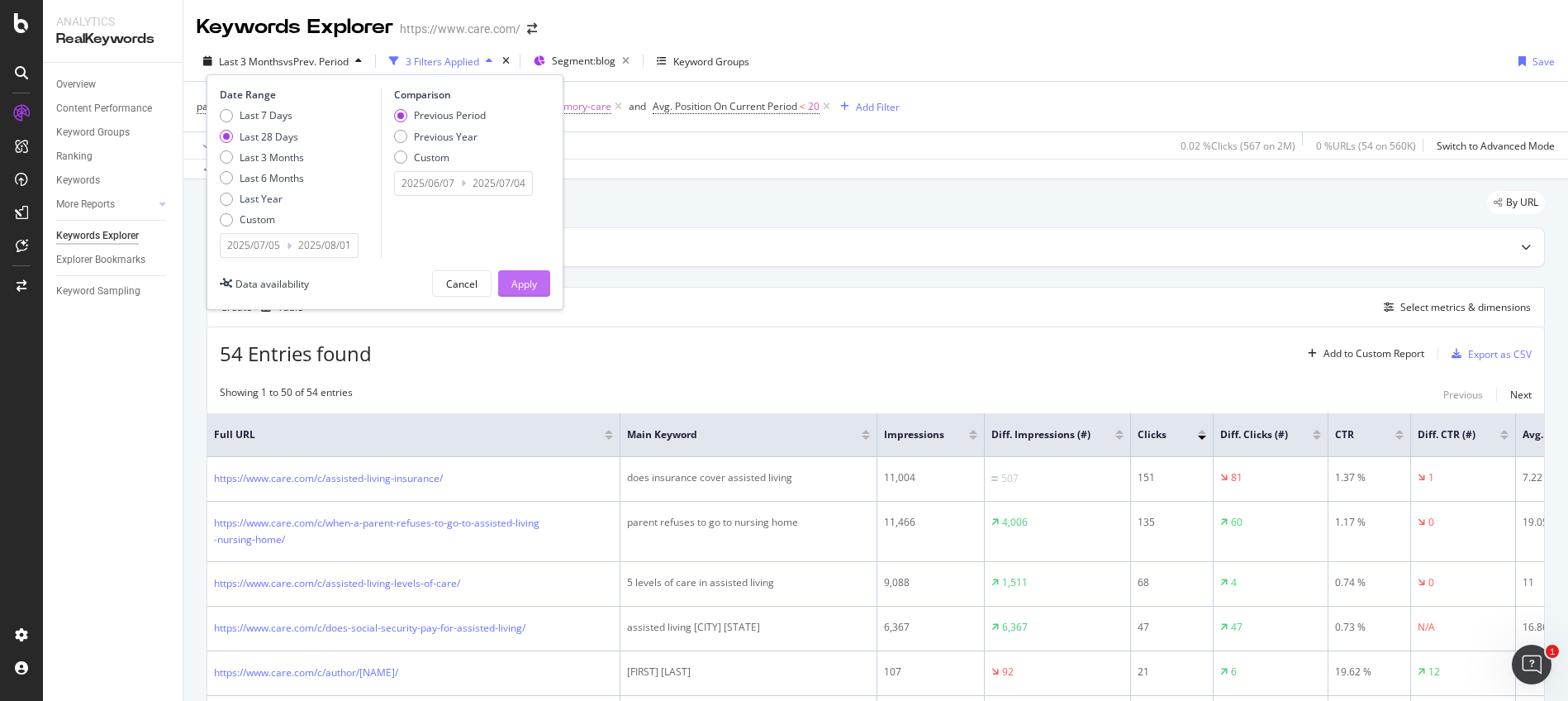 click on "Apply" at bounding box center [524, 284] 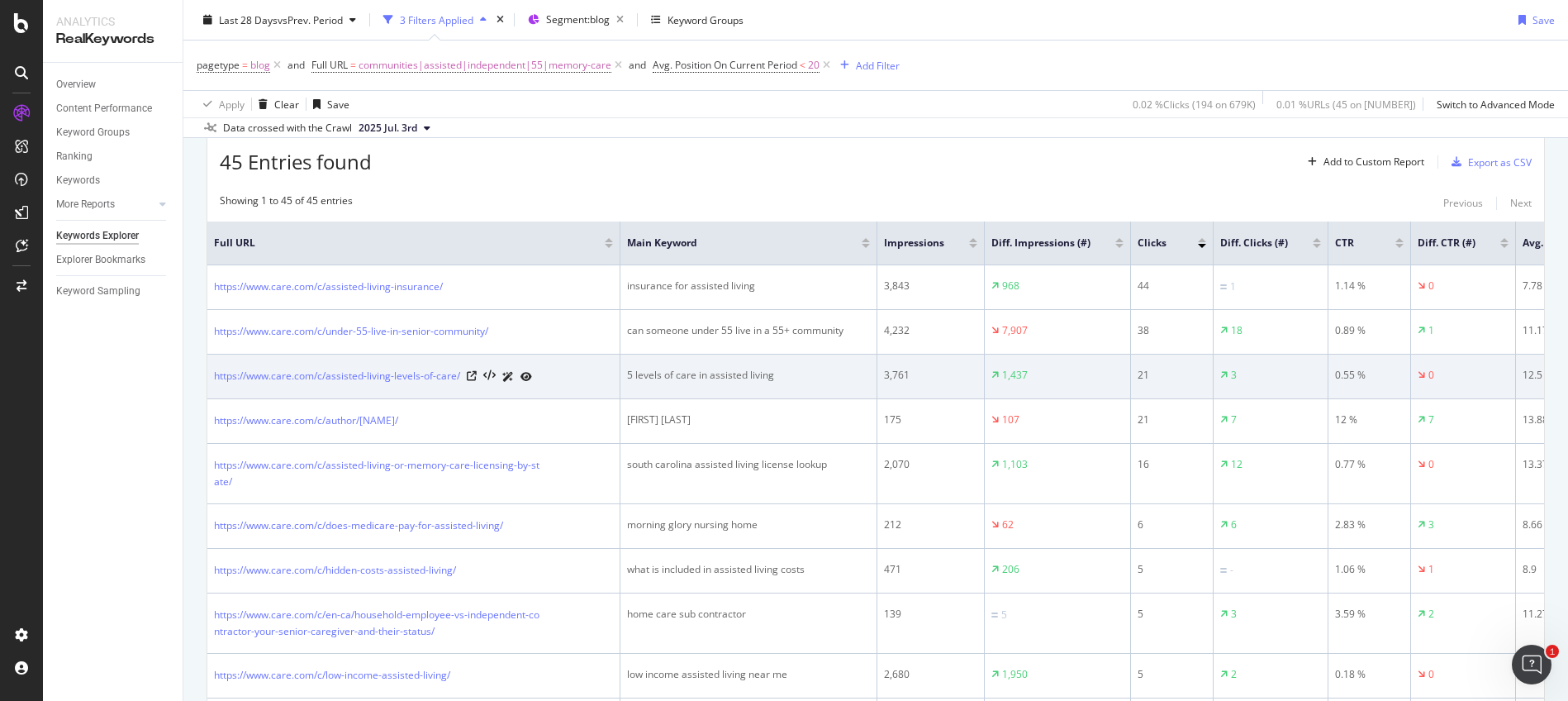 scroll, scrollTop: 193, scrollLeft: 0, axis: vertical 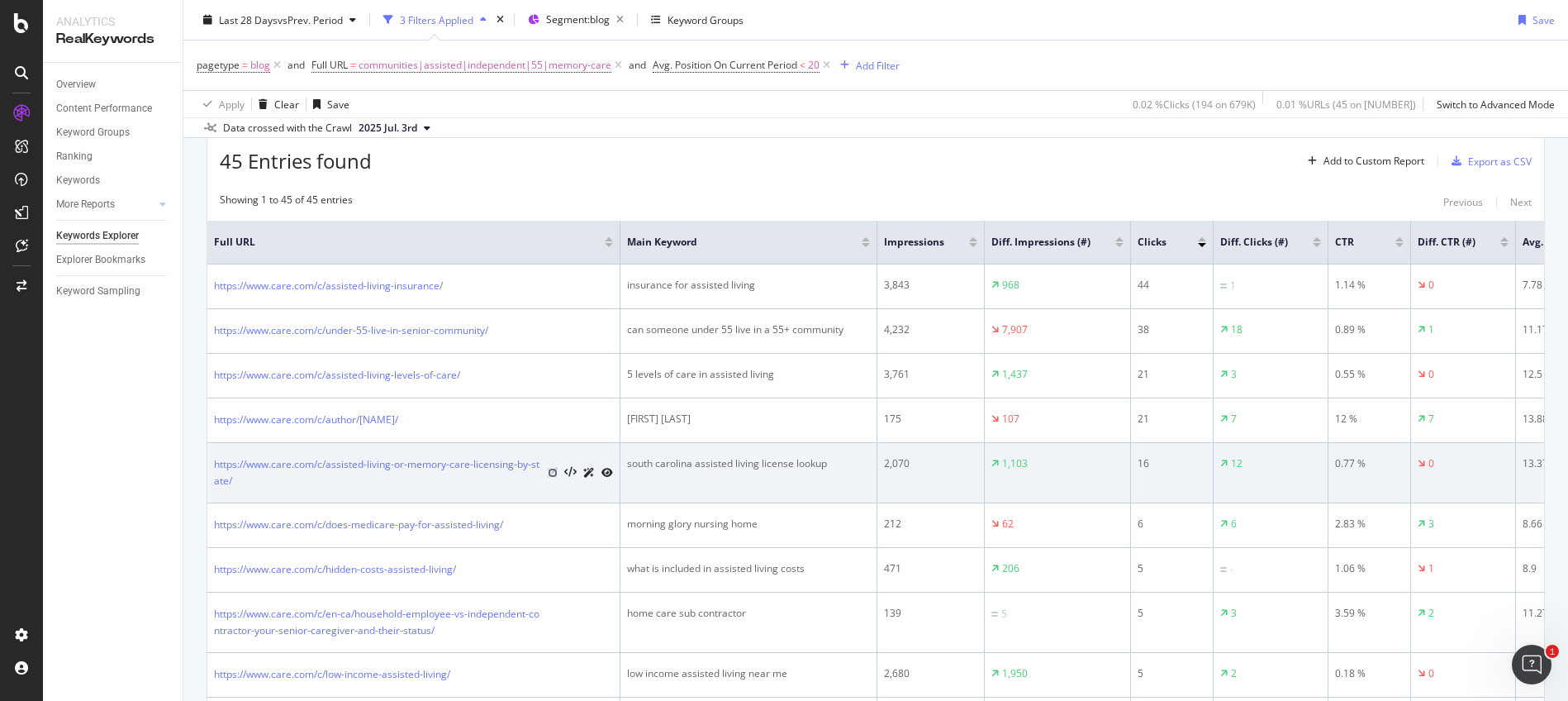click at bounding box center [553, 473] 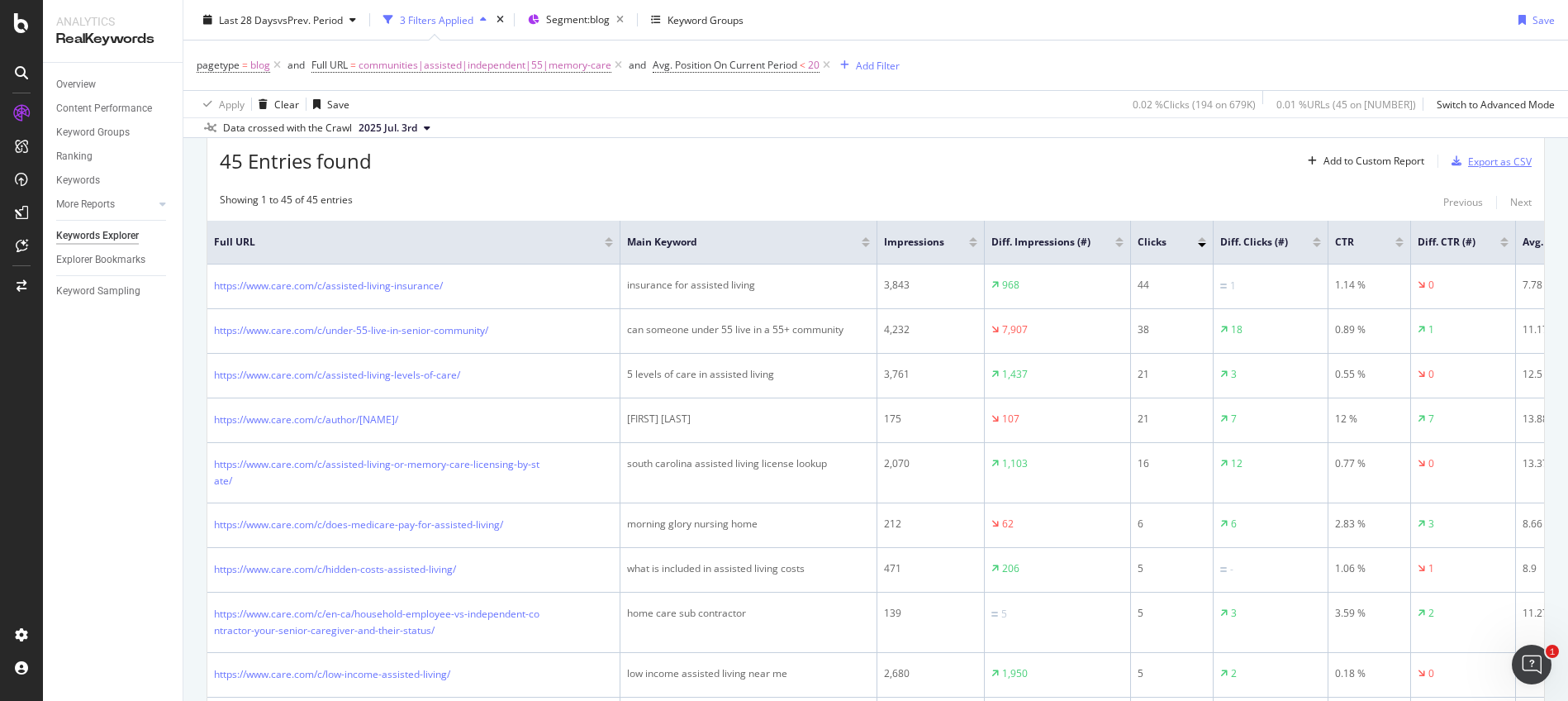 click on "Export as CSV" at bounding box center (1488, 161) 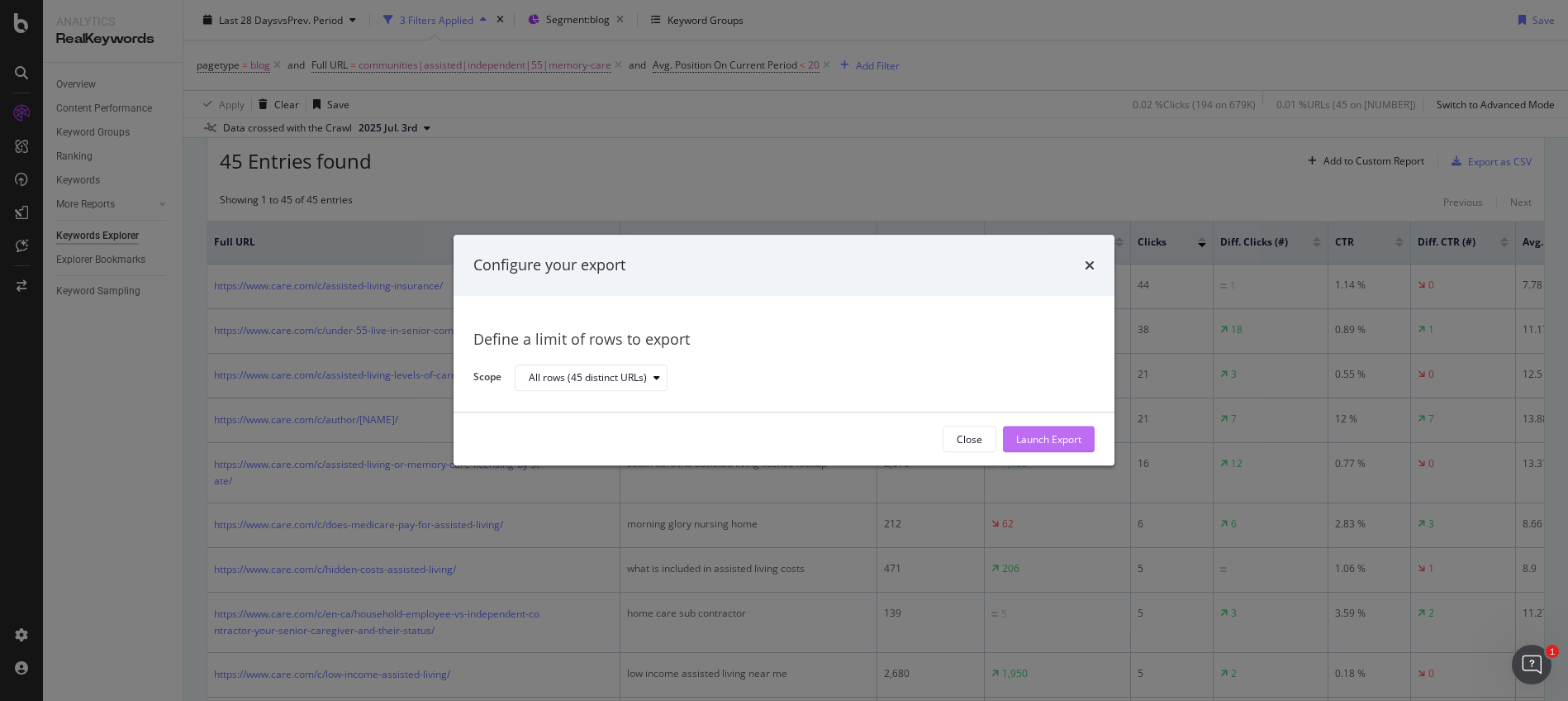click on "Launch Export" at bounding box center (1048, 439) 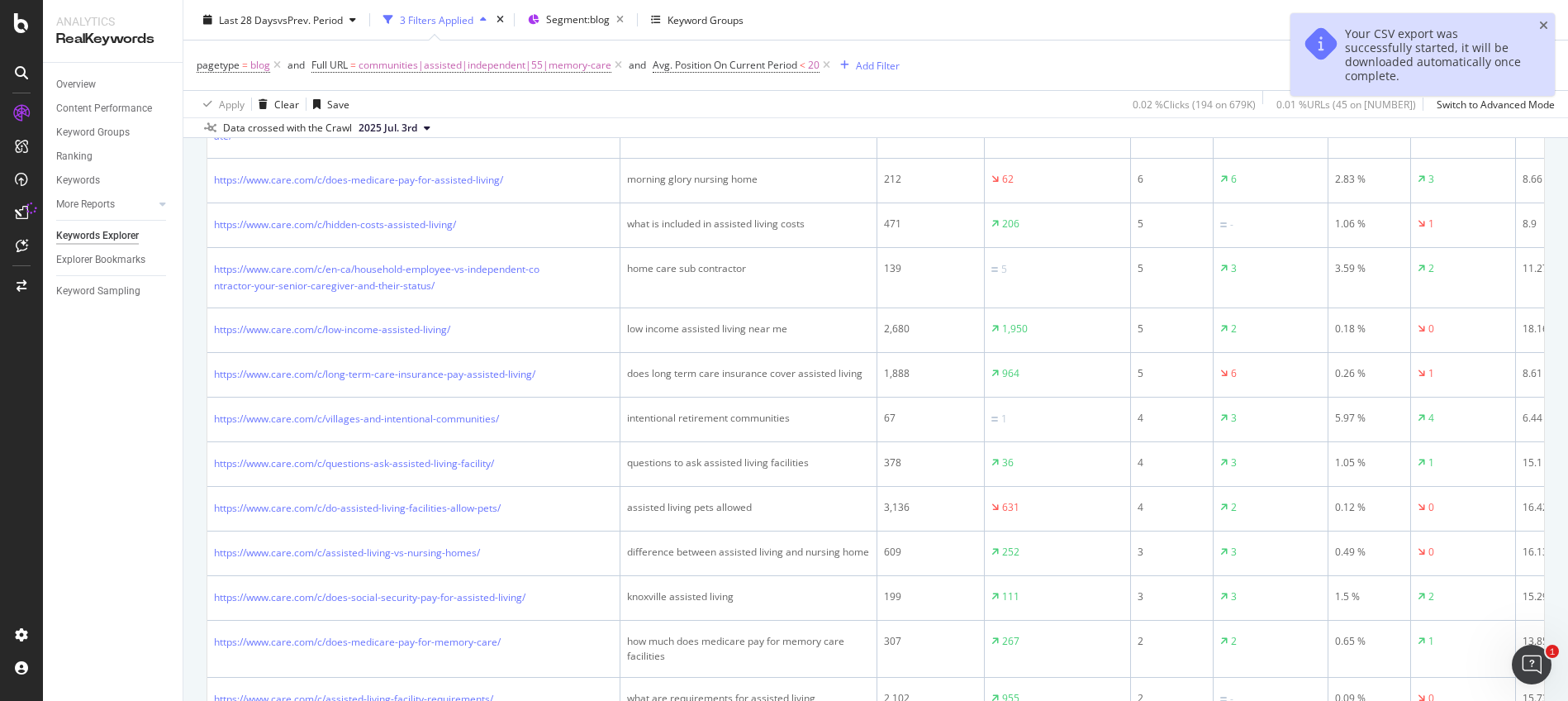 scroll, scrollTop: 541, scrollLeft: 0, axis: vertical 